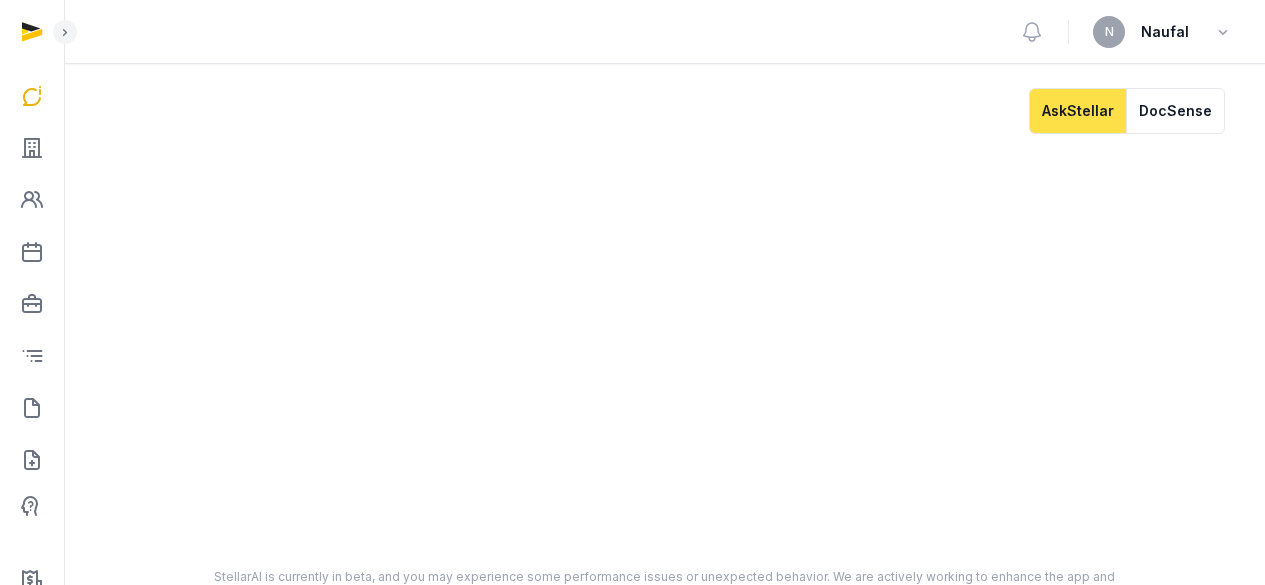 scroll, scrollTop: 0, scrollLeft: 0, axis: both 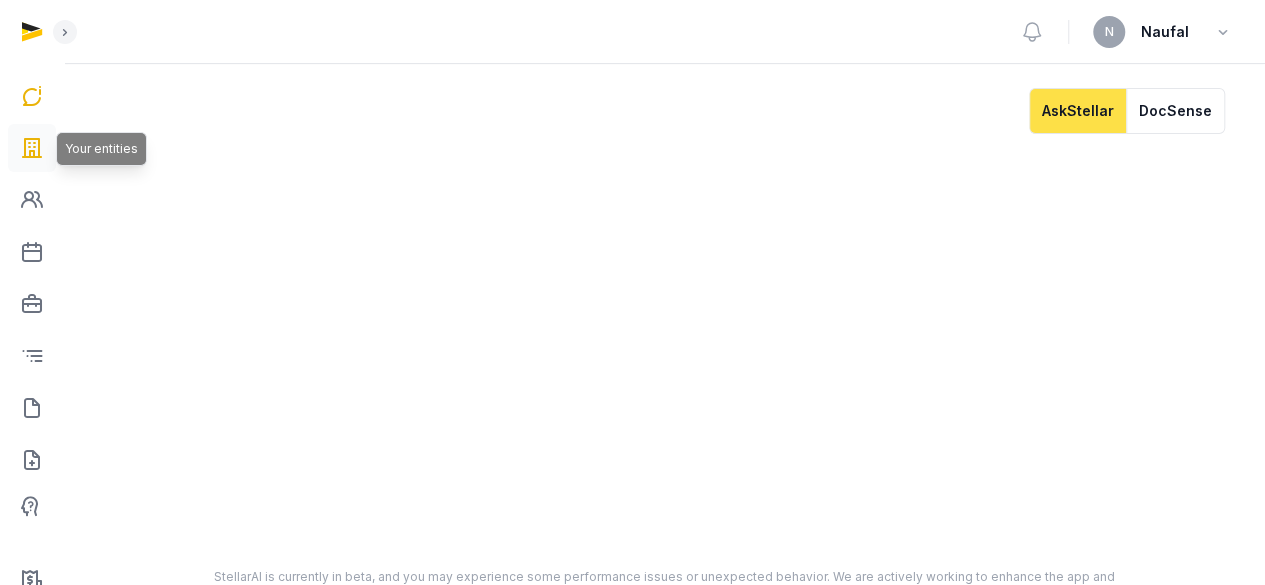click at bounding box center [32, 148] 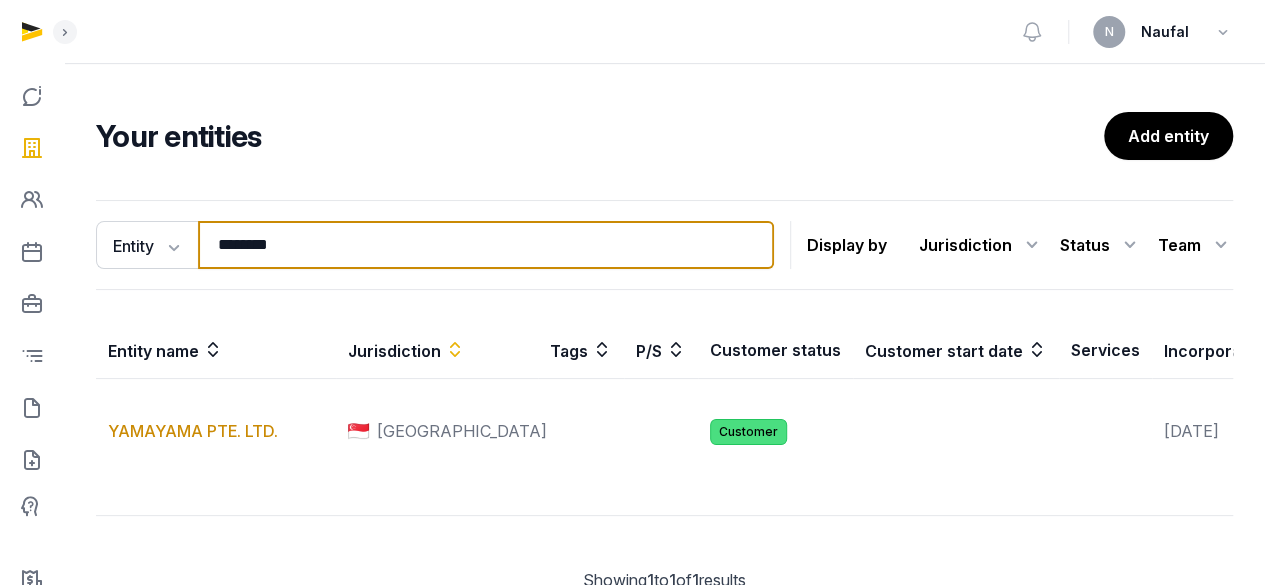 drag, startPoint x: 342, startPoint y: 249, endPoint x: 216, endPoint y: 248, distance: 126.00397 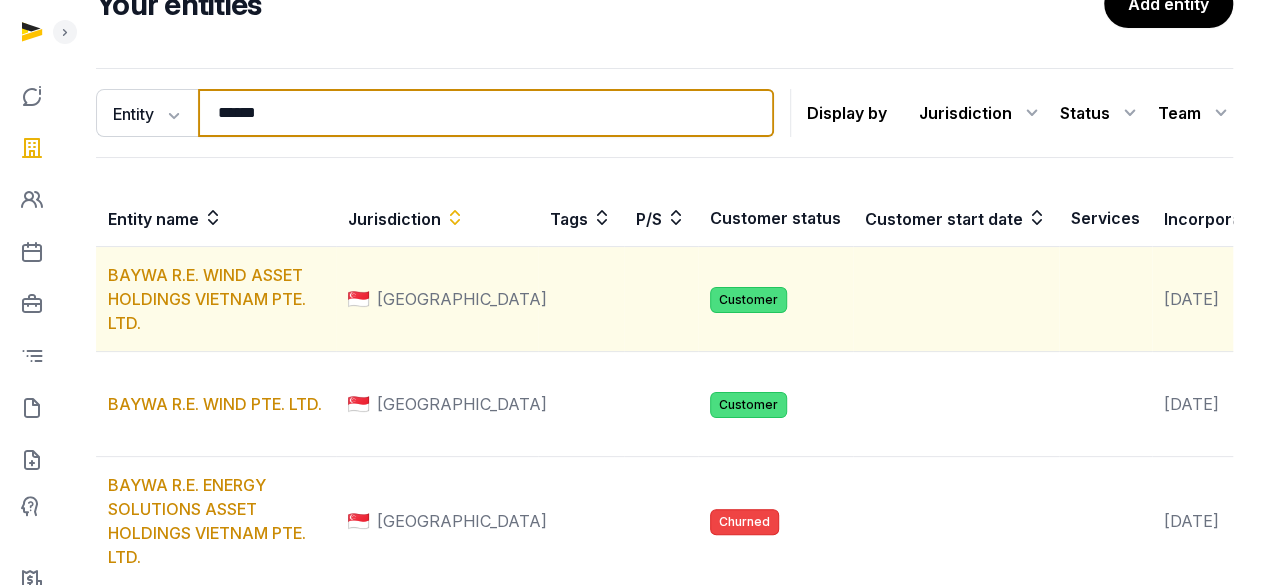 scroll, scrollTop: 100, scrollLeft: 0, axis: vertical 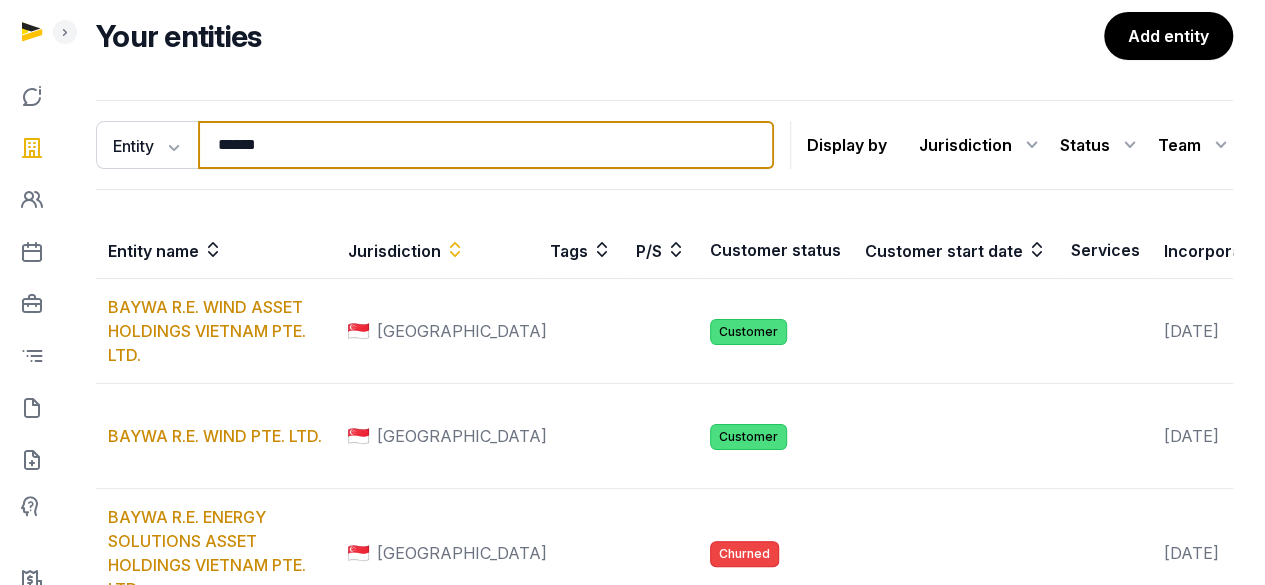 type on "*****" 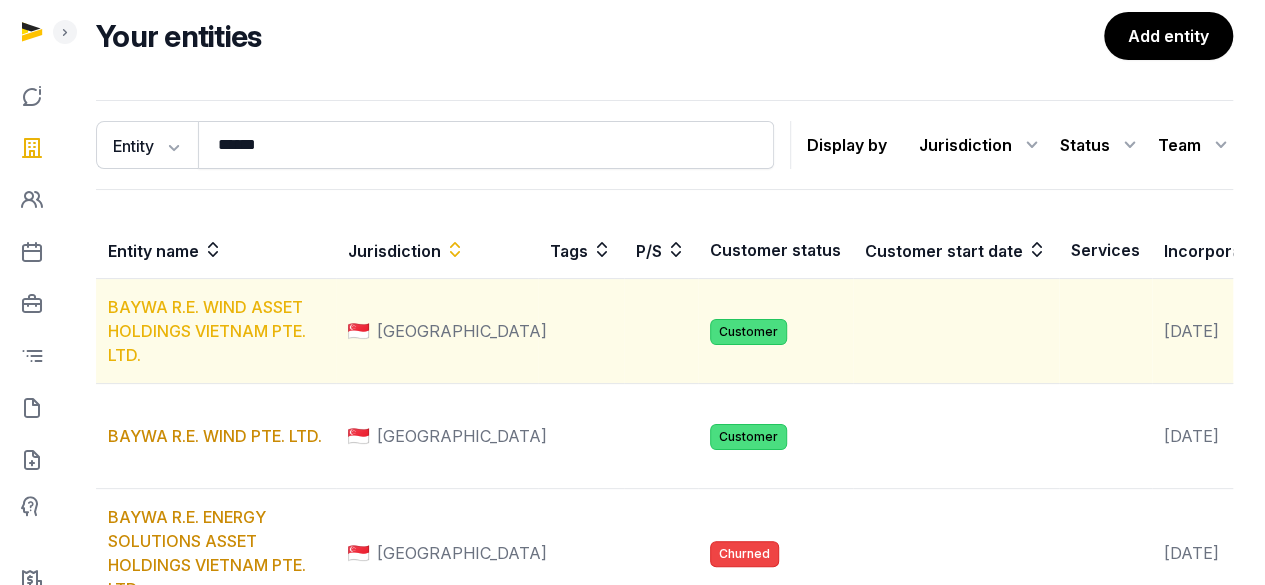 click on "BAYWA R.E. WIND ASSET HOLDINGS VIETNAM PTE. LTD." at bounding box center [207, 331] 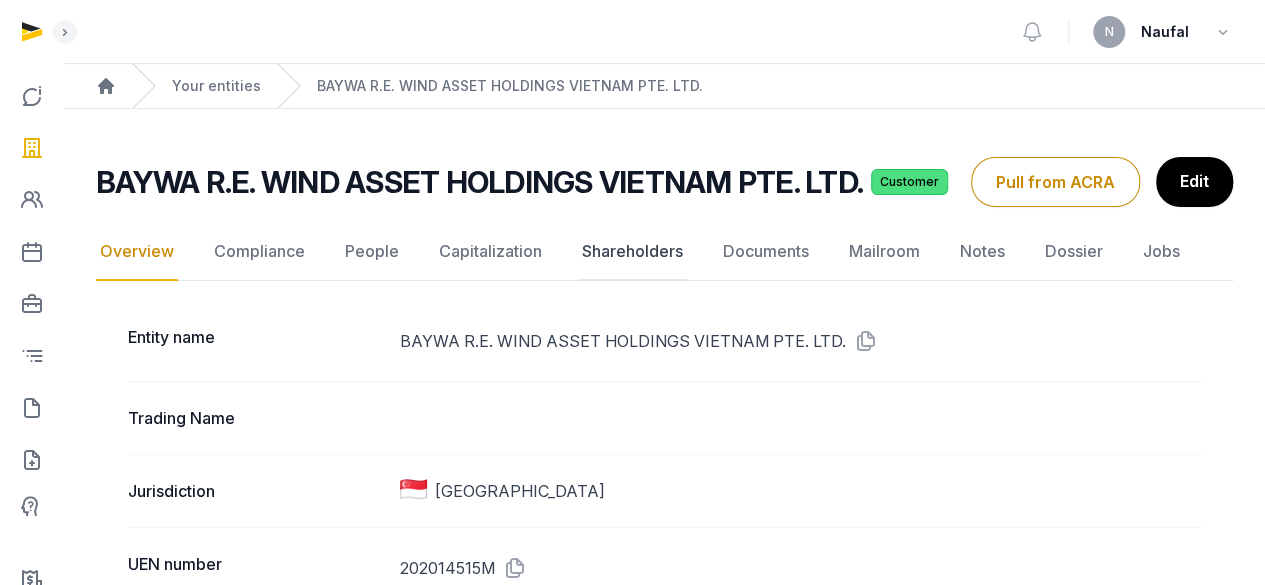 click on "Shareholders" 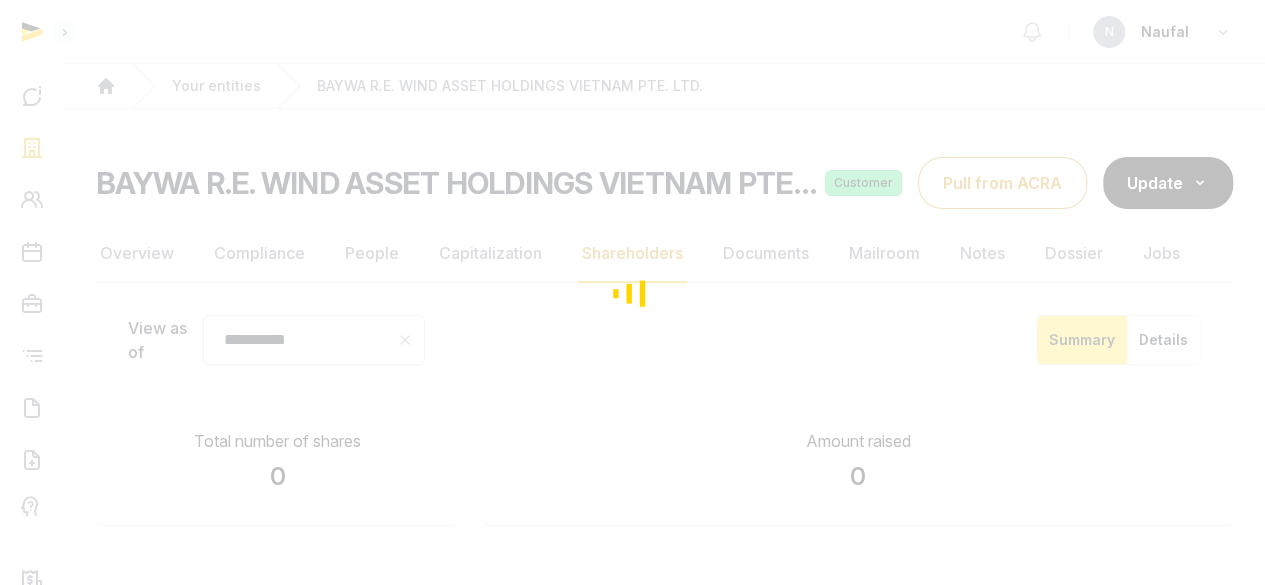 click at bounding box center [632, 292] 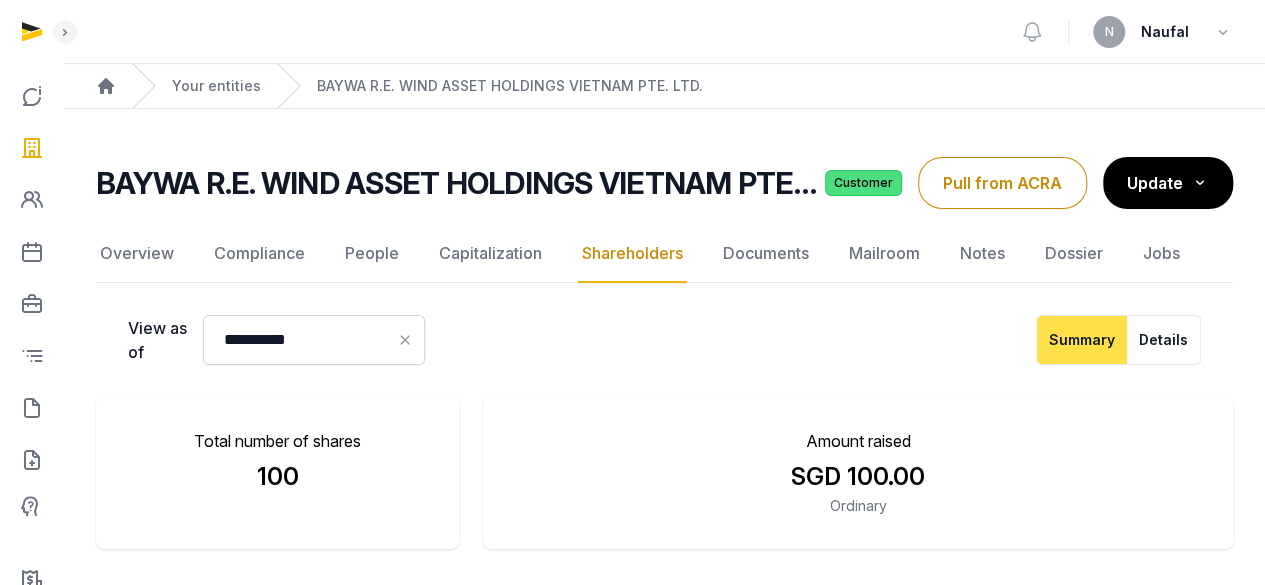 click on "Documents" 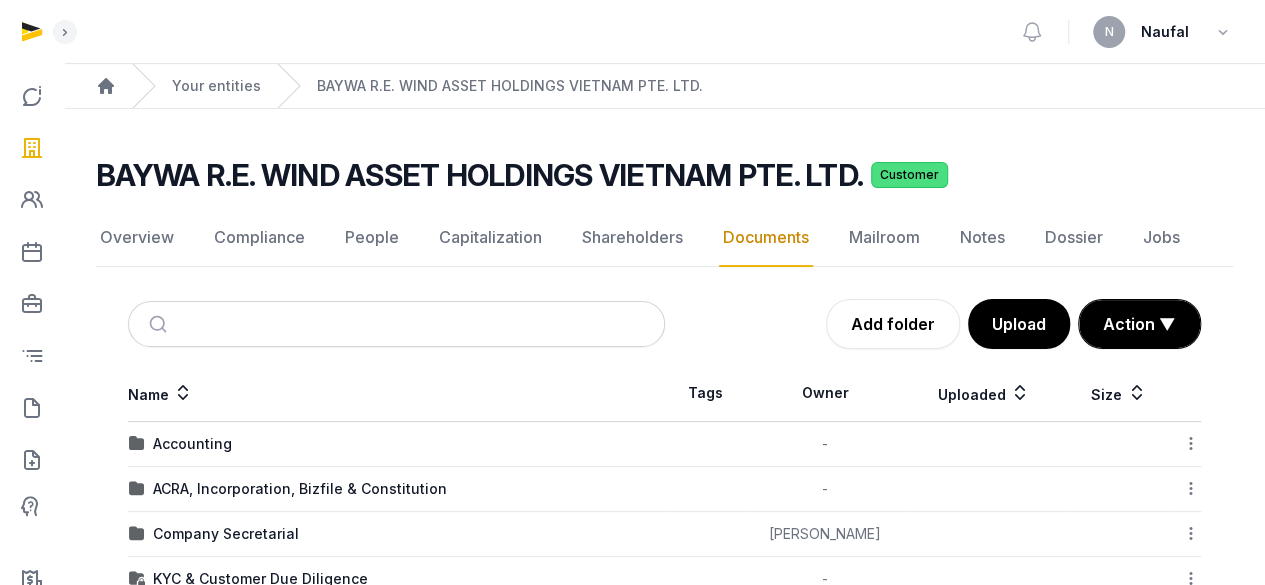 scroll, scrollTop: 100, scrollLeft: 0, axis: vertical 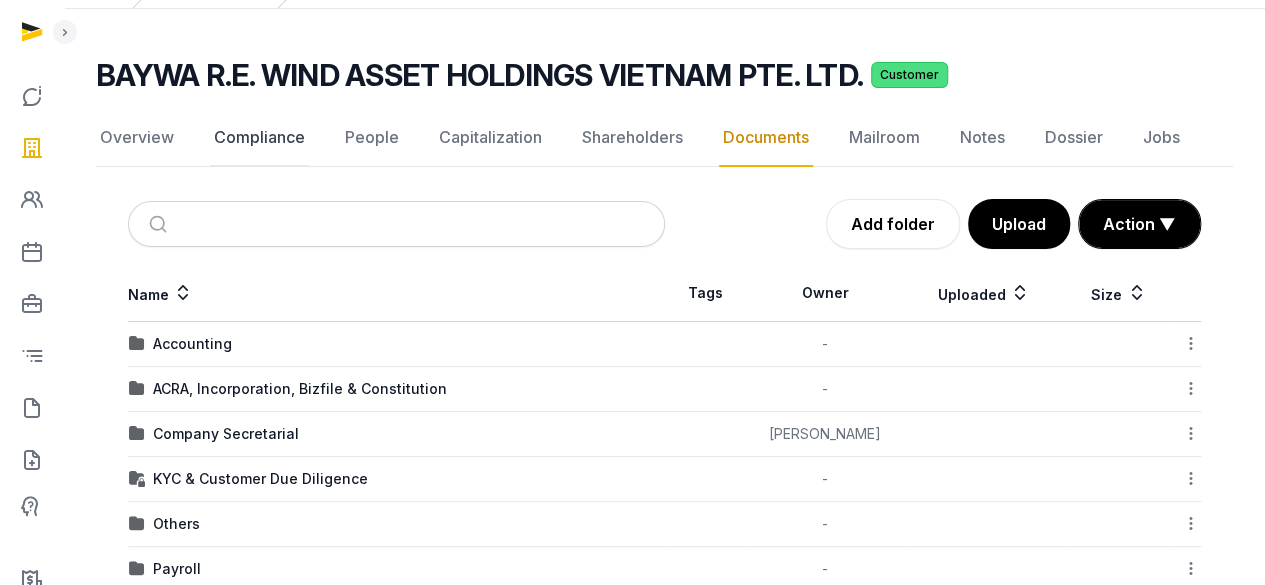 click on "Compliance" 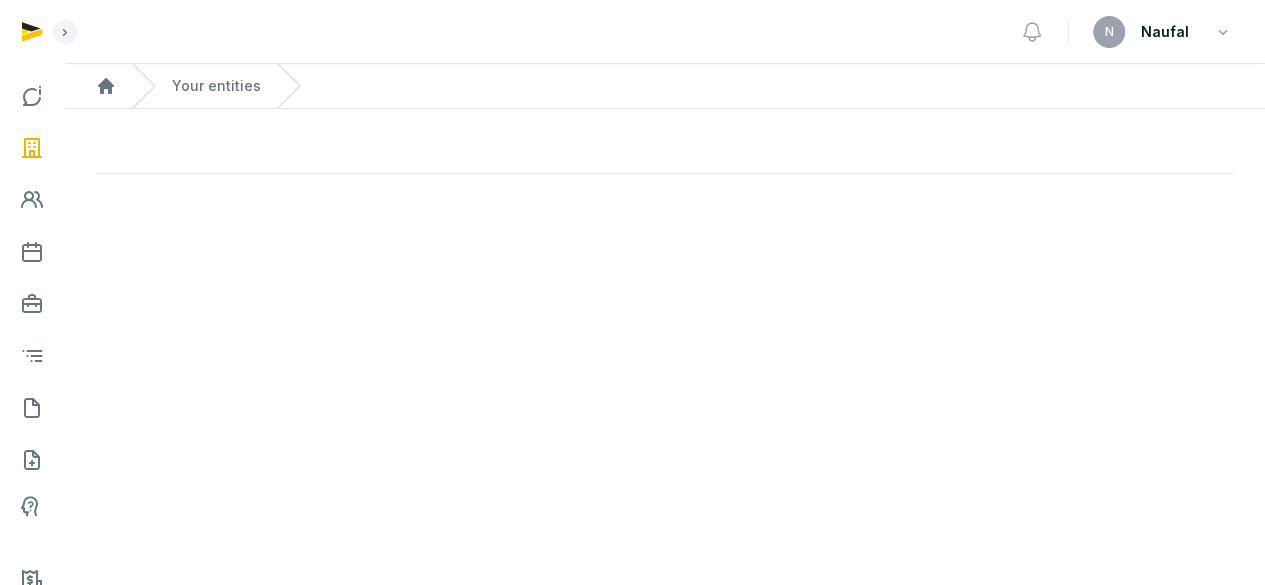 scroll, scrollTop: 0, scrollLeft: 0, axis: both 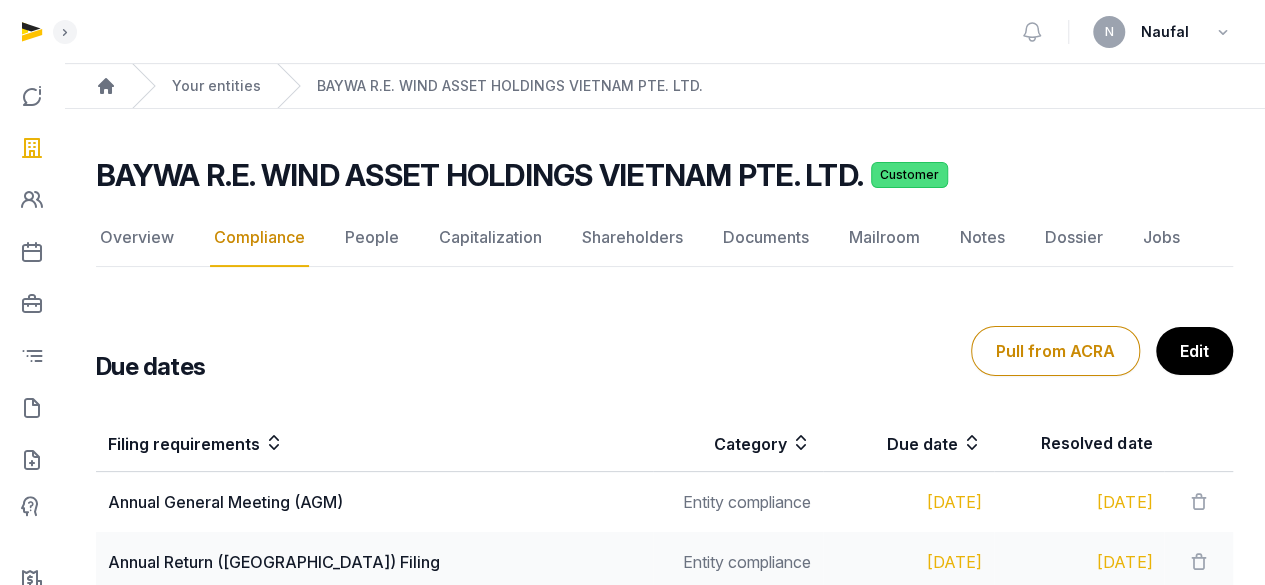 click on "People" 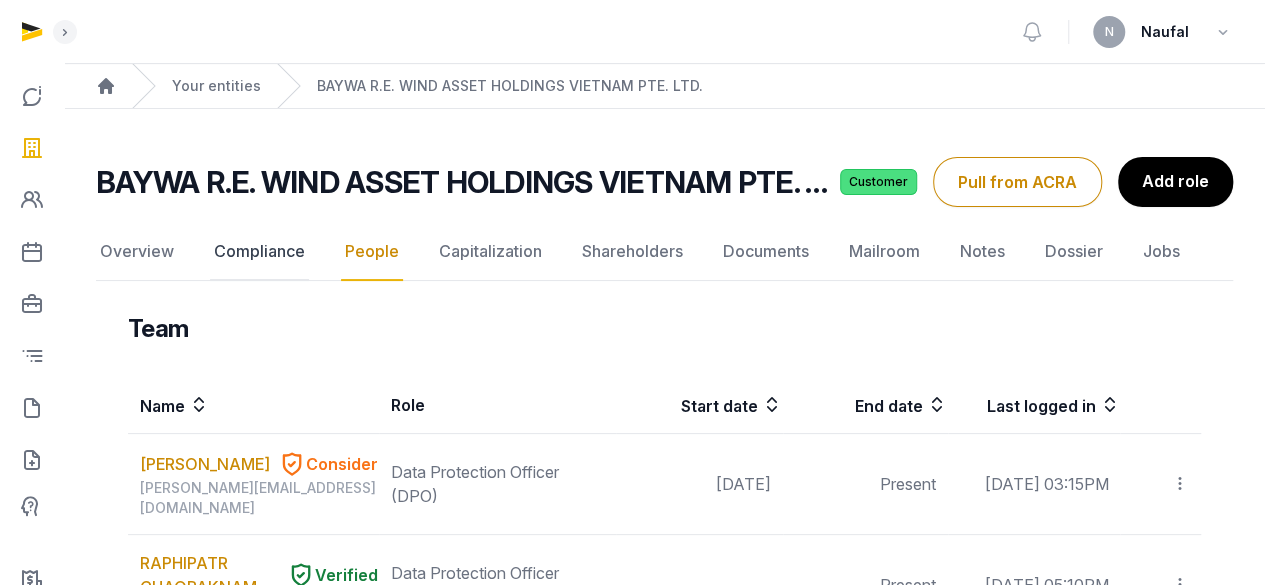 click on "Compliance" 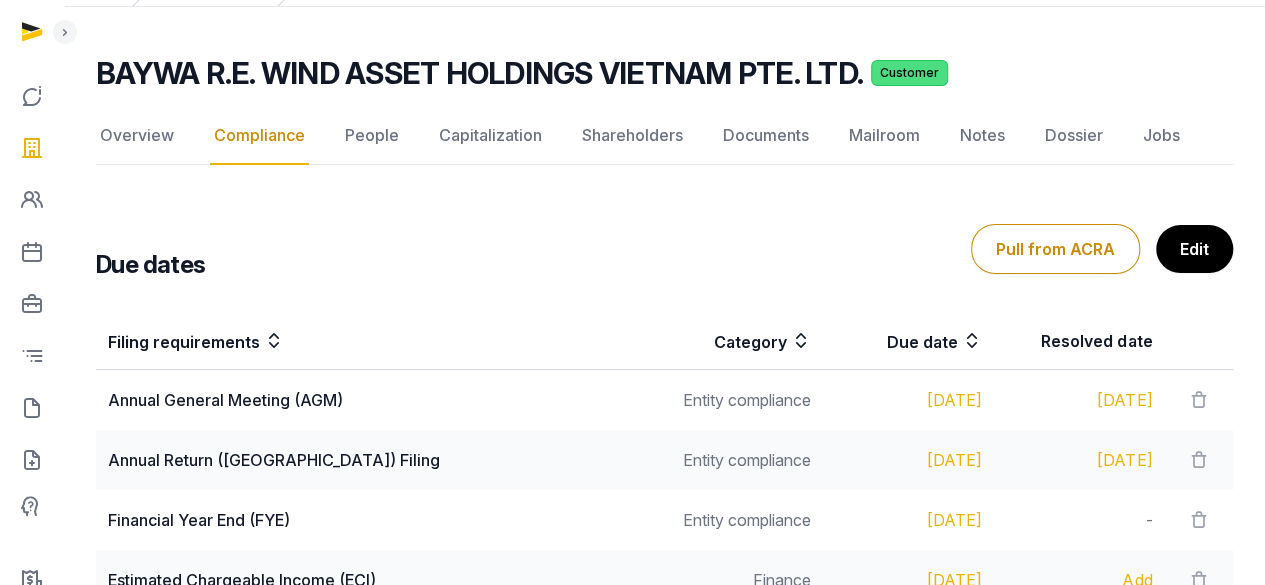scroll, scrollTop: 0, scrollLeft: 0, axis: both 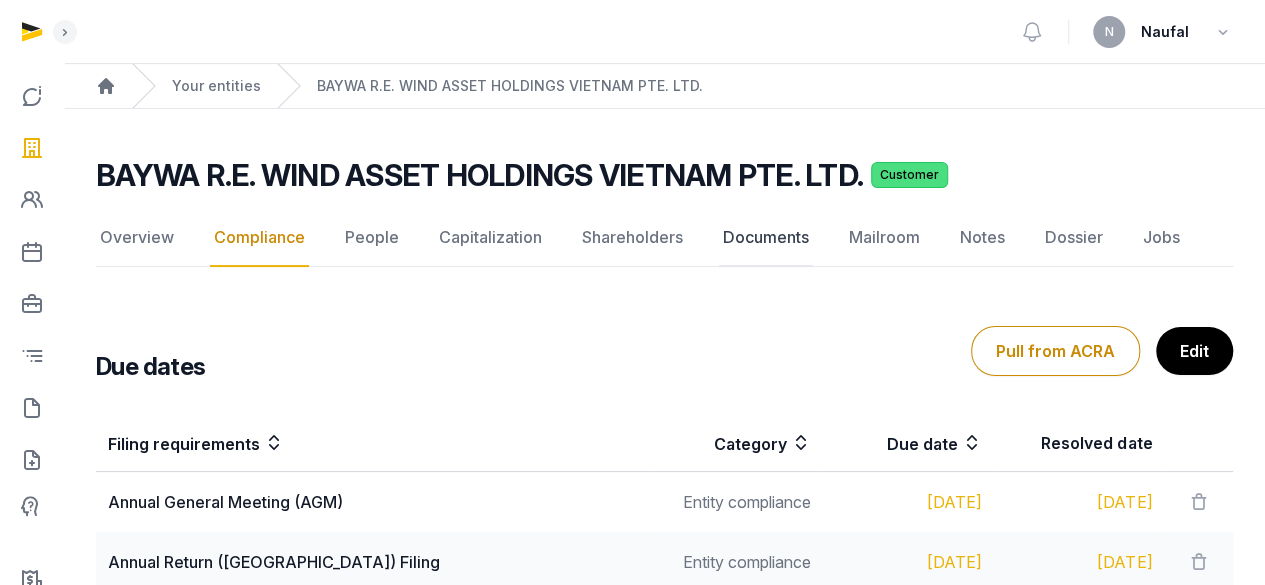 click on "Documents" 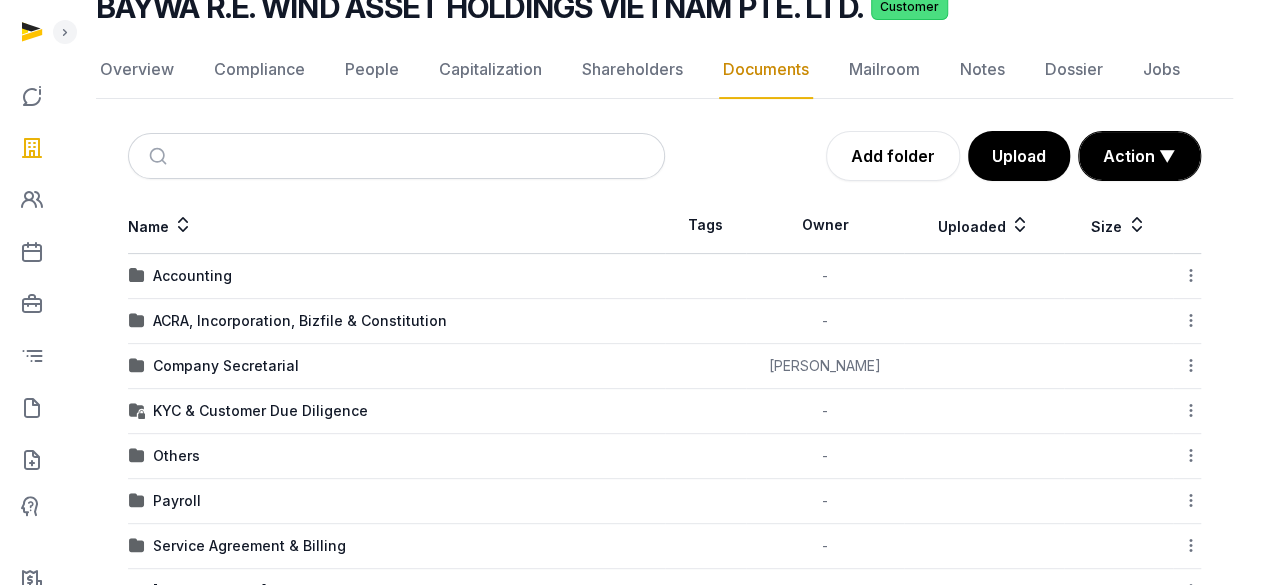 scroll, scrollTop: 200, scrollLeft: 0, axis: vertical 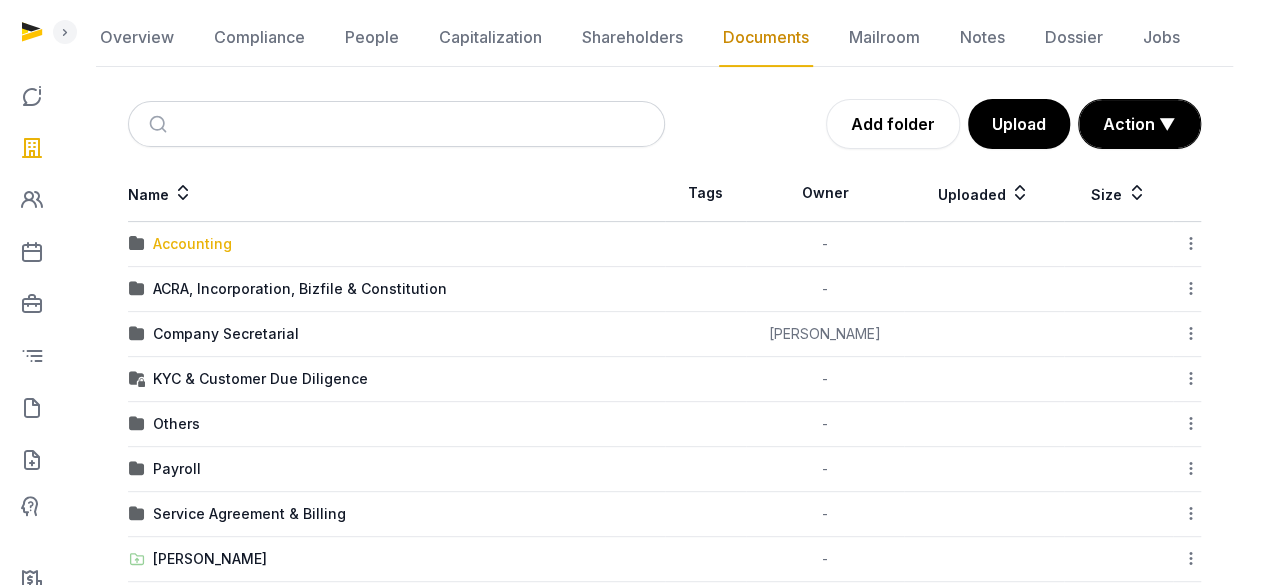 click on "Accounting" at bounding box center [192, 244] 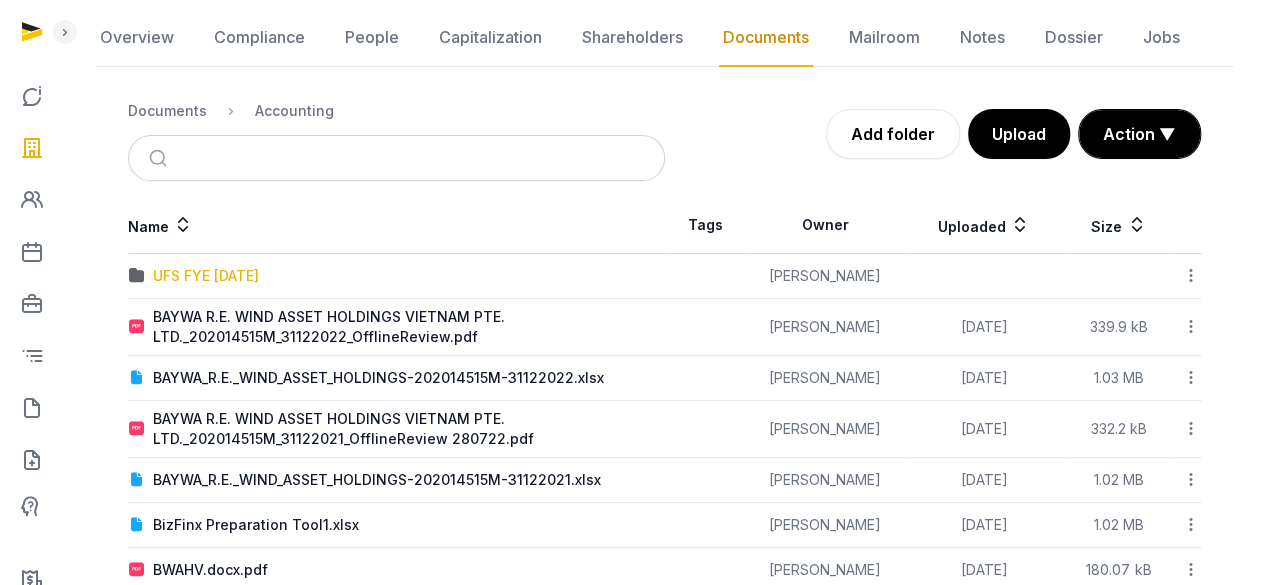 click on "UFS FYE 31 December 2023" at bounding box center (206, 276) 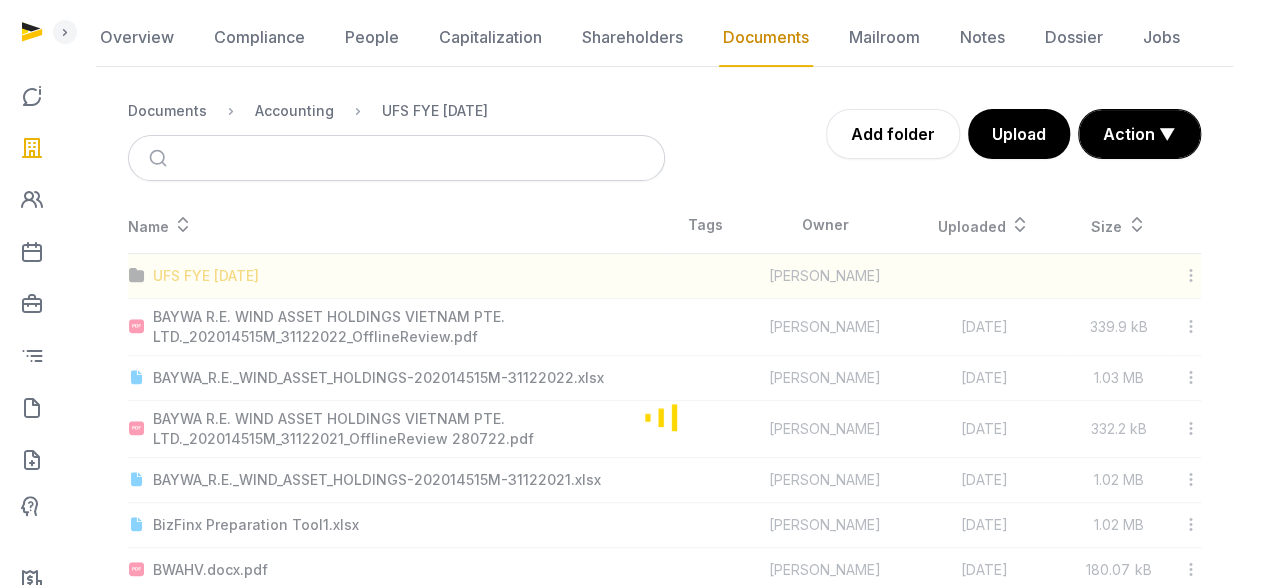 scroll, scrollTop: 8, scrollLeft: 0, axis: vertical 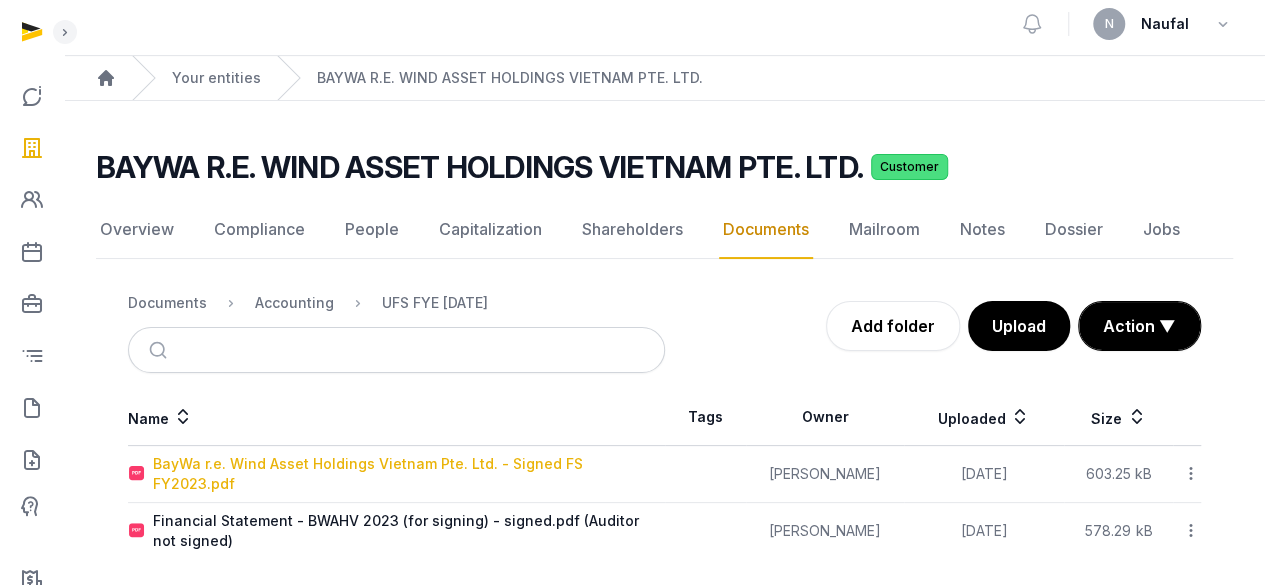 click on "BayWa r.e. Wind Asset Holdings Vietnam Pte. Ltd. - Signed FS FY2023.pdf" at bounding box center [408, 474] 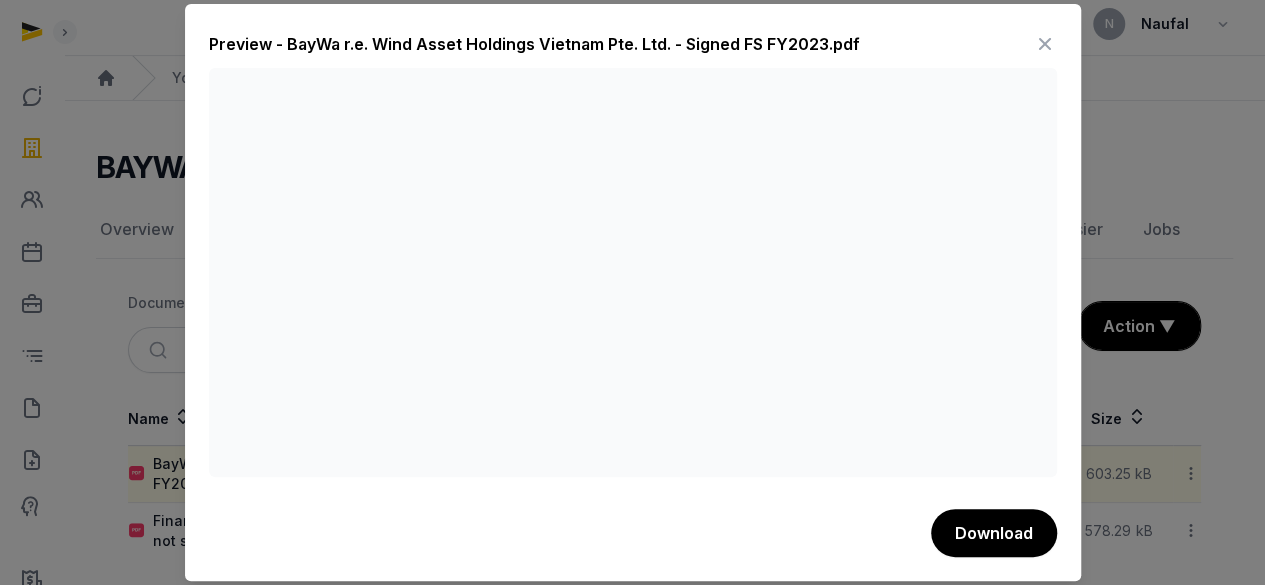 click at bounding box center [1045, 44] 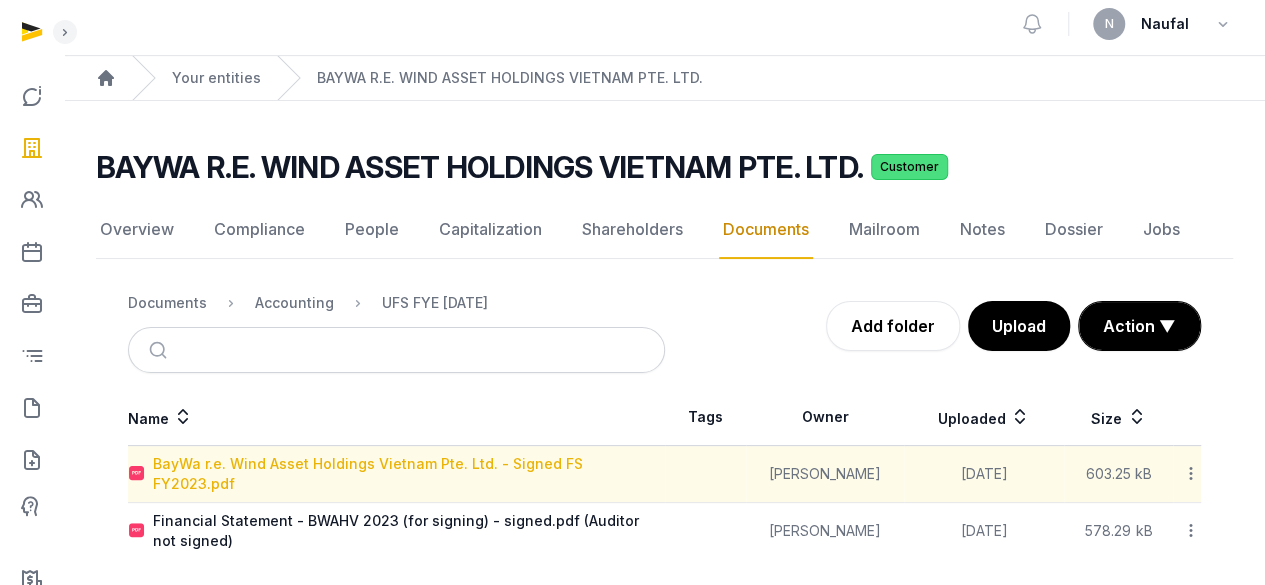 click on "BayWa r.e. Wind Asset Holdings Vietnam Pte. Ltd. - Signed FS FY2023.pdf" at bounding box center [408, 474] 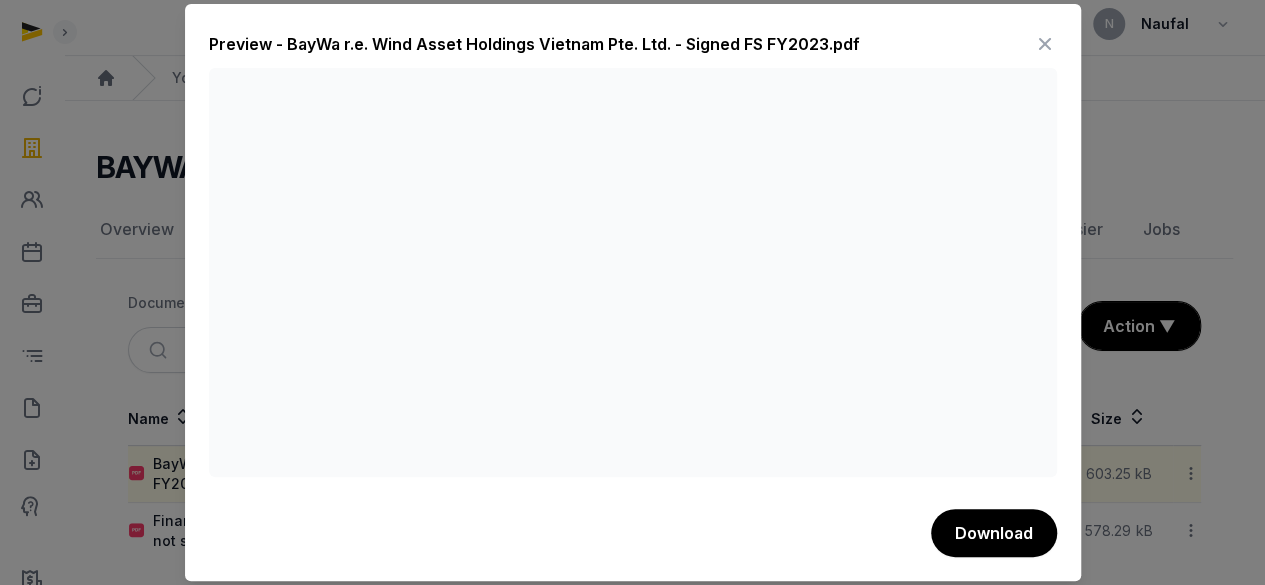 click at bounding box center (1045, 44) 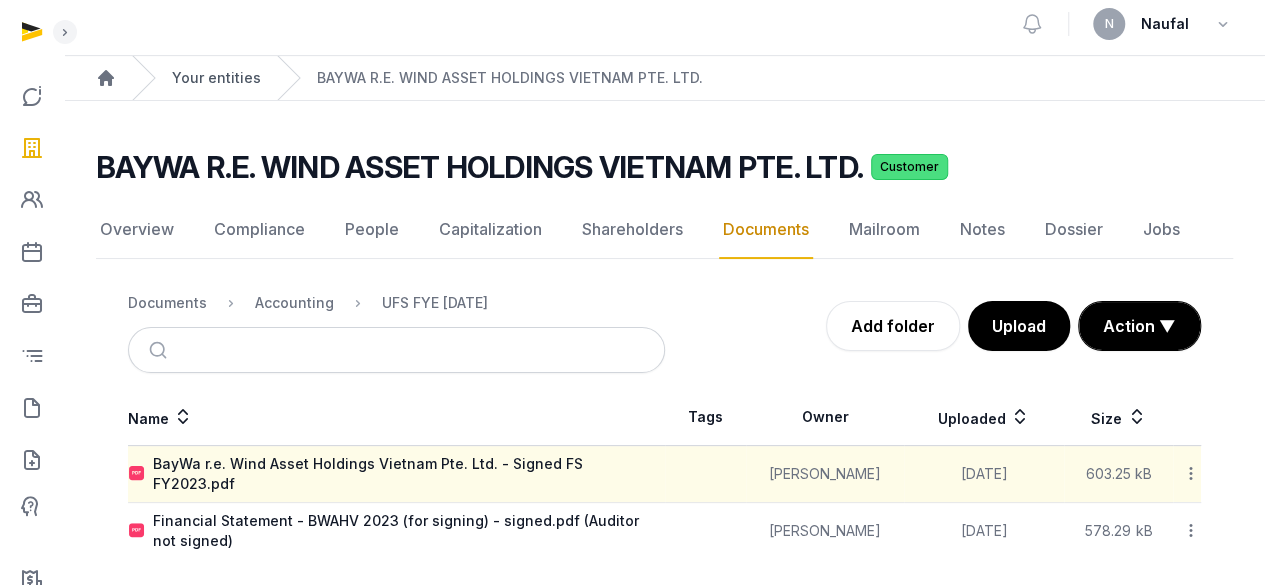 click on "Your entities" at bounding box center (216, 78) 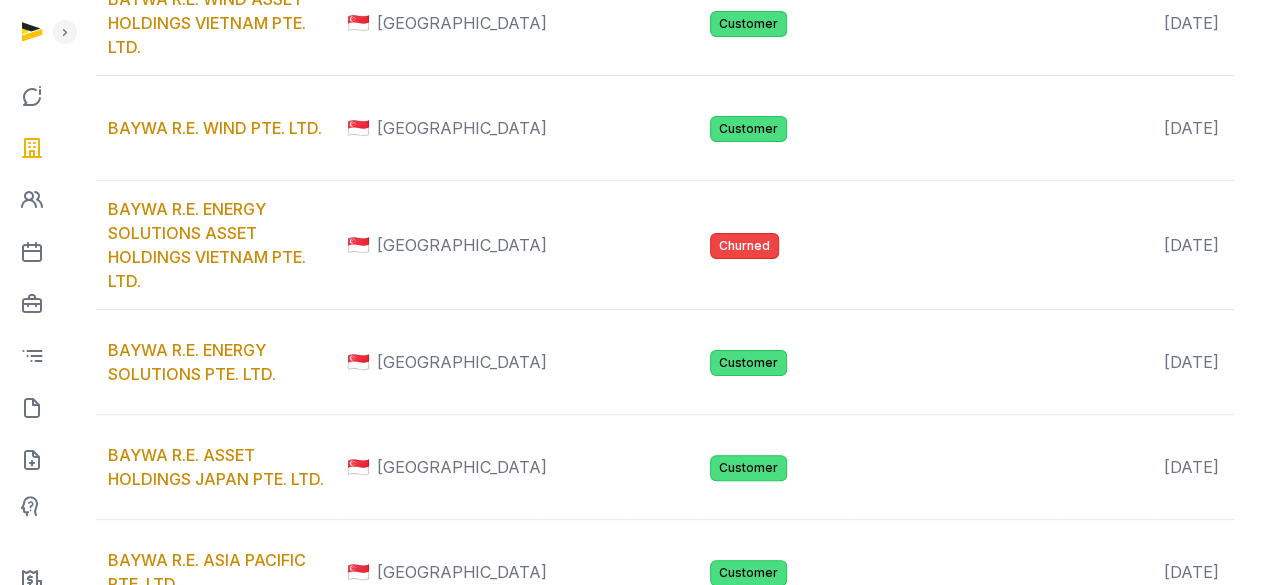 scroll, scrollTop: 0, scrollLeft: 0, axis: both 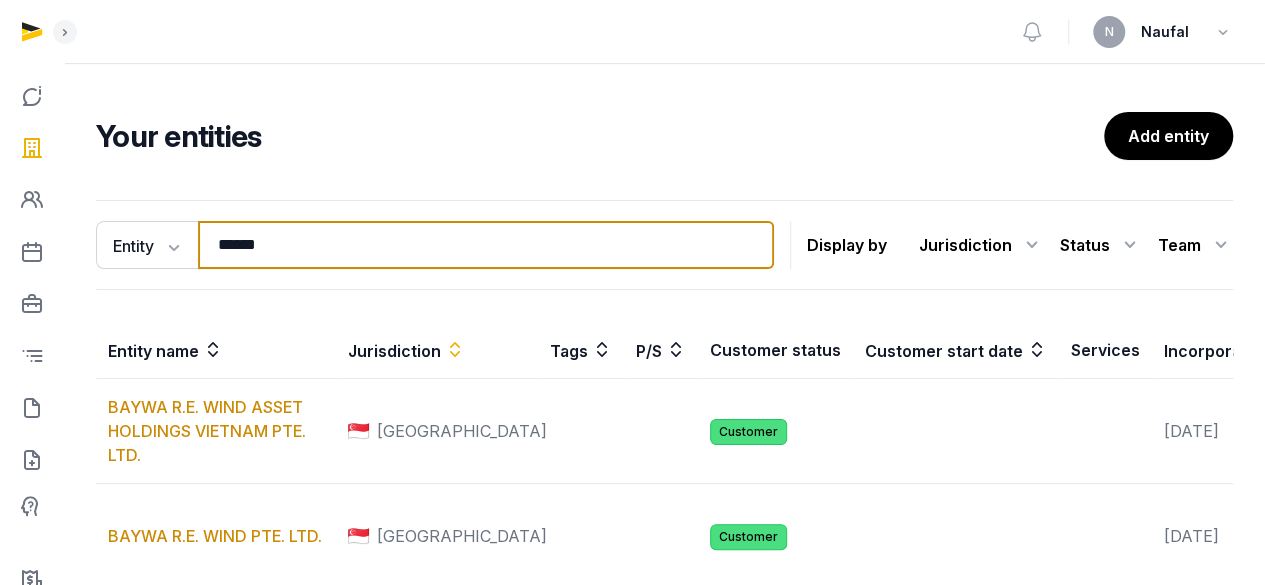 click on "*****" at bounding box center [486, 245] 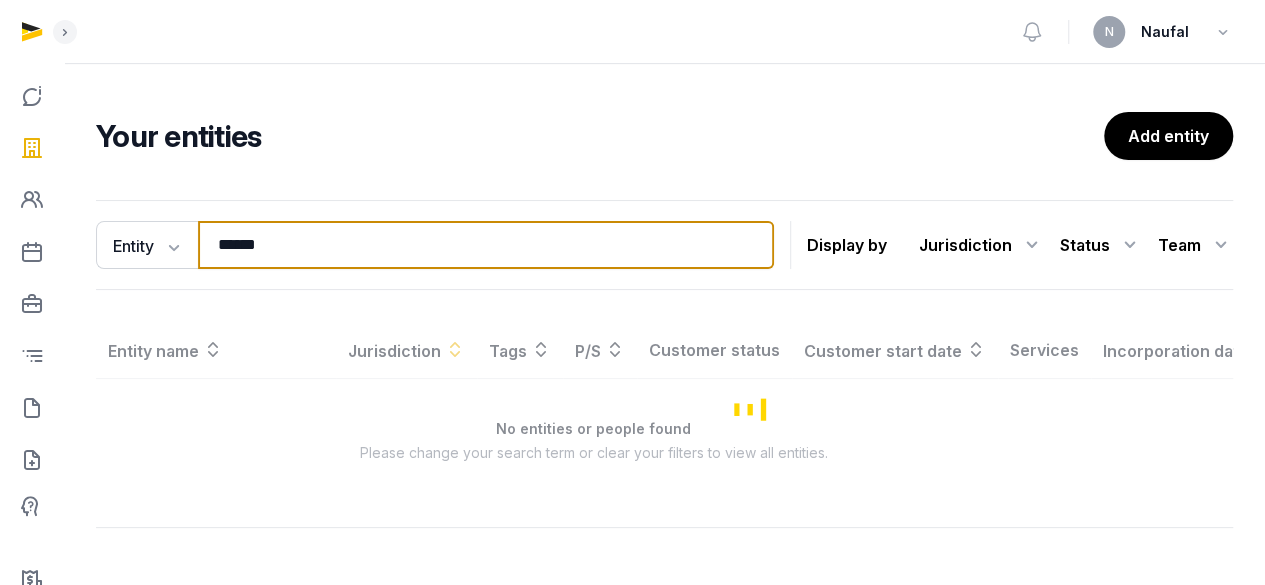 type on "*****" 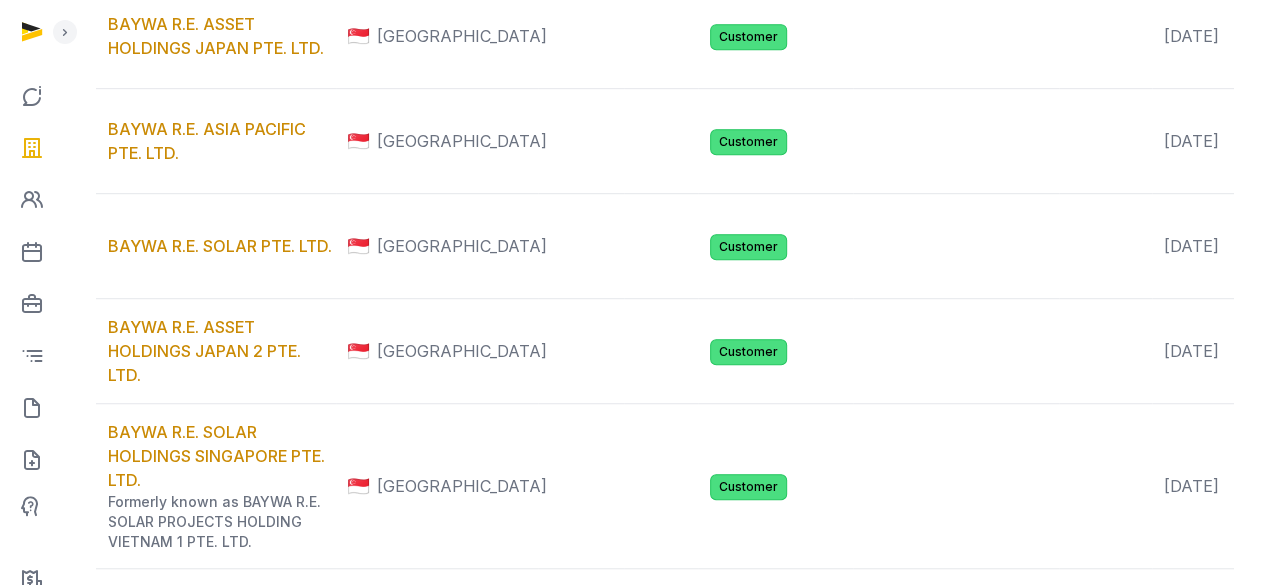 scroll, scrollTop: 900, scrollLeft: 0, axis: vertical 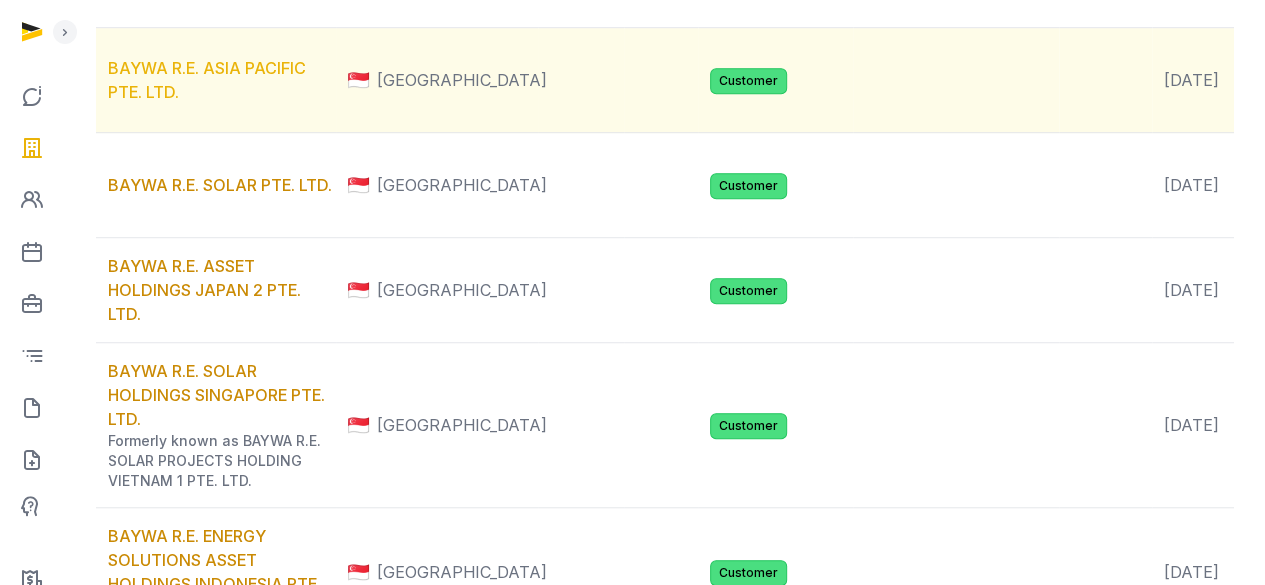click on "BAYWA R.E. ASIA PACIFIC PTE. LTD." at bounding box center (207, 80) 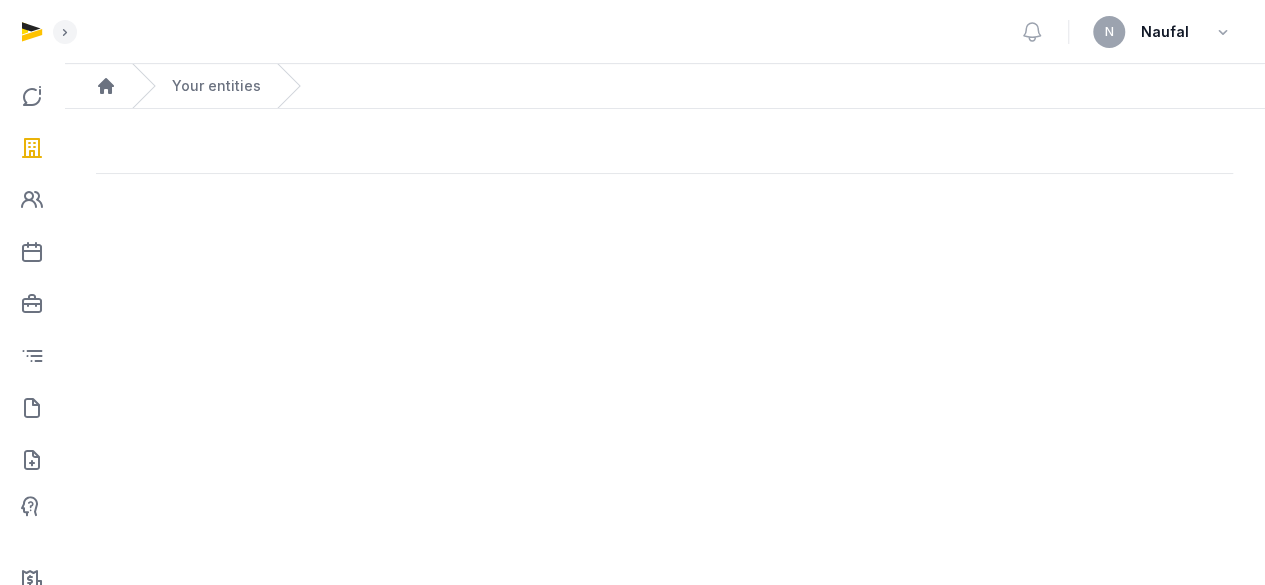 scroll, scrollTop: 0, scrollLeft: 0, axis: both 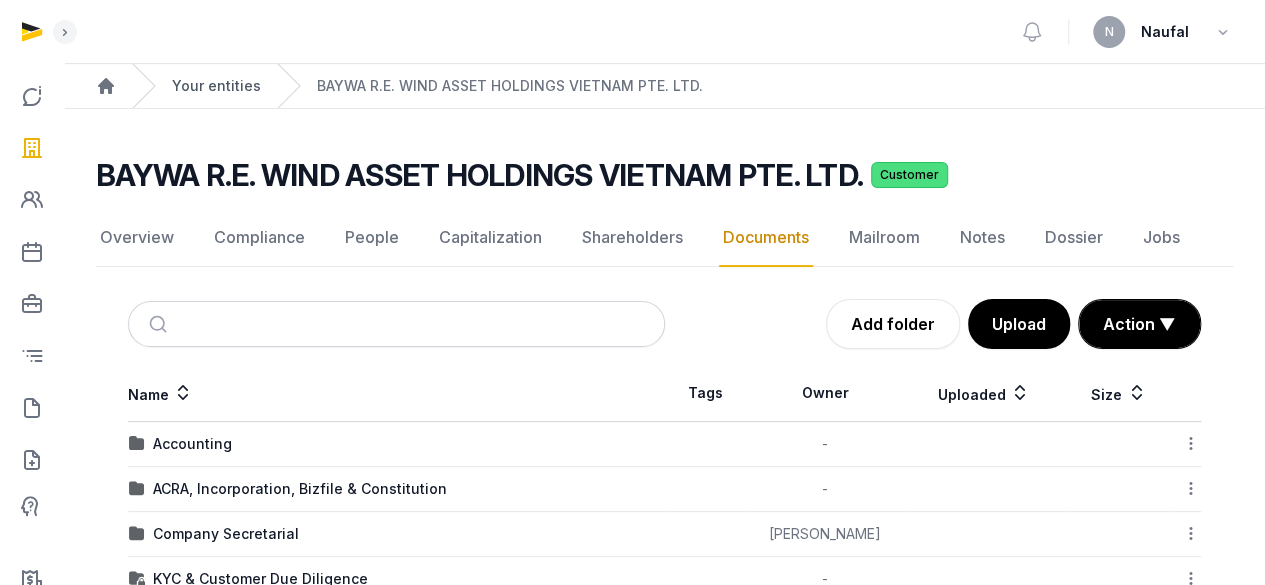 click on "Your entities" at bounding box center (216, 86) 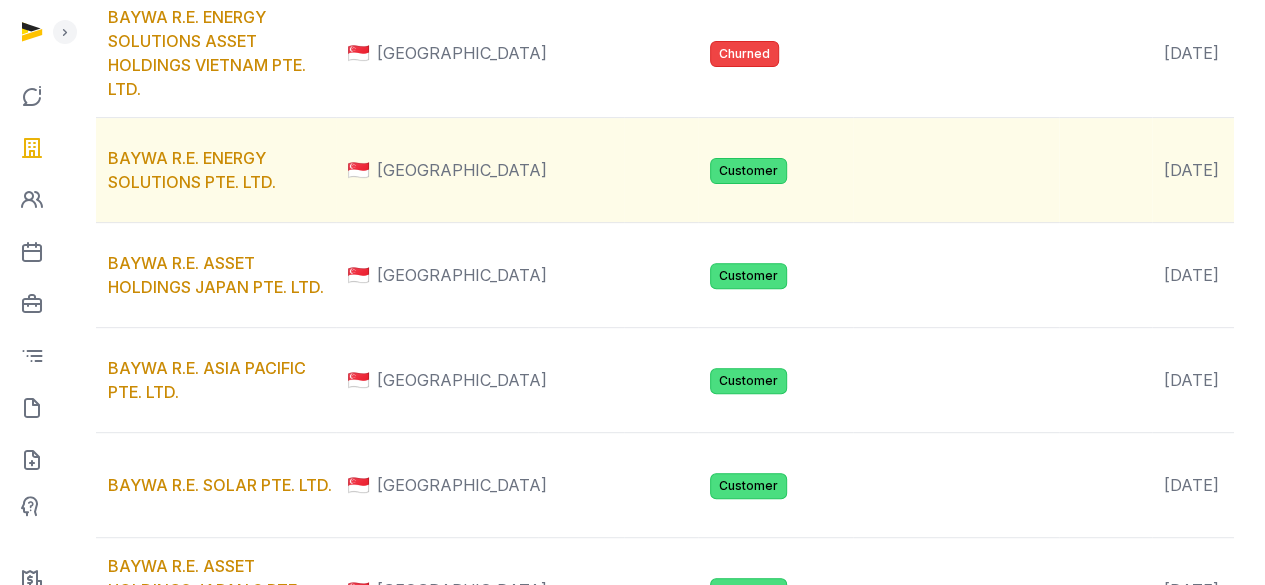 scroll, scrollTop: 700, scrollLeft: 0, axis: vertical 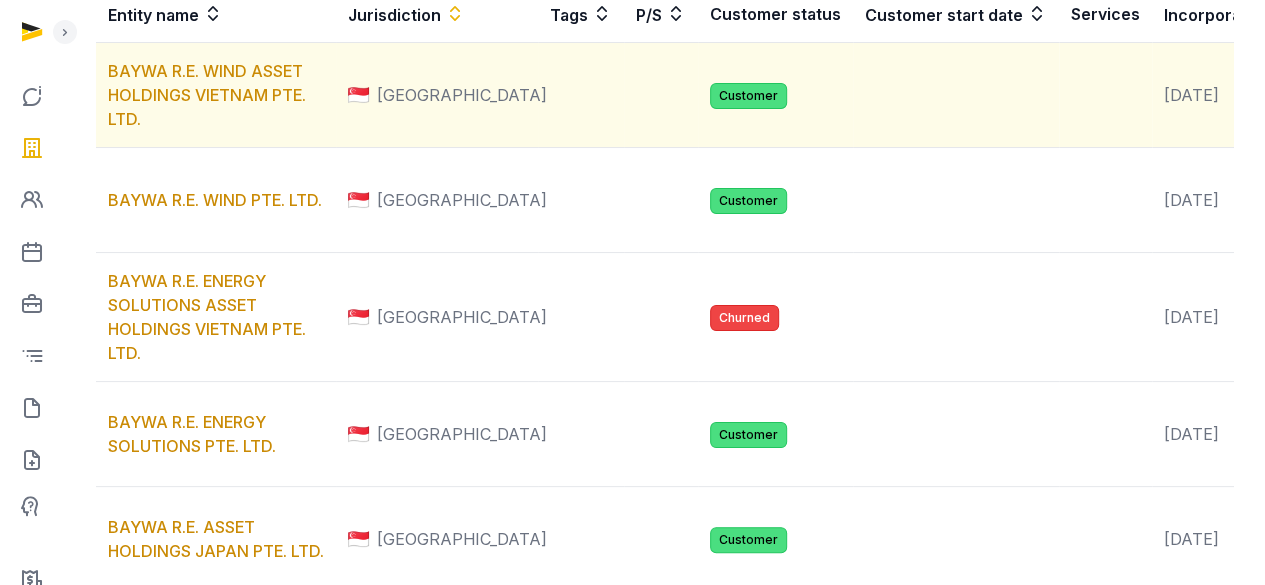 drag, startPoint x: 222, startPoint y: 427, endPoint x: 582, endPoint y: 136, distance: 462.90497 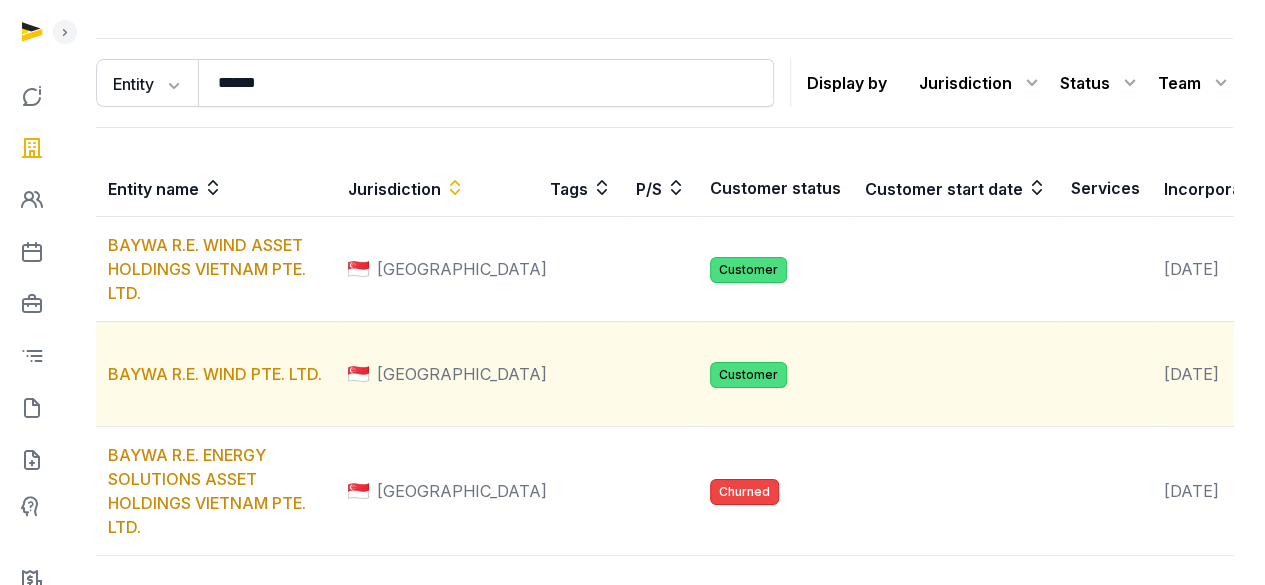 scroll, scrollTop: 136, scrollLeft: 0, axis: vertical 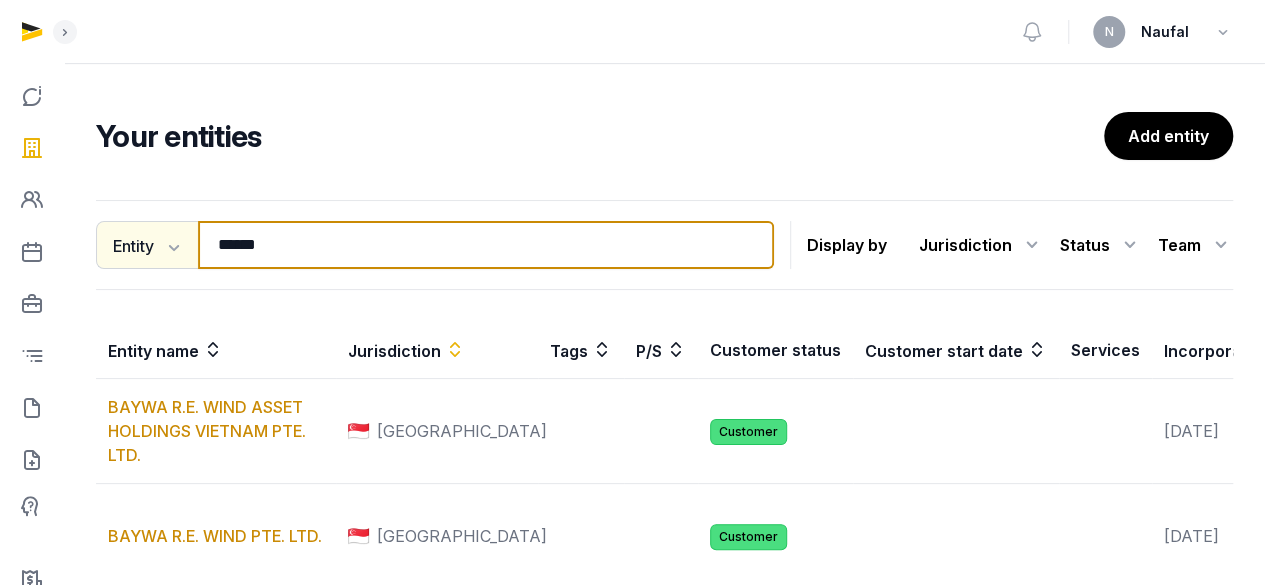 drag, startPoint x: 305, startPoint y: 240, endPoint x: 119, endPoint y: 239, distance: 186.00269 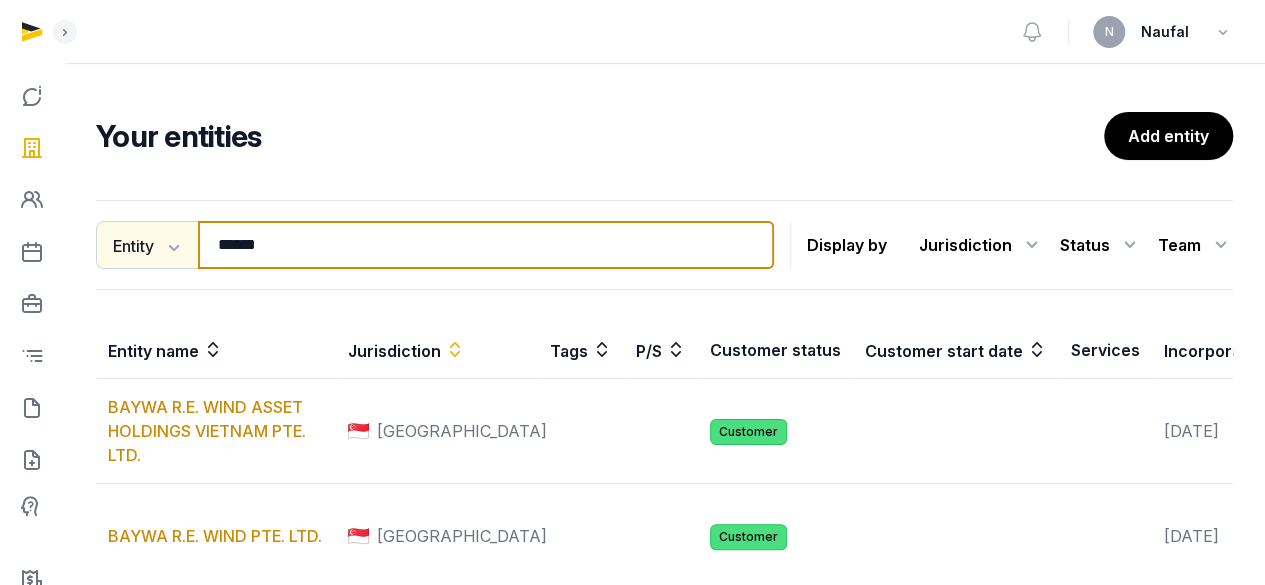 click on "Entity   Entity   People   Tags  Services ***** Search" at bounding box center (435, 245) 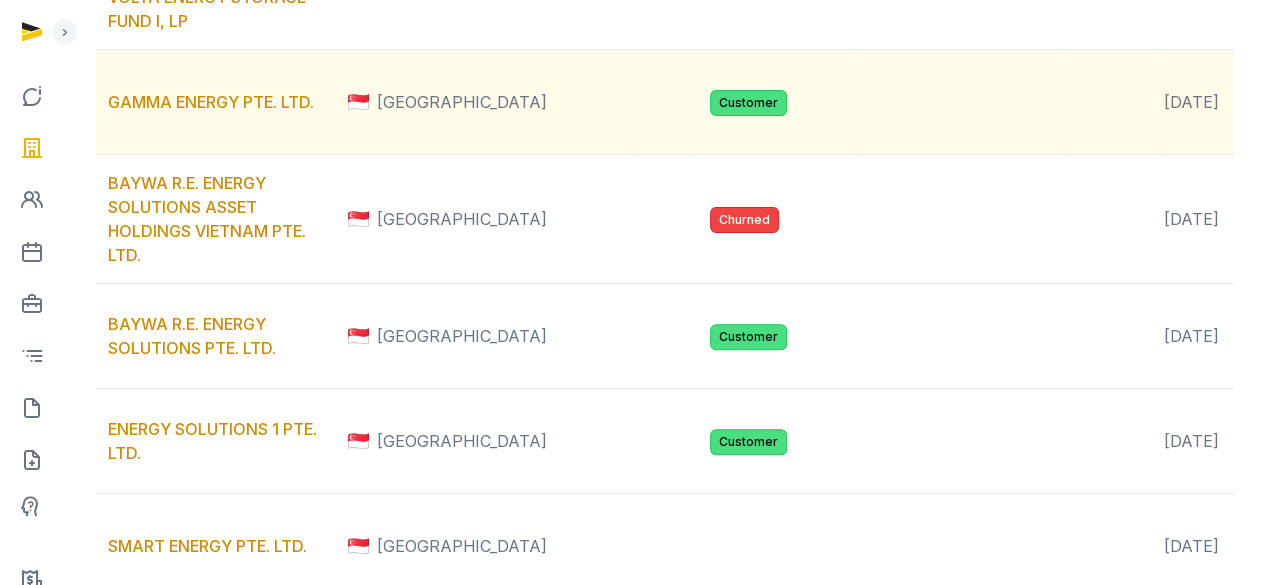 scroll, scrollTop: 500, scrollLeft: 0, axis: vertical 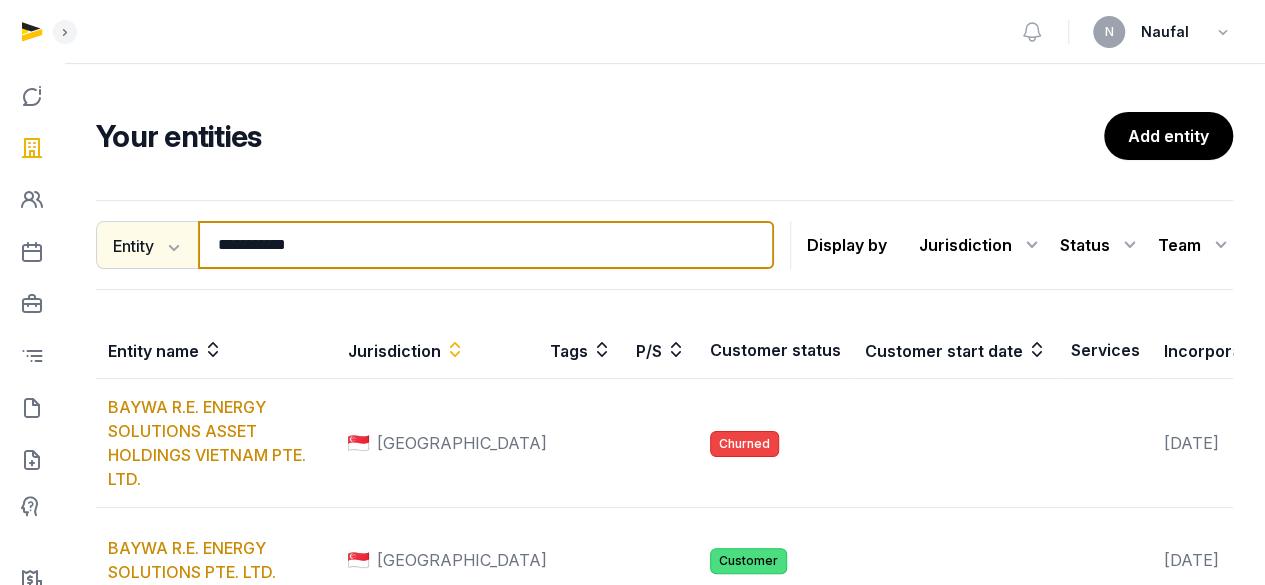 drag, startPoint x: 350, startPoint y: 251, endPoint x: 112, endPoint y: 252, distance: 238.0021 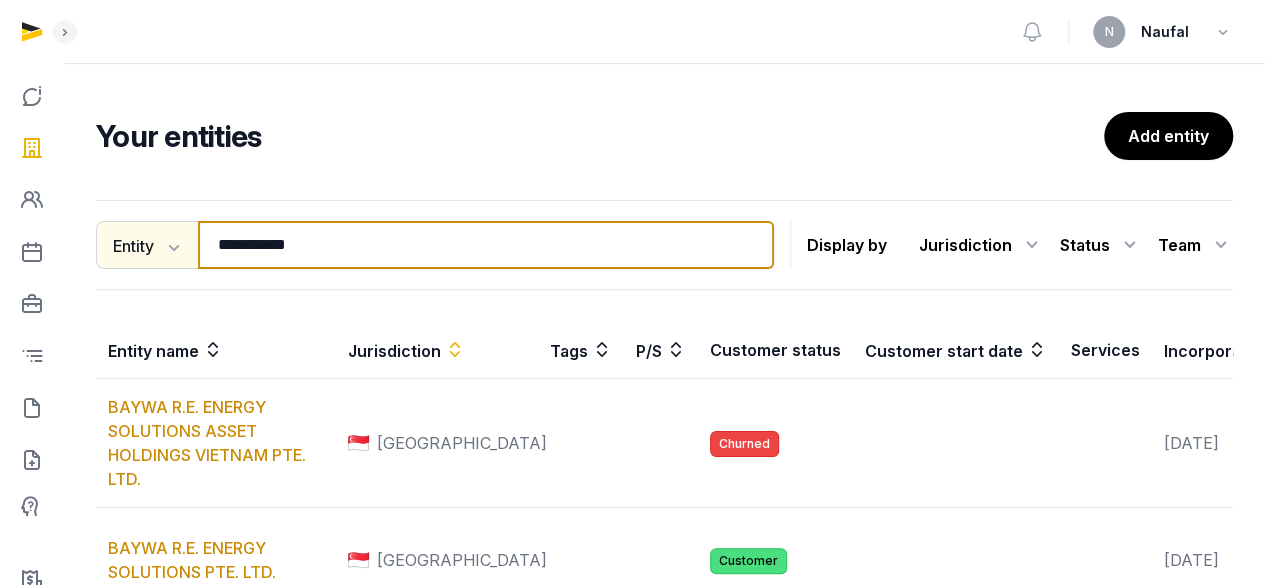 click on "**********" at bounding box center (435, 245) 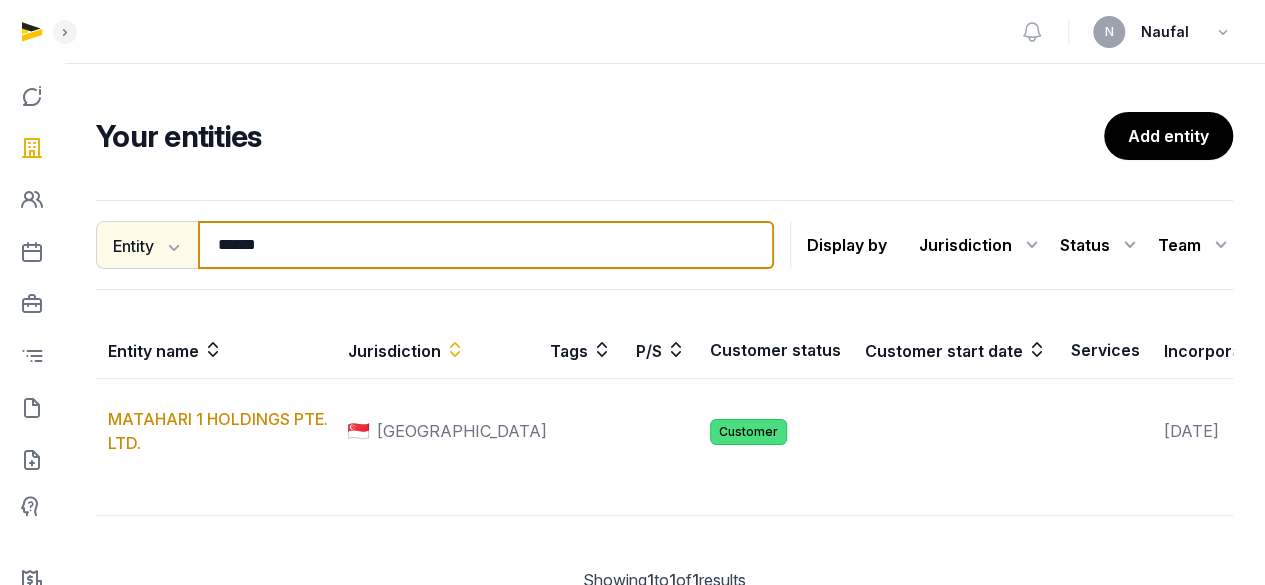 drag, startPoint x: 327, startPoint y: 243, endPoint x: 194, endPoint y: 248, distance: 133.09395 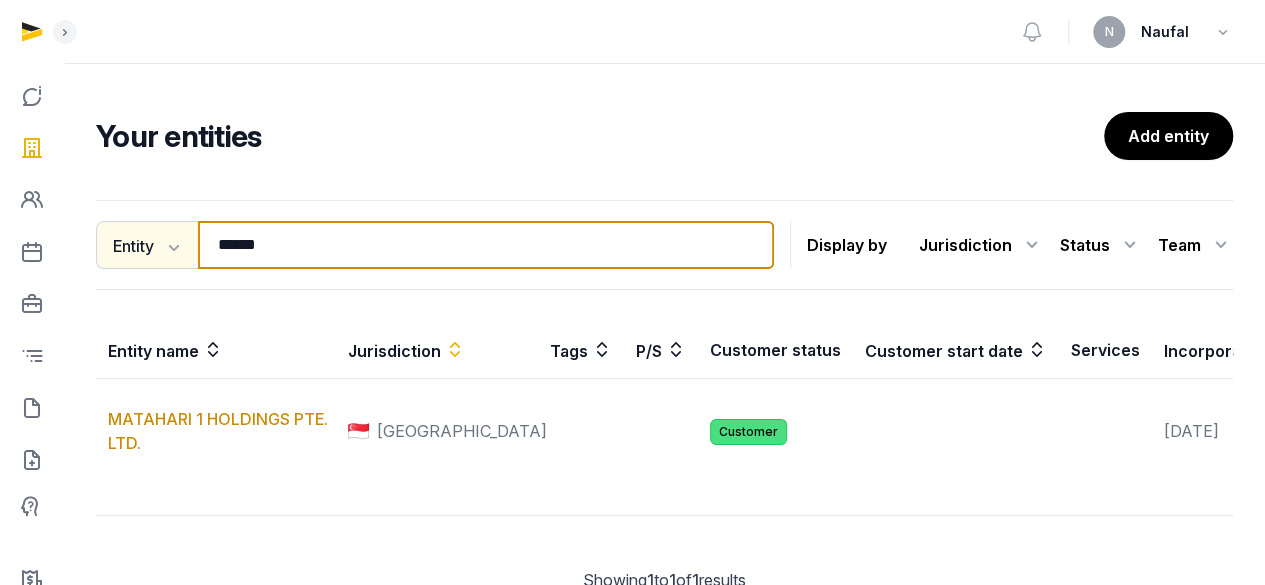 click on "Entity   Entity   People   Tags  Services ****** Search" at bounding box center [435, 245] 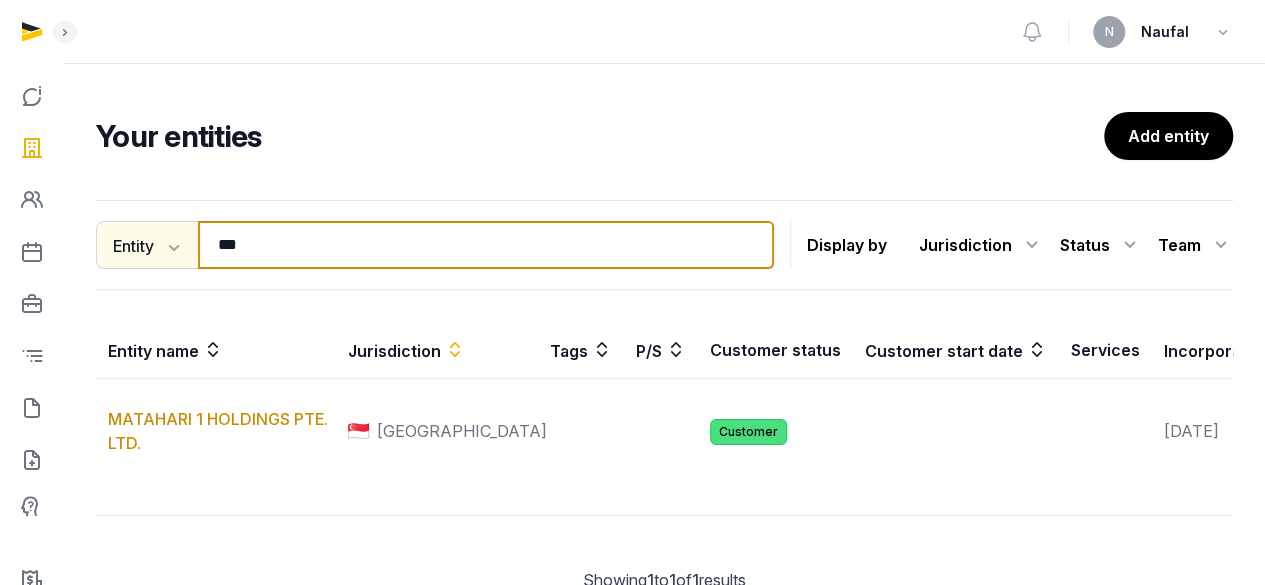 type on "***" 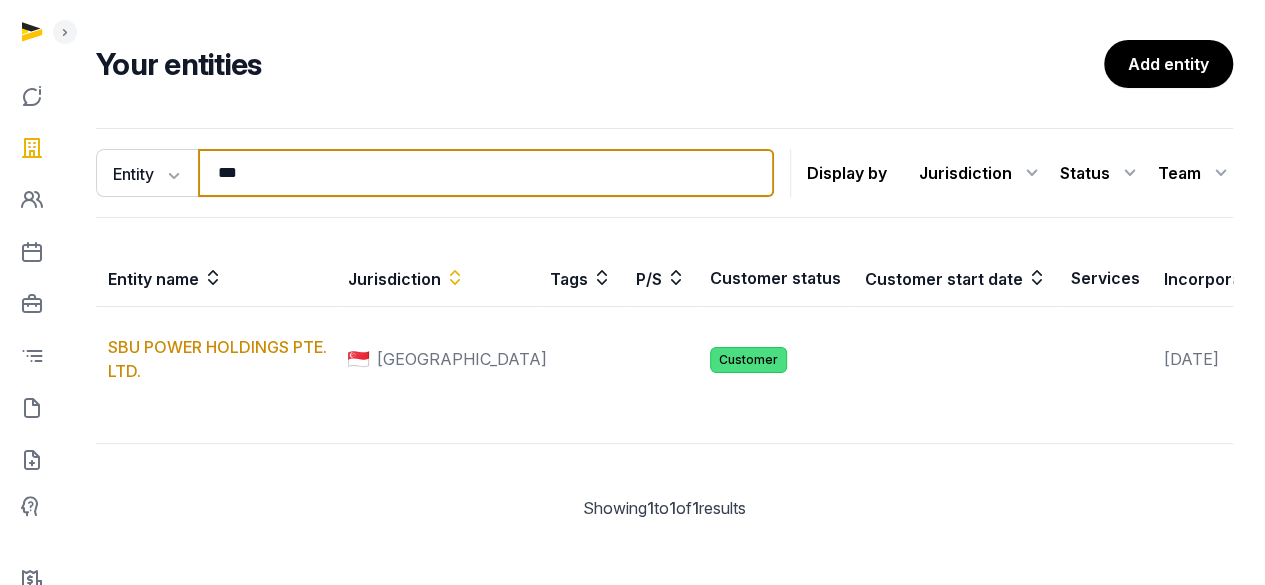 scroll, scrollTop: 100, scrollLeft: 0, axis: vertical 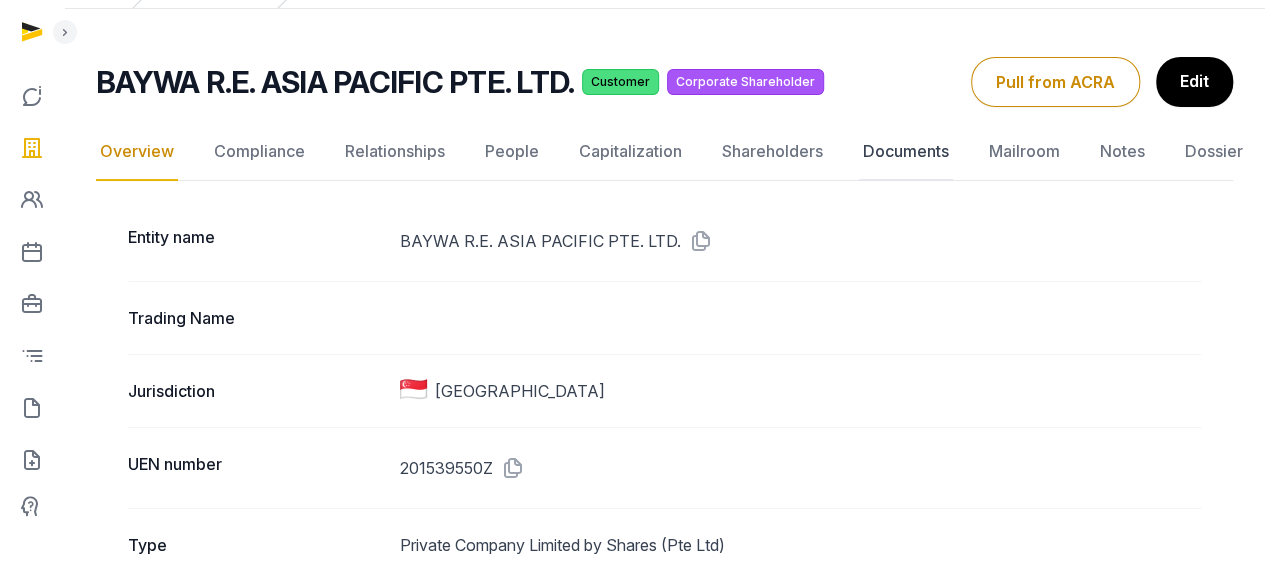 click on "Documents" 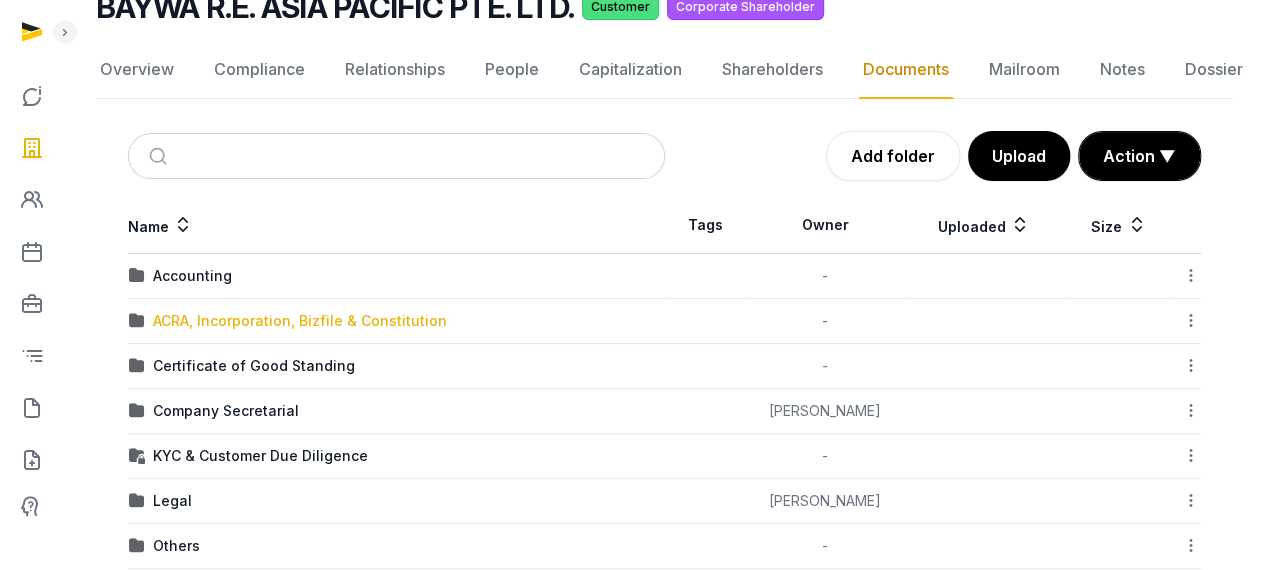 scroll, scrollTop: 200, scrollLeft: 0, axis: vertical 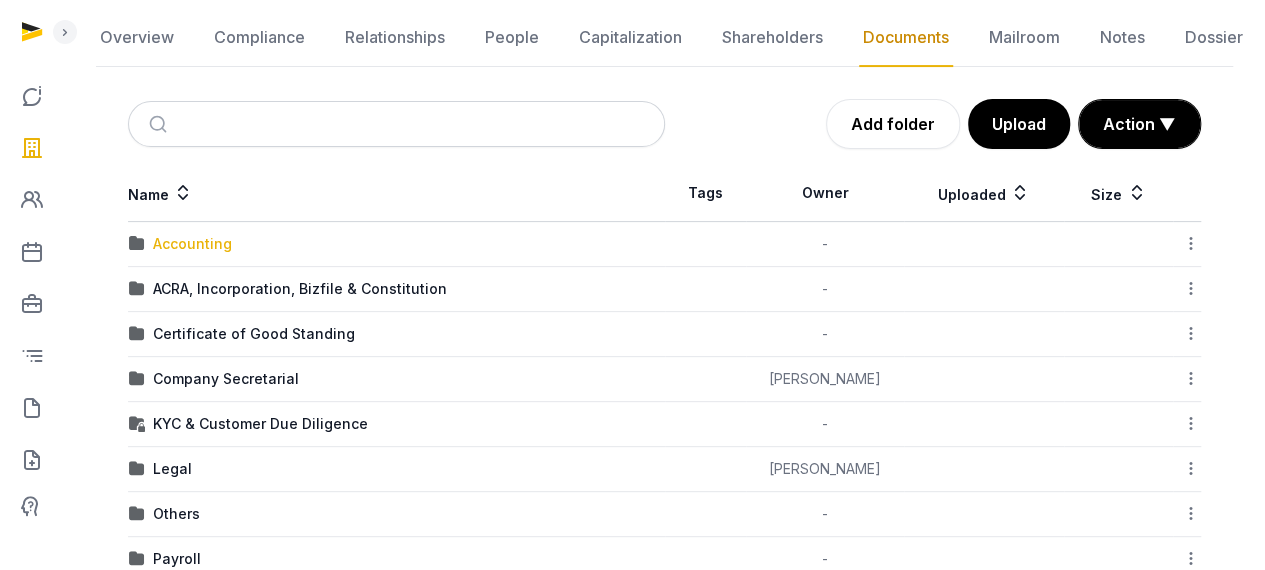 click on "Accounting" at bounding box center (192, 244) 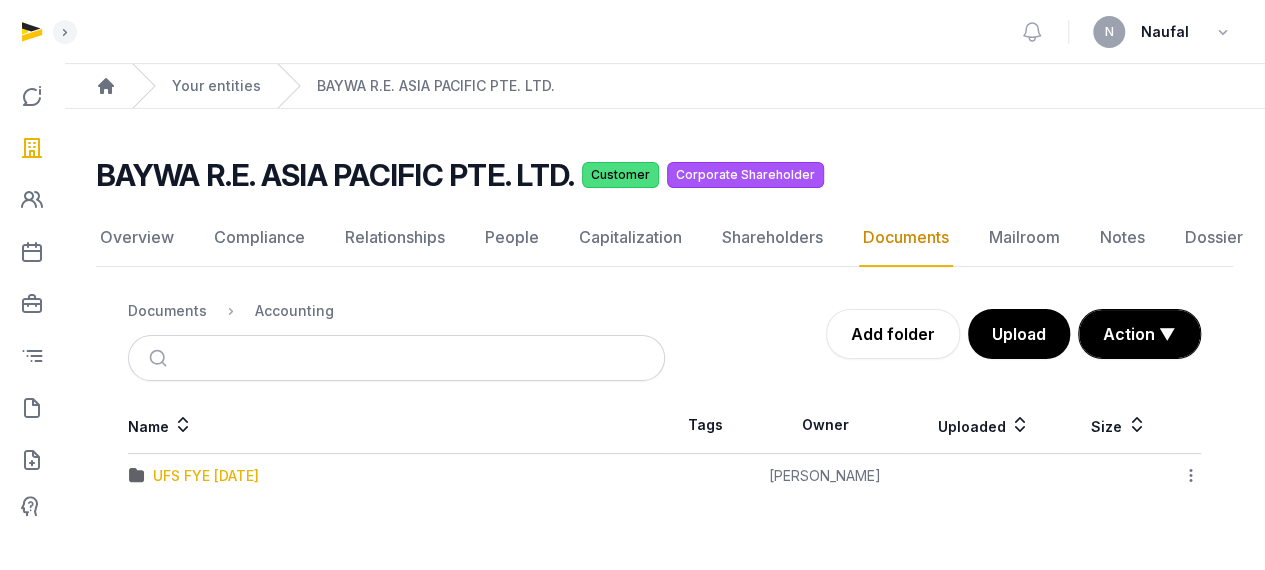 scroll, scrollTop: 15, scrollLeft: 0, axis: vertical 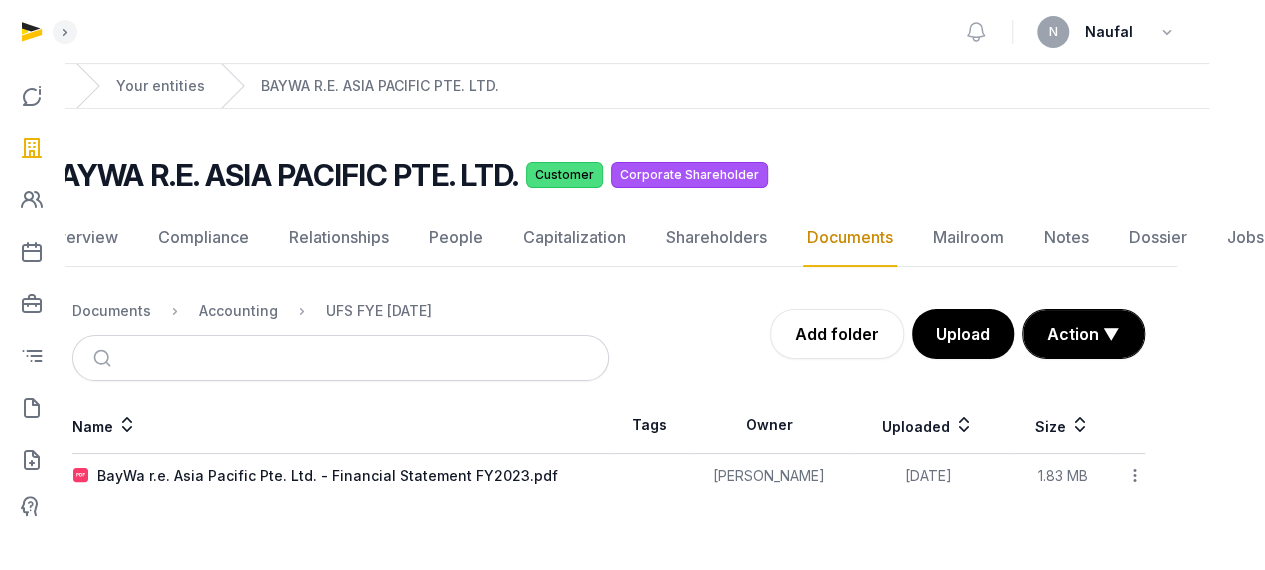drag, startPoint x: 318, startPoint y: 467, endPoint x: 1919, endPoint y: 191, distance: 1624.616 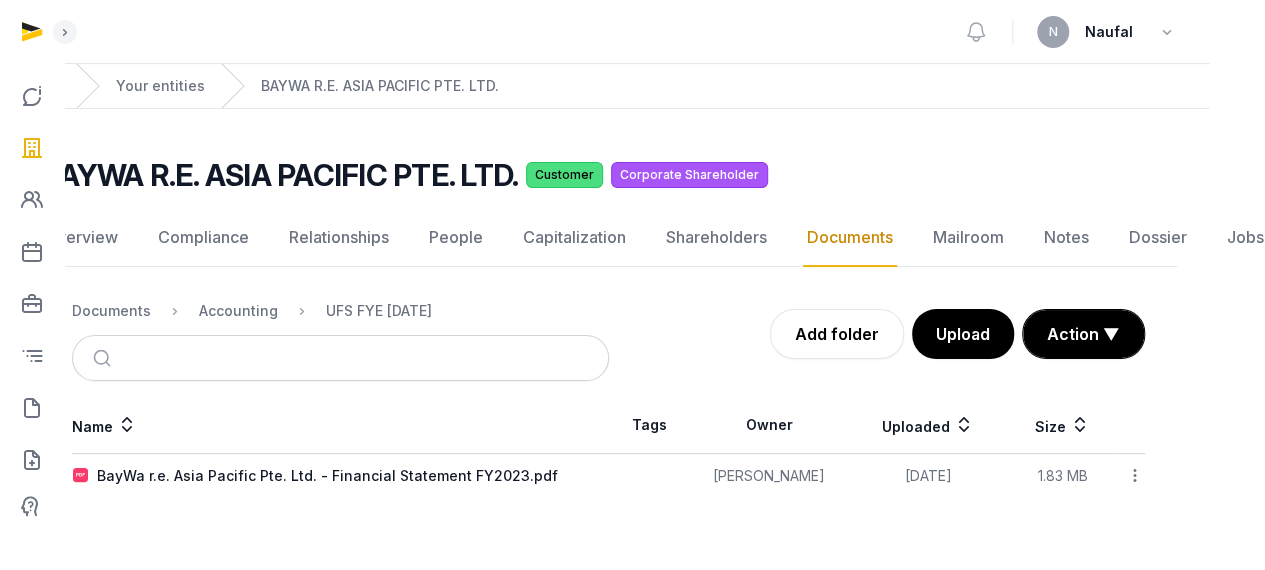 click 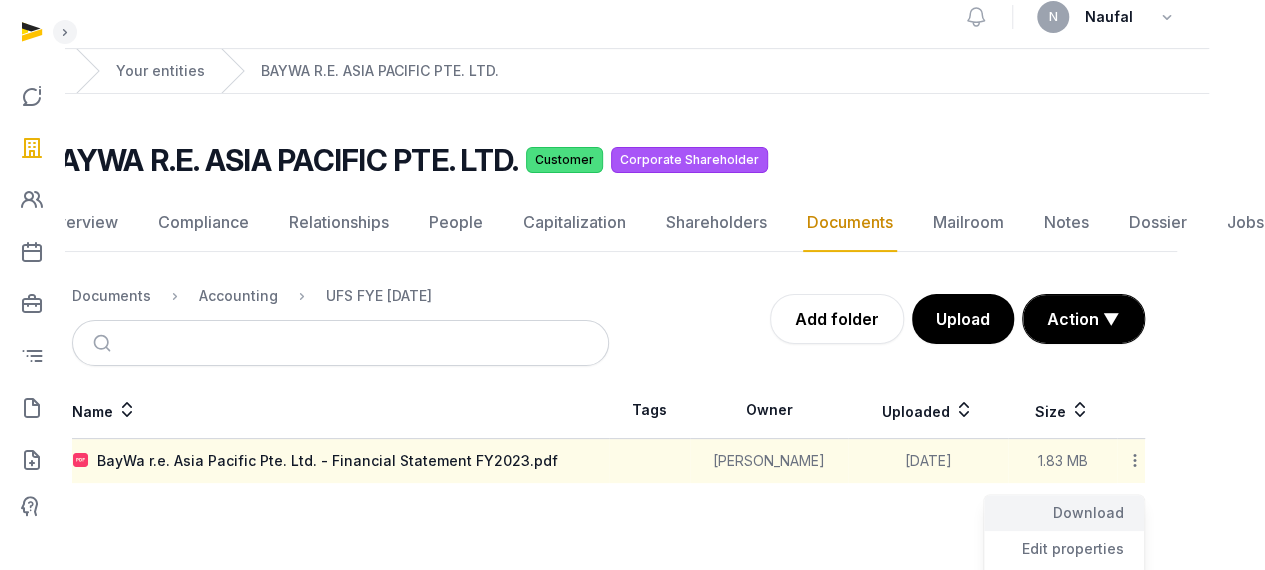 click on "Download" 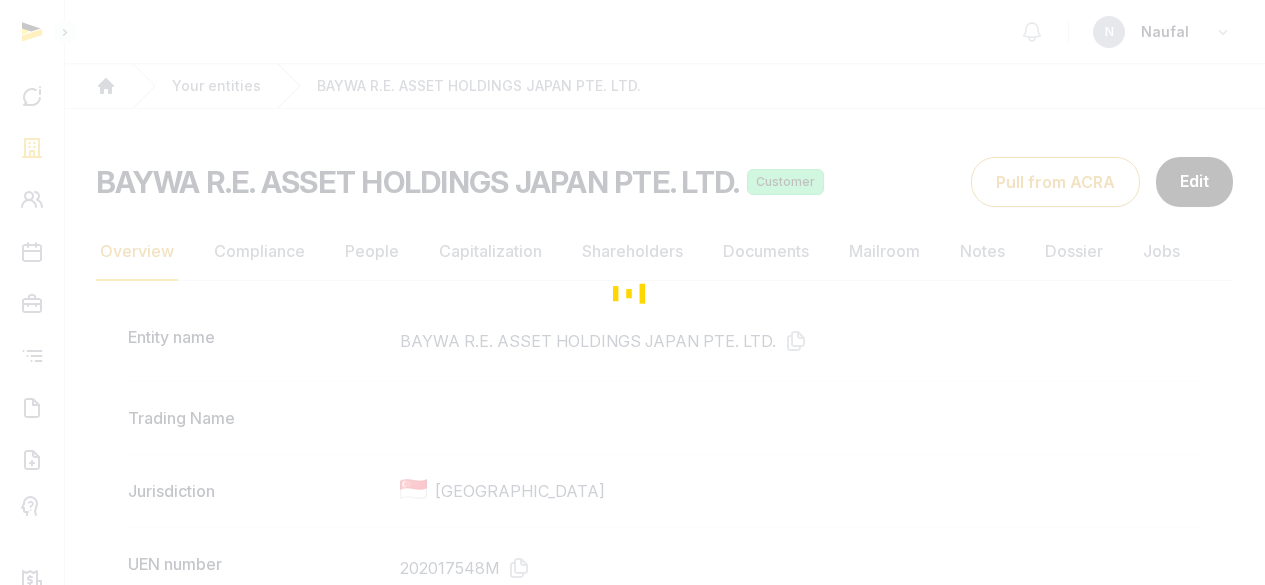 scroll, scrollTop: 0, scrollLeft: 0, axis: both 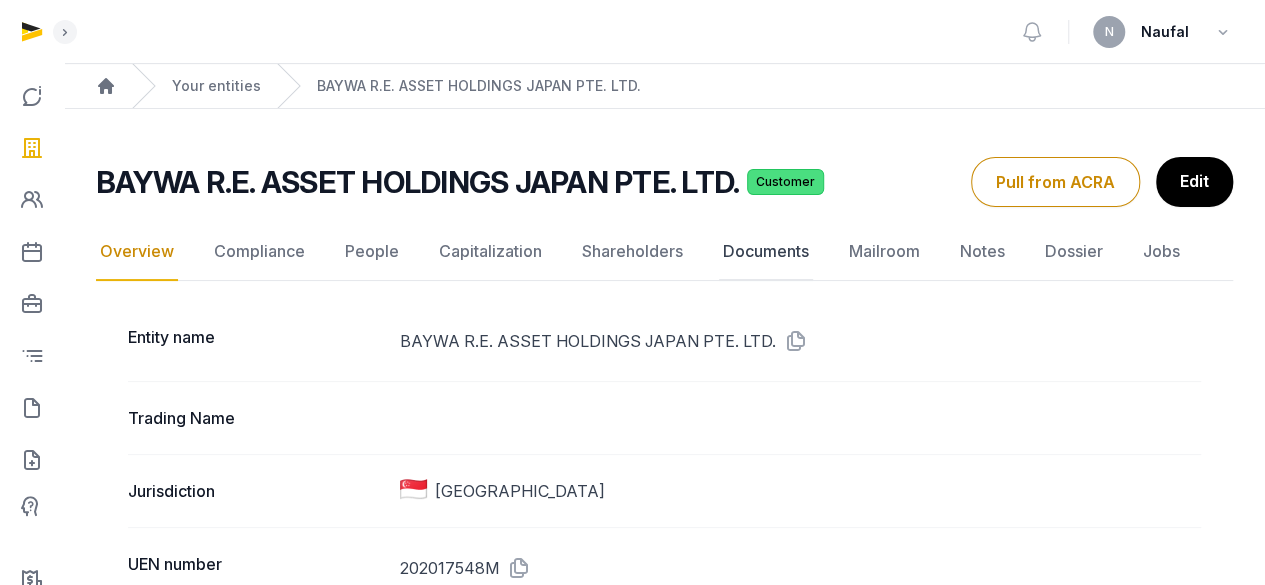 click on "Documents" 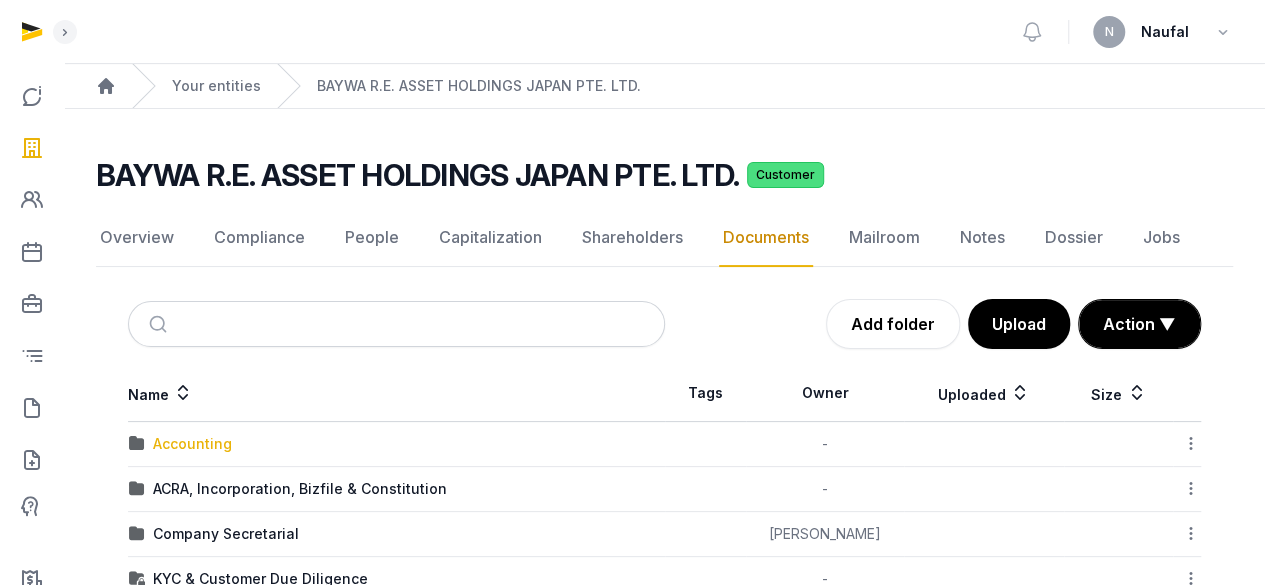 click on "Accounting" at bounding box center (192, 444) 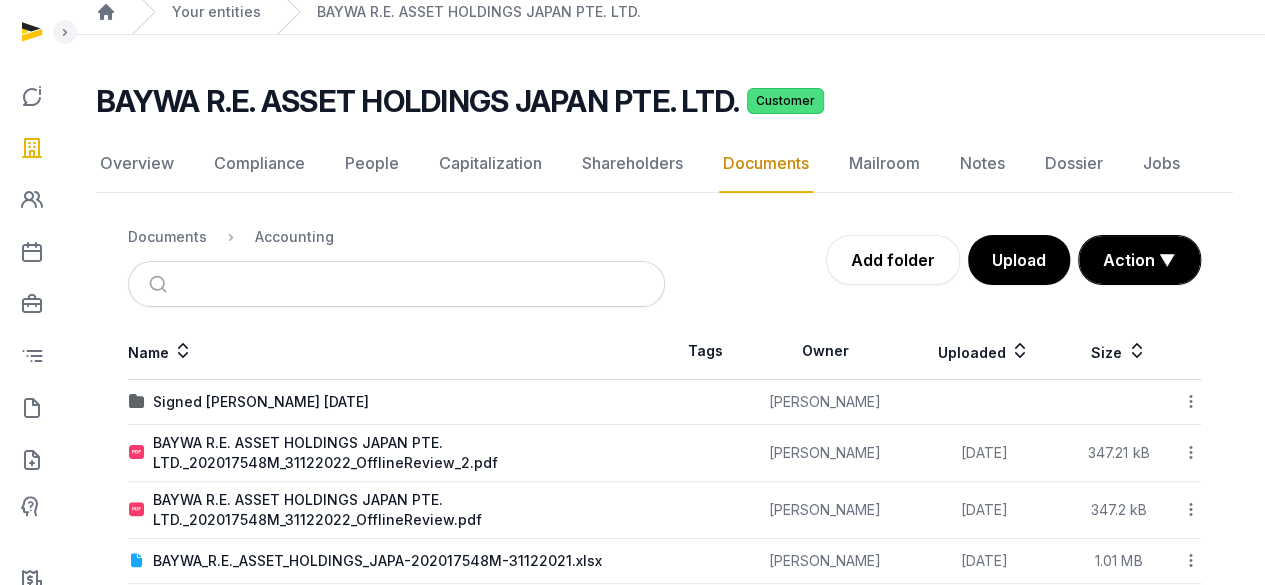 scroll, scrollTop: 100, scrollLeft: 0, axis: vertical 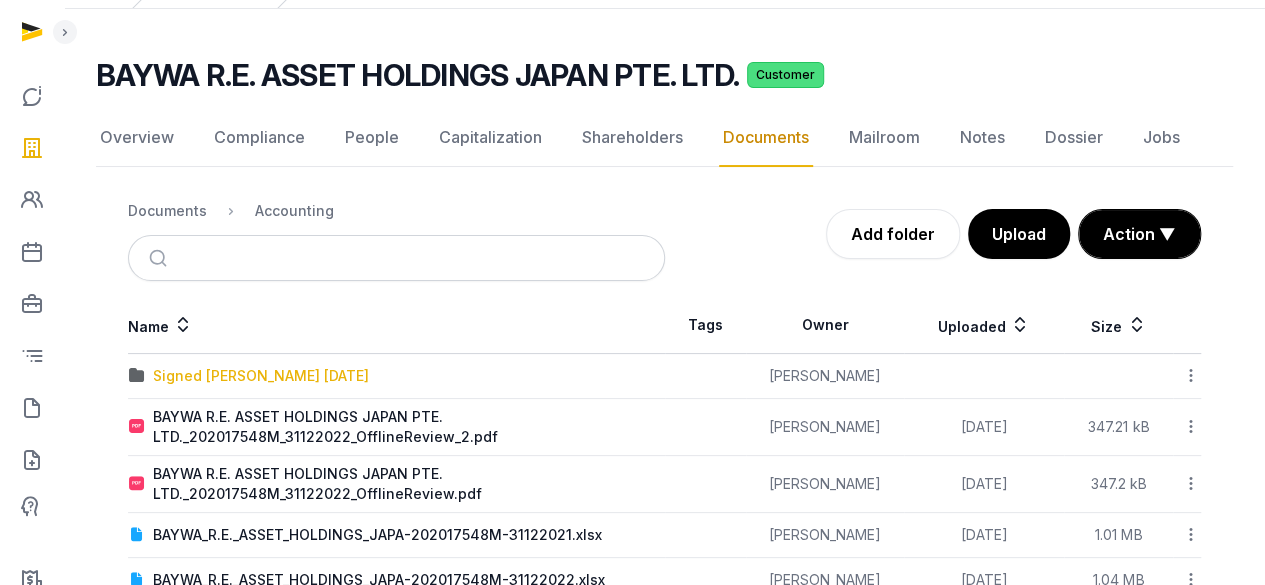 click on "Signed [PERSON_NAME] [DATE]" at bounding box center (261, 376) 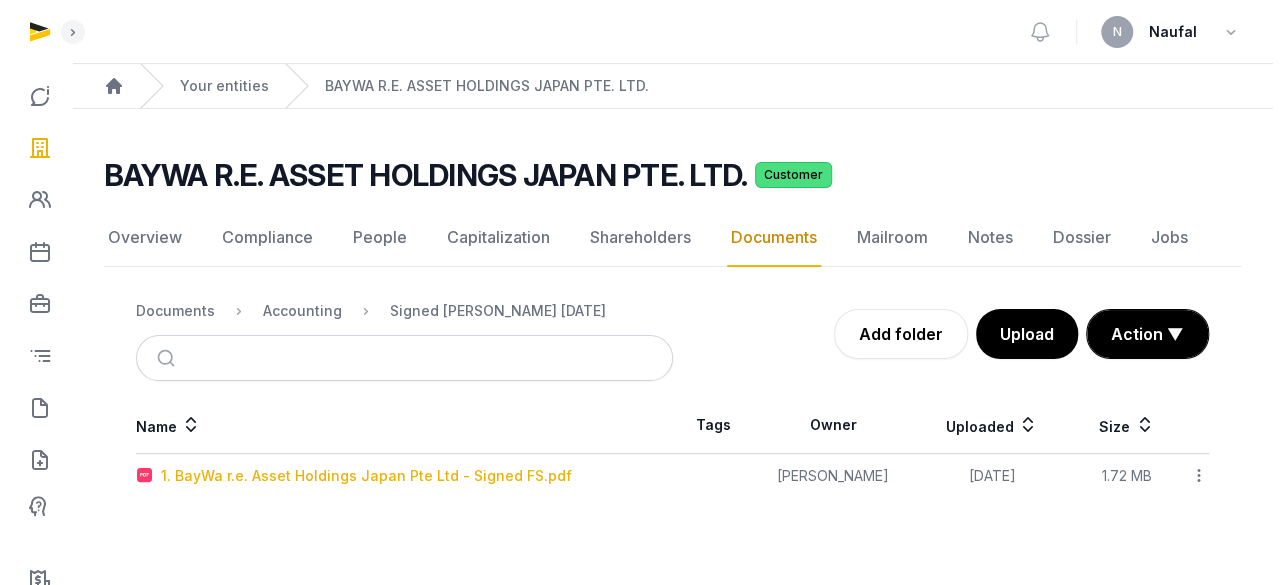 scroll, scrollTop: 0, scrollLeft: 0, axis: both 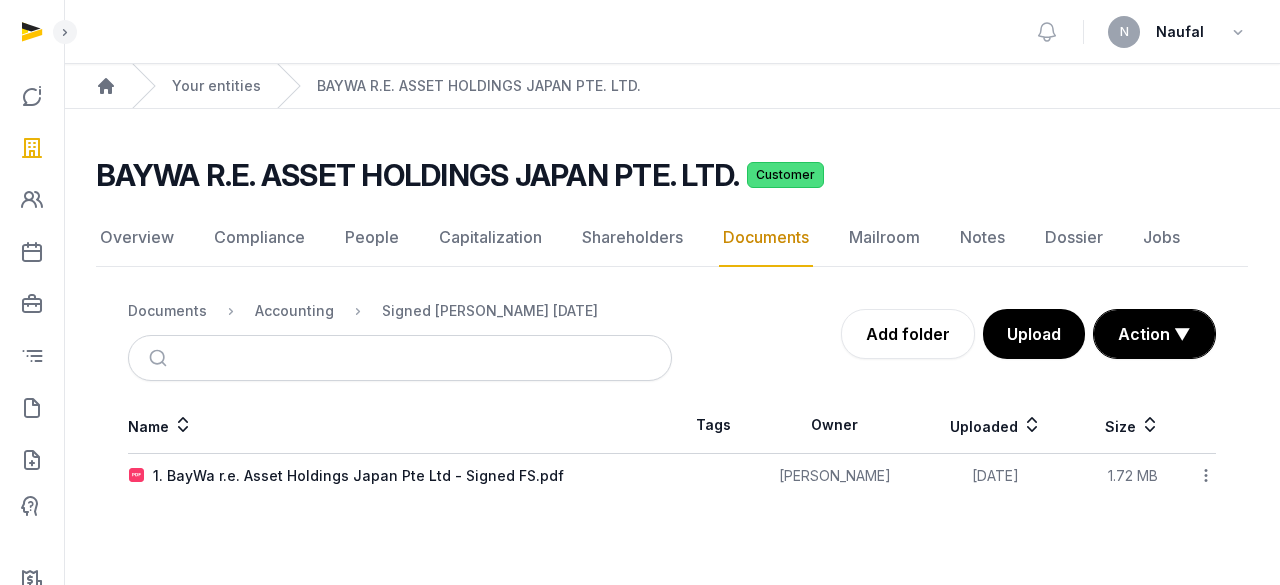 click 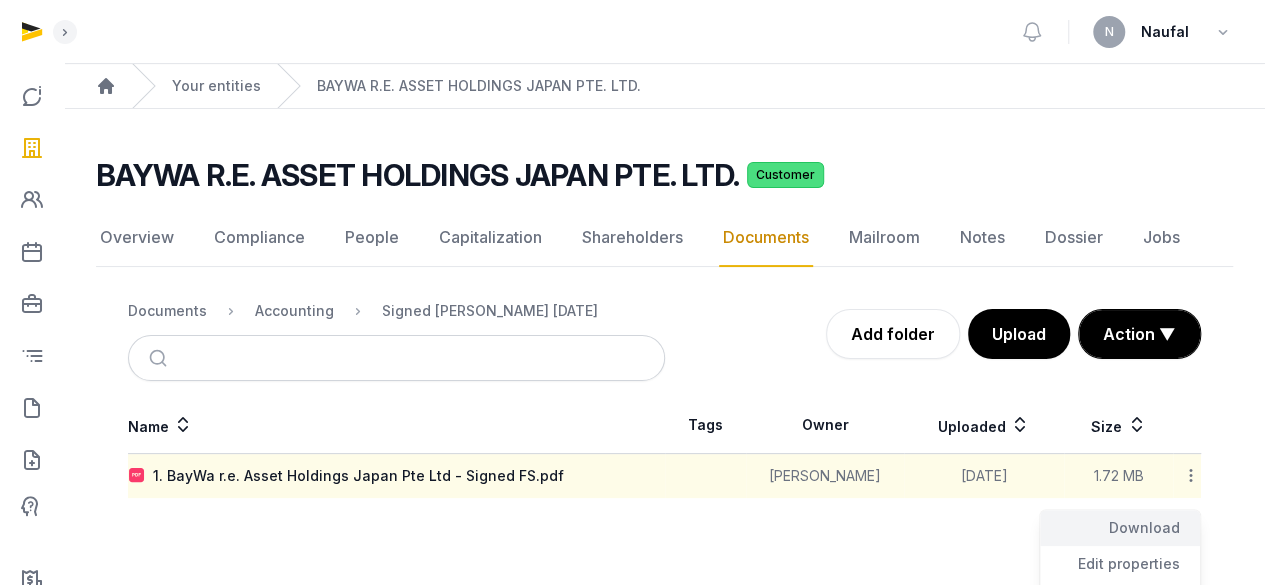 click on "Download" 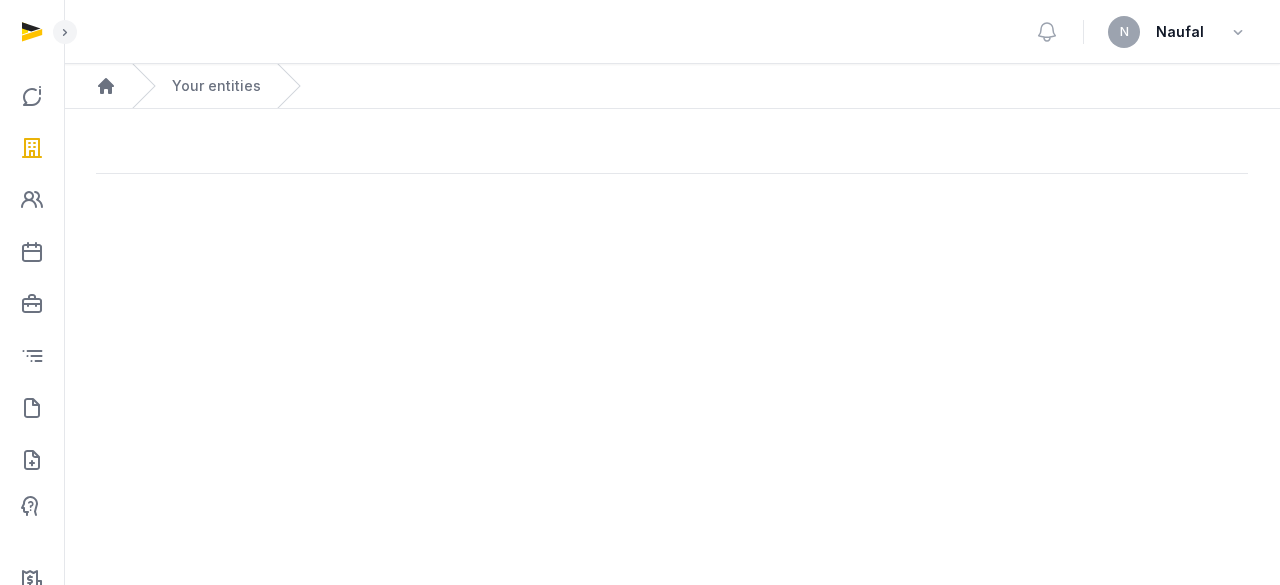 scroll, scrollTop: 0, scrollLeft: 0, axis: both 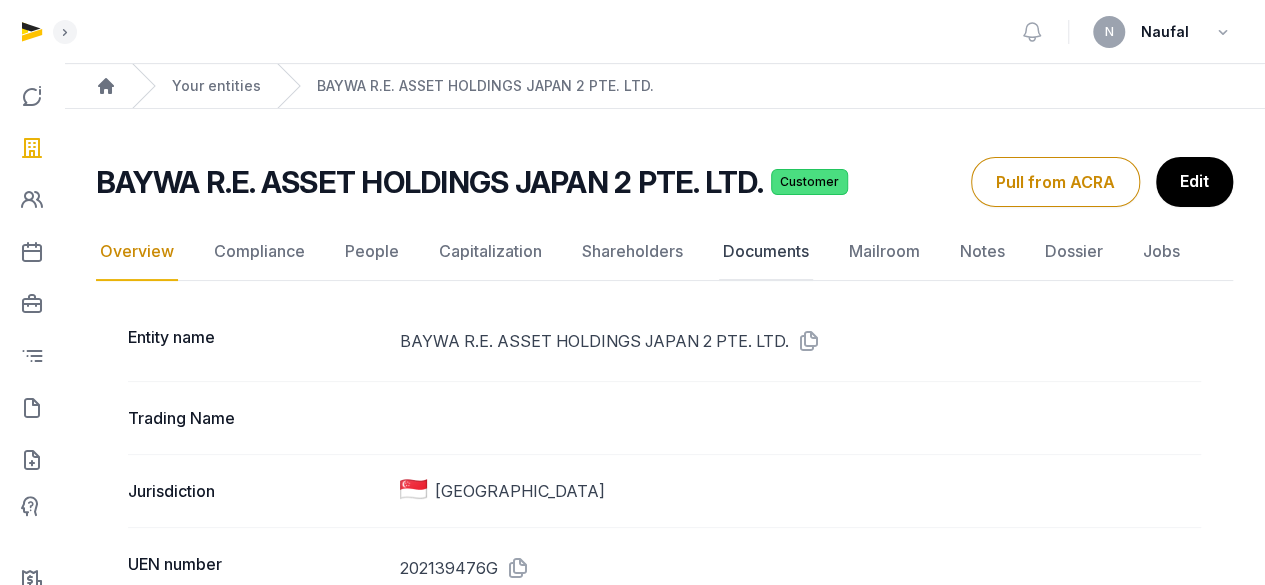 click on "Documents" 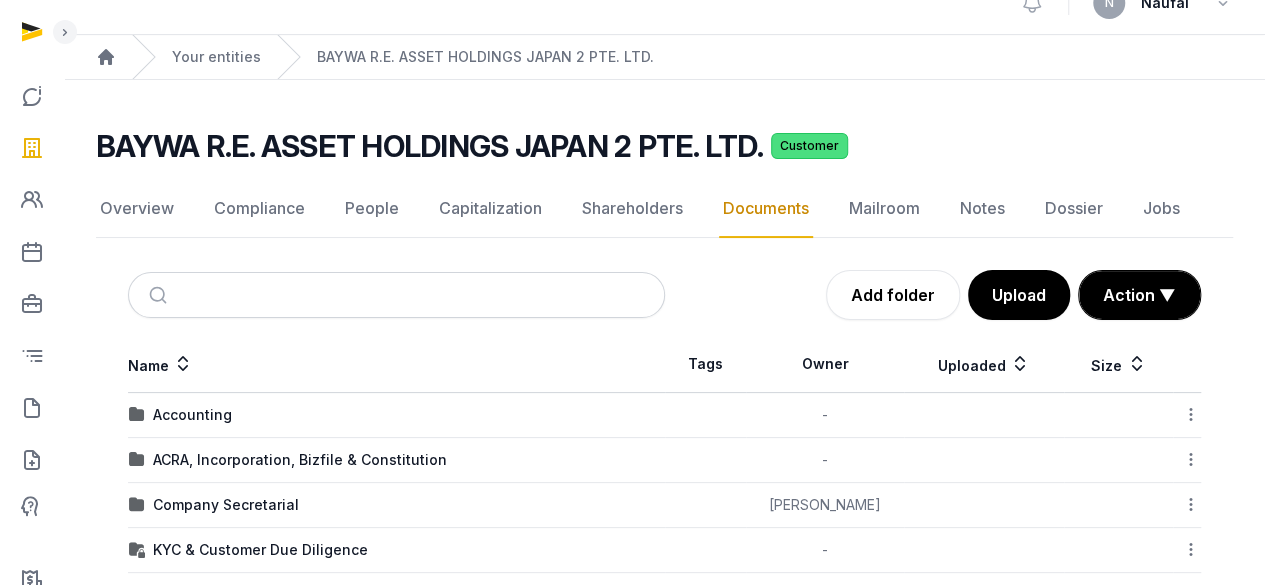 scroll, scrollTop: 100, scrollLeft: 0, axis: vertical 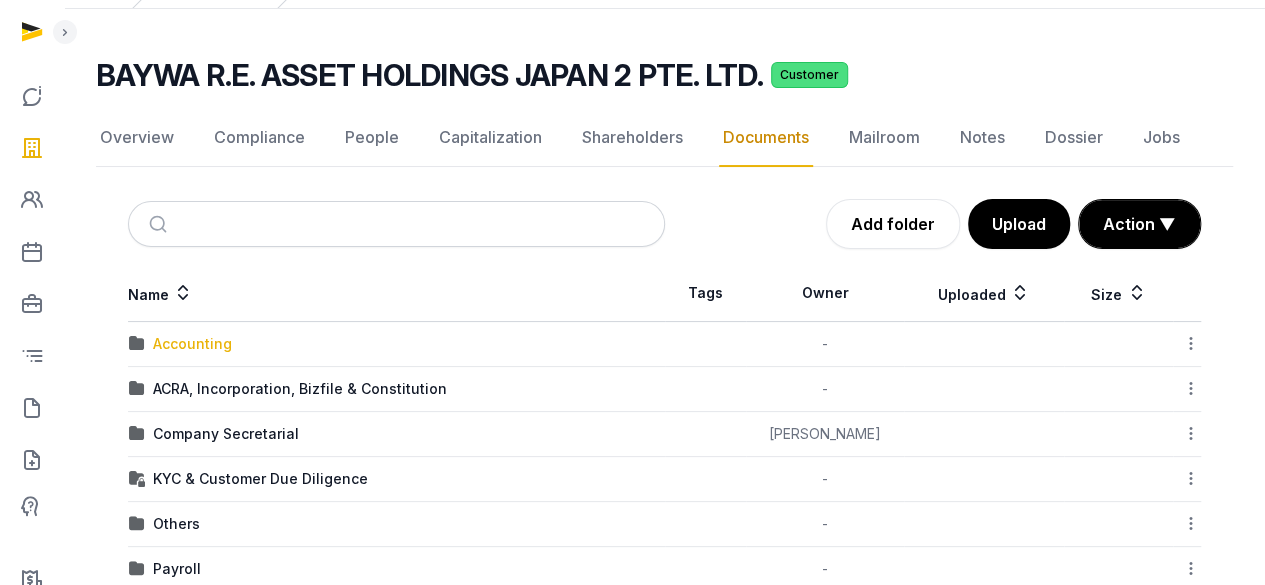 click on "Accounting" at bounding box center (192, 344) 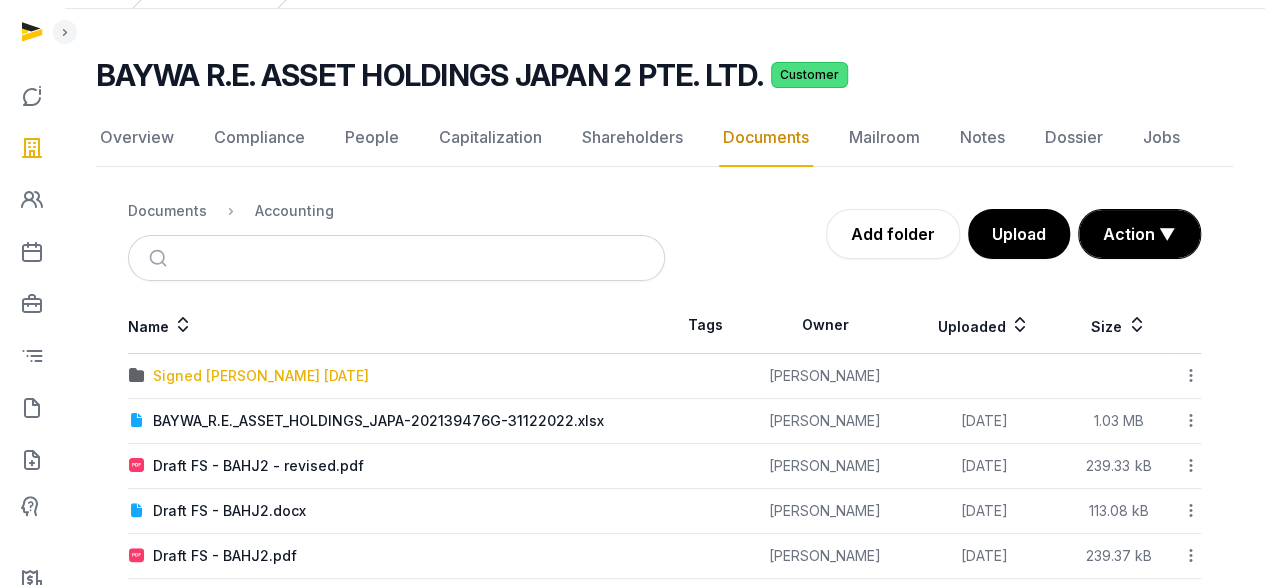 click on "Signed FS FYE 31 Dec 2023" at bounding box center (261, 376) 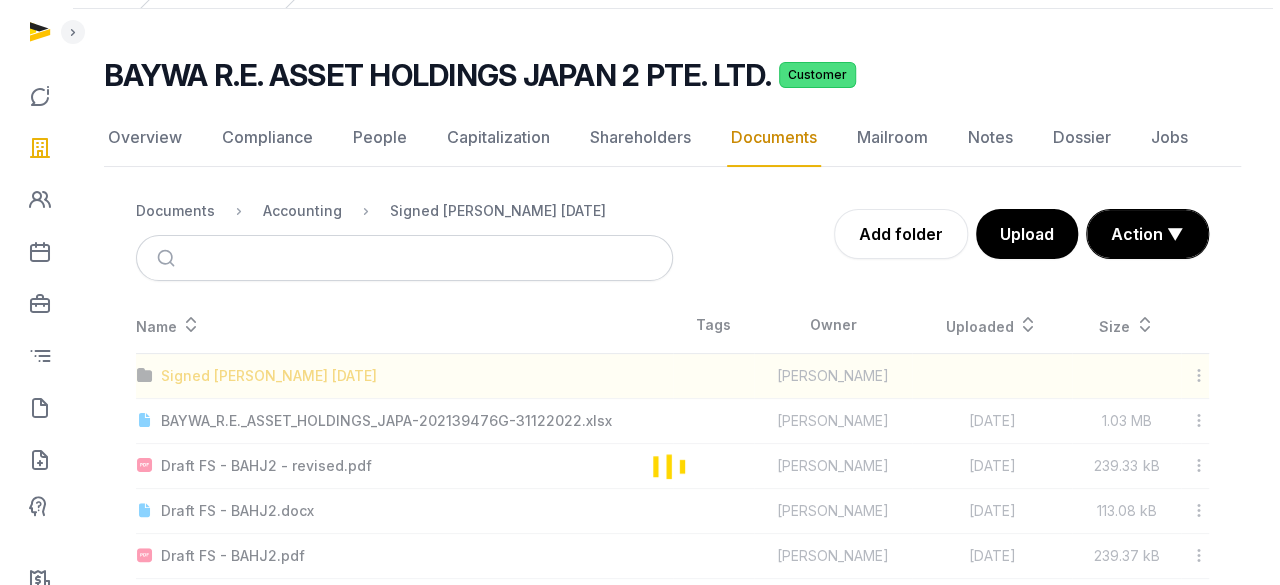 scroll, scrollTop: 0, scrollLeft: 0, axis: both 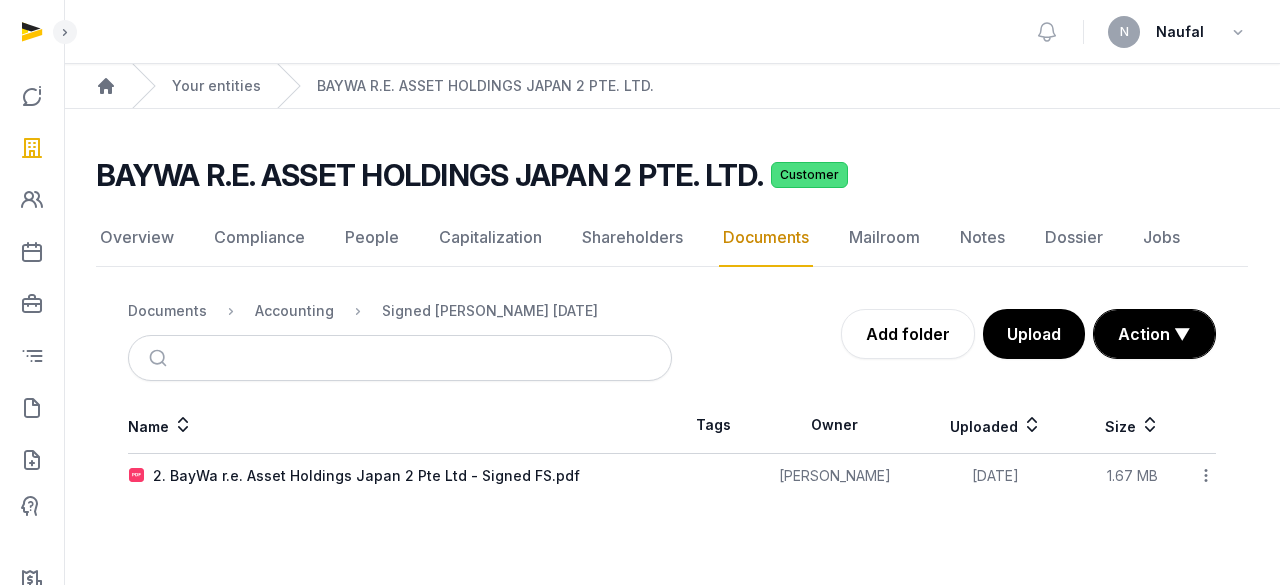 click 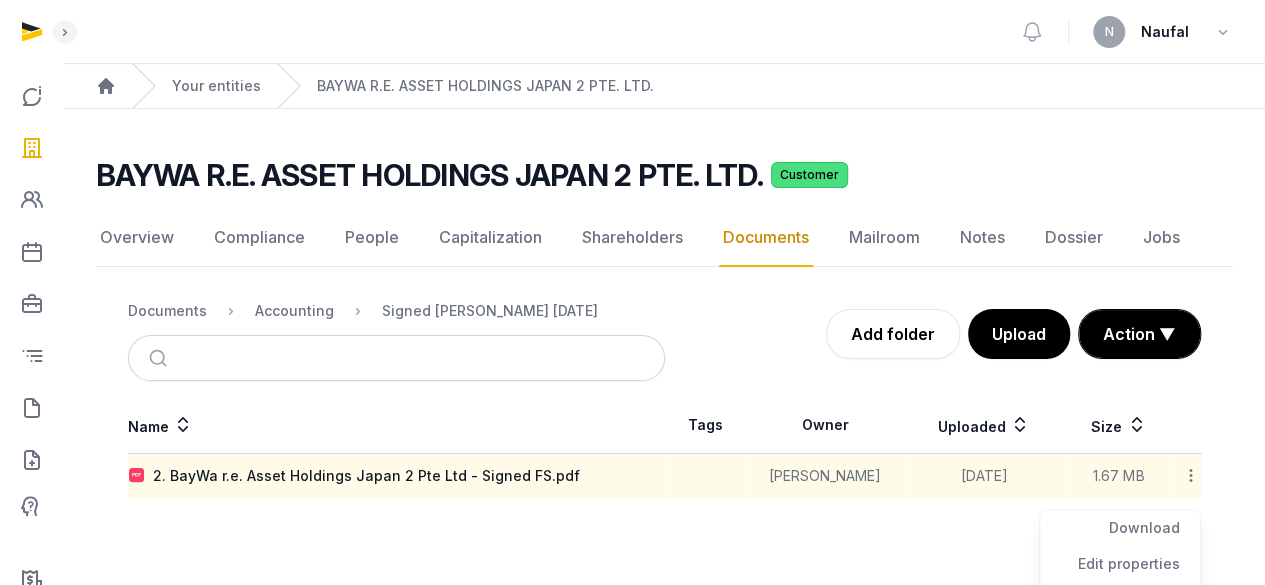 click on "Download" 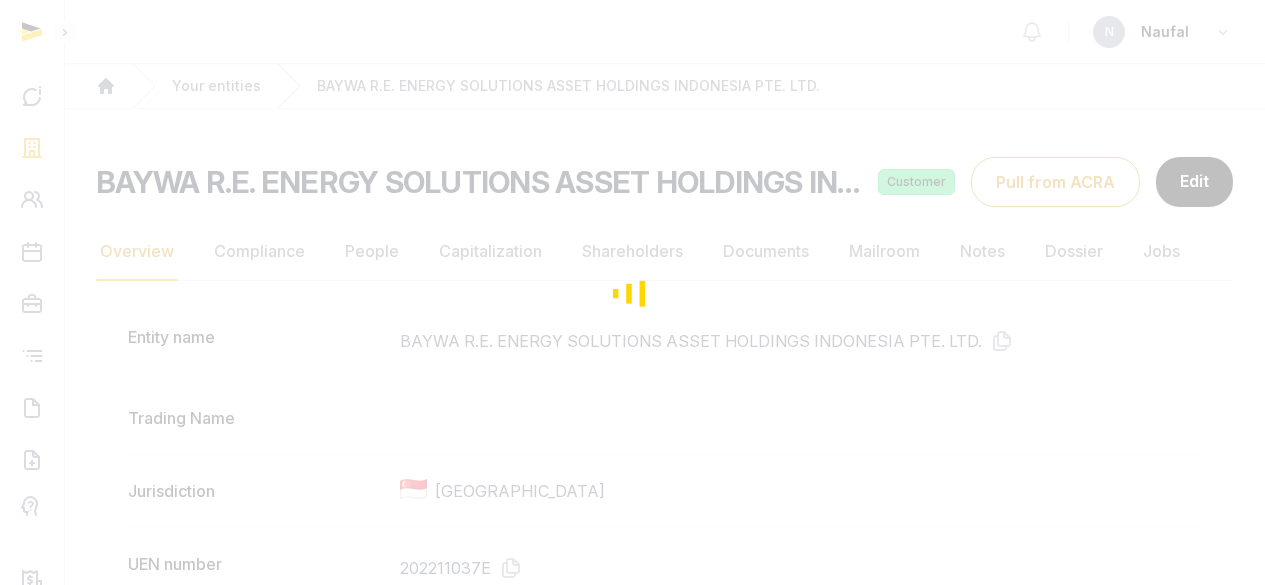 scroll, scrollTop: 0, scrollLeft: 0, axis: both 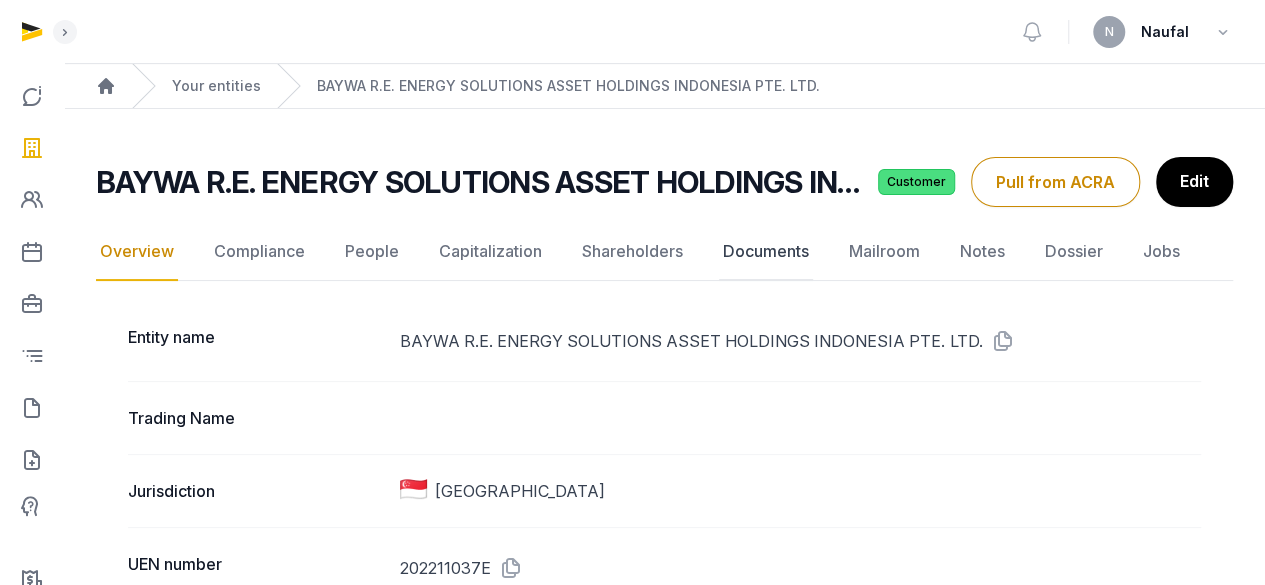 click on "Documents" 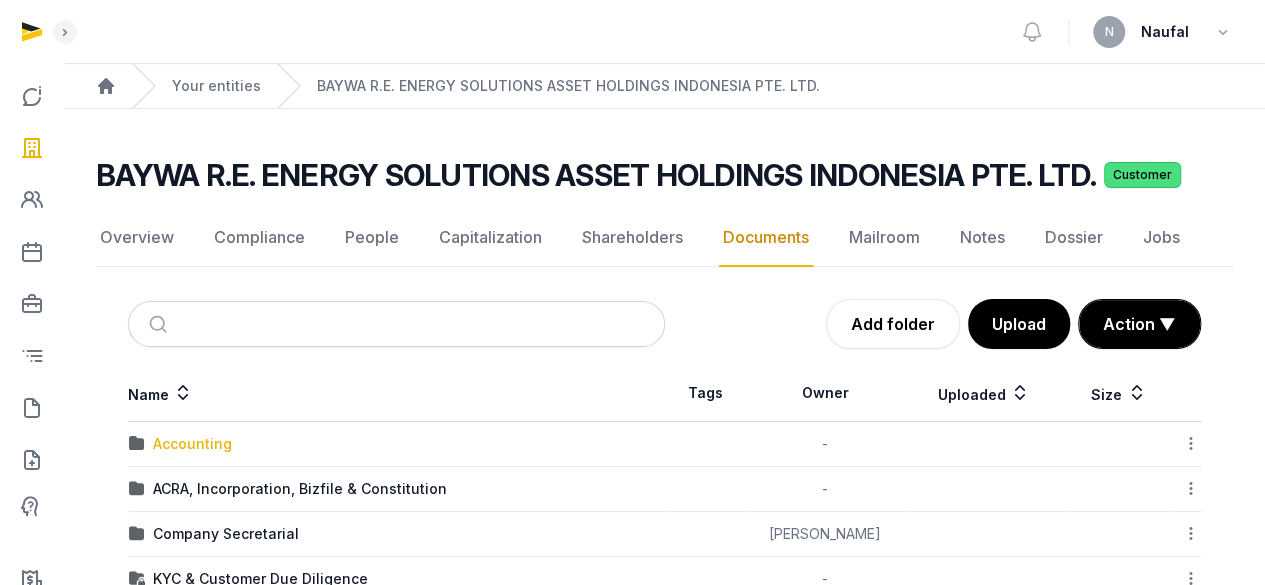 click on "Accounting" at bounding box center (192, 444) 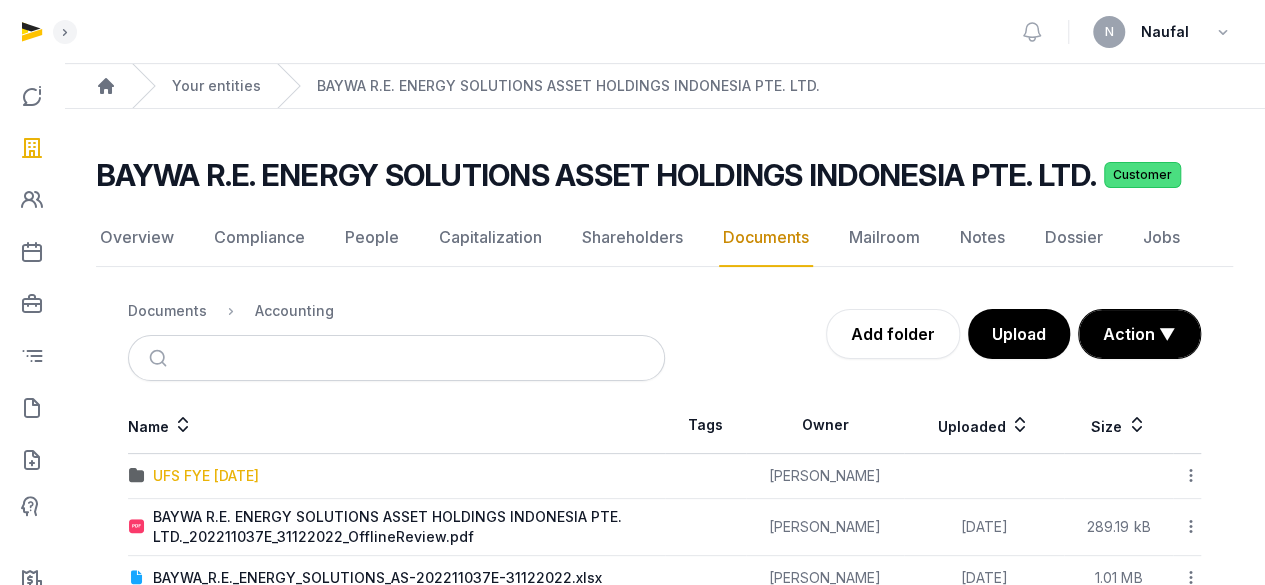 click on "UFS FYE [DATE]" at bounding box center (206, 476) 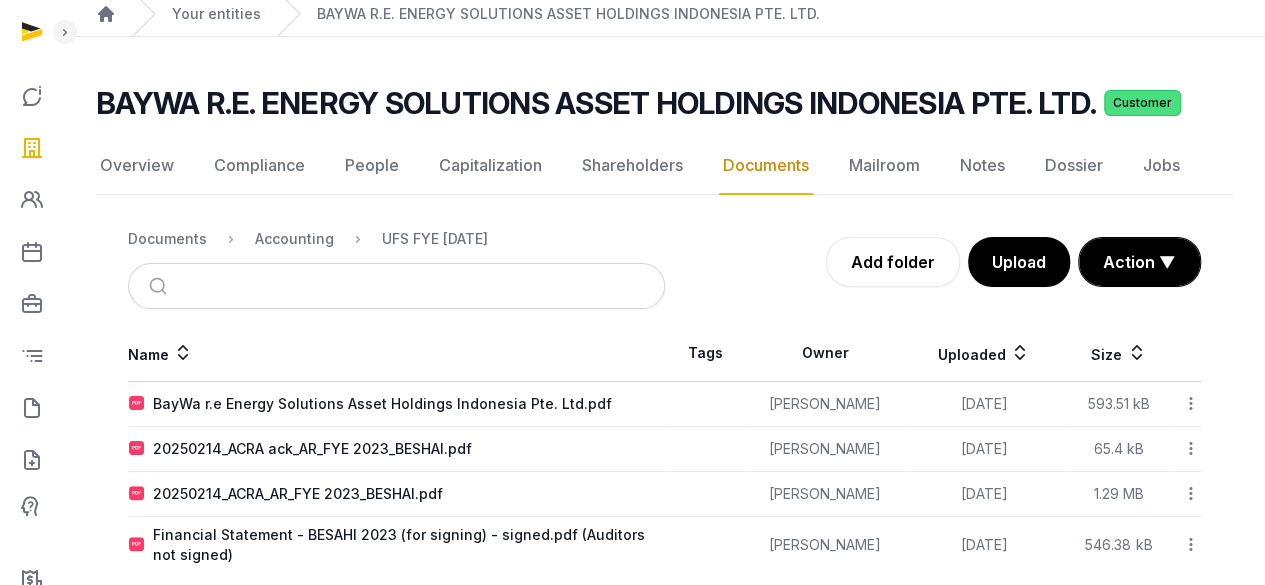 scroll, scrollTop: 97, scrollLeft: 0, axis: vertical 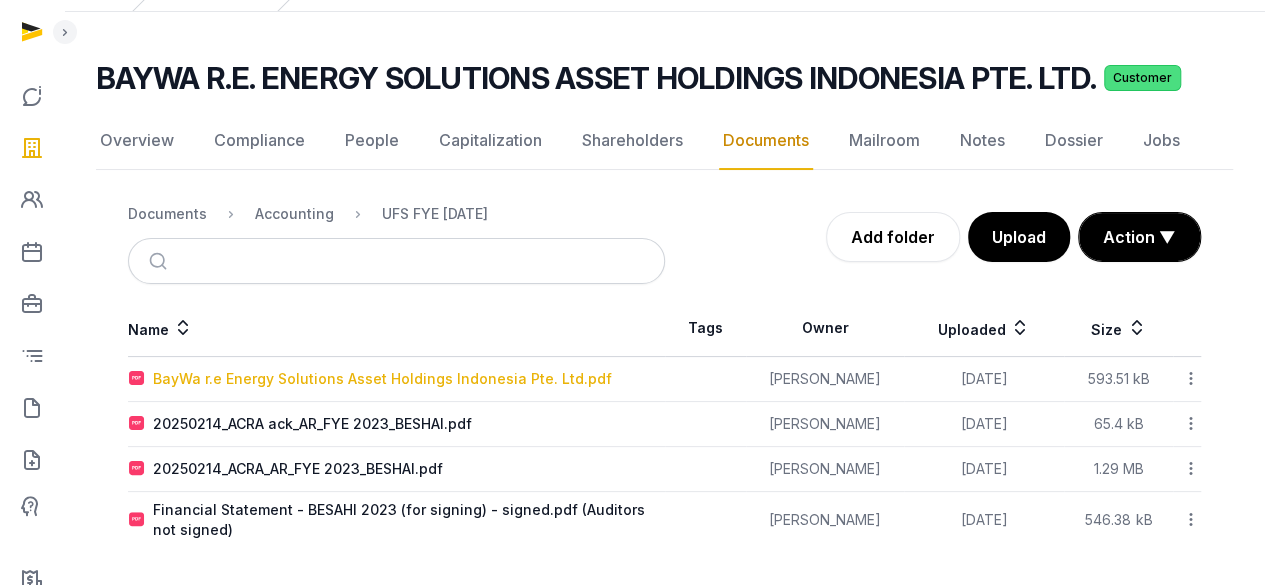 click on "BayWa r.e Energy Solutions Asset Holdings Indonesia Pte. Ltd.pdf" at bounding box center (382, 379) 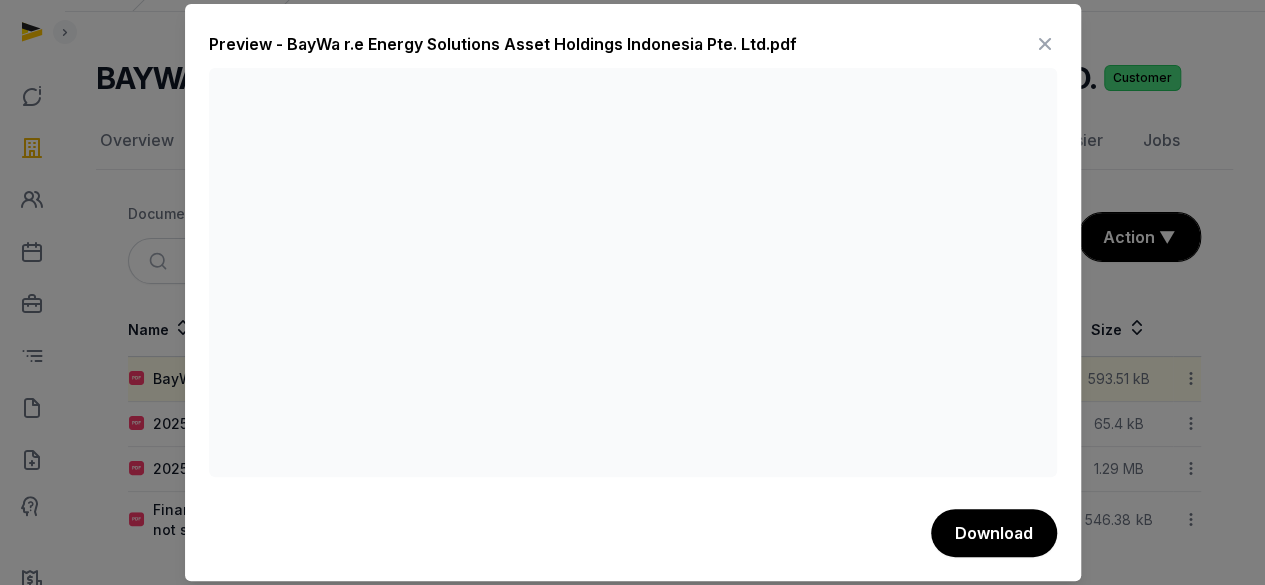 click at bounding box center (1045, 44) 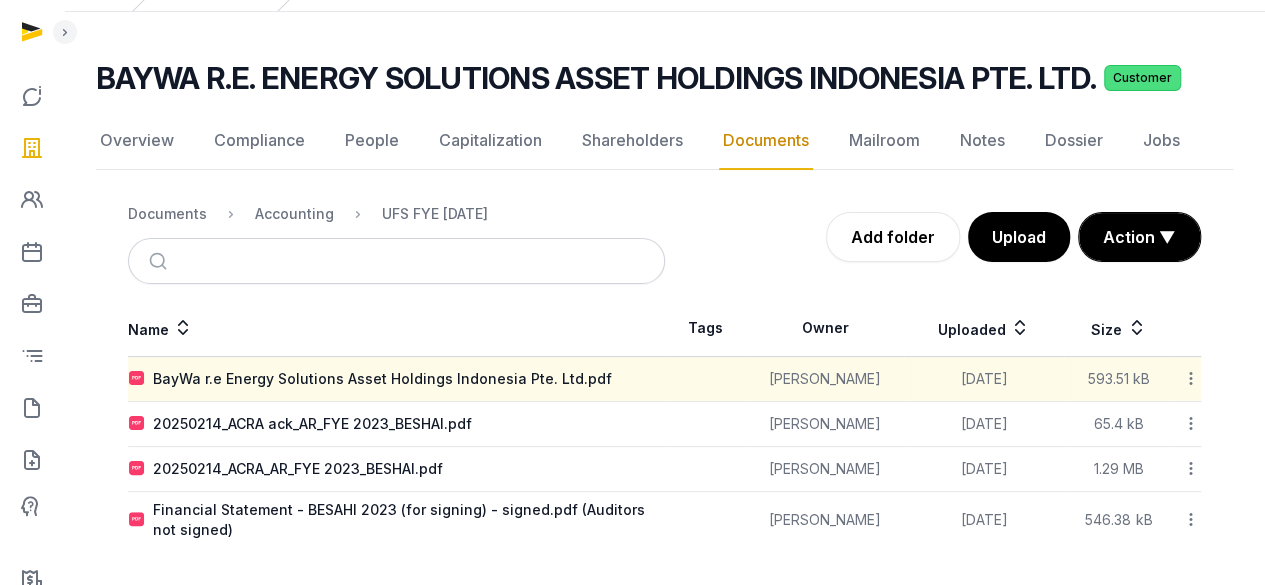 click 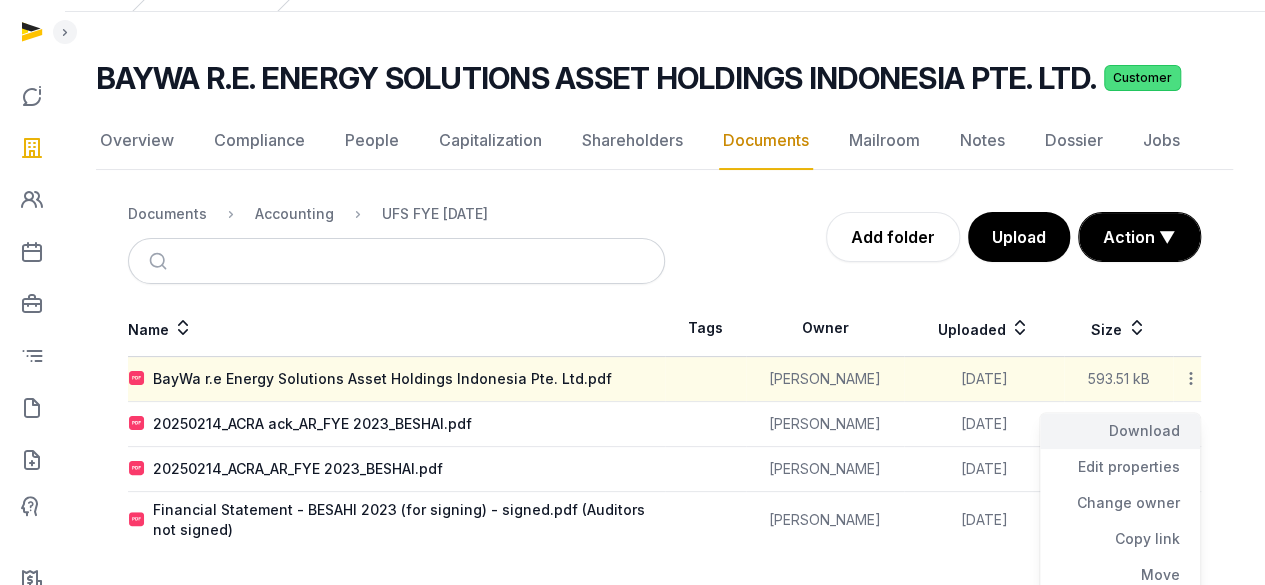 click on "Download" 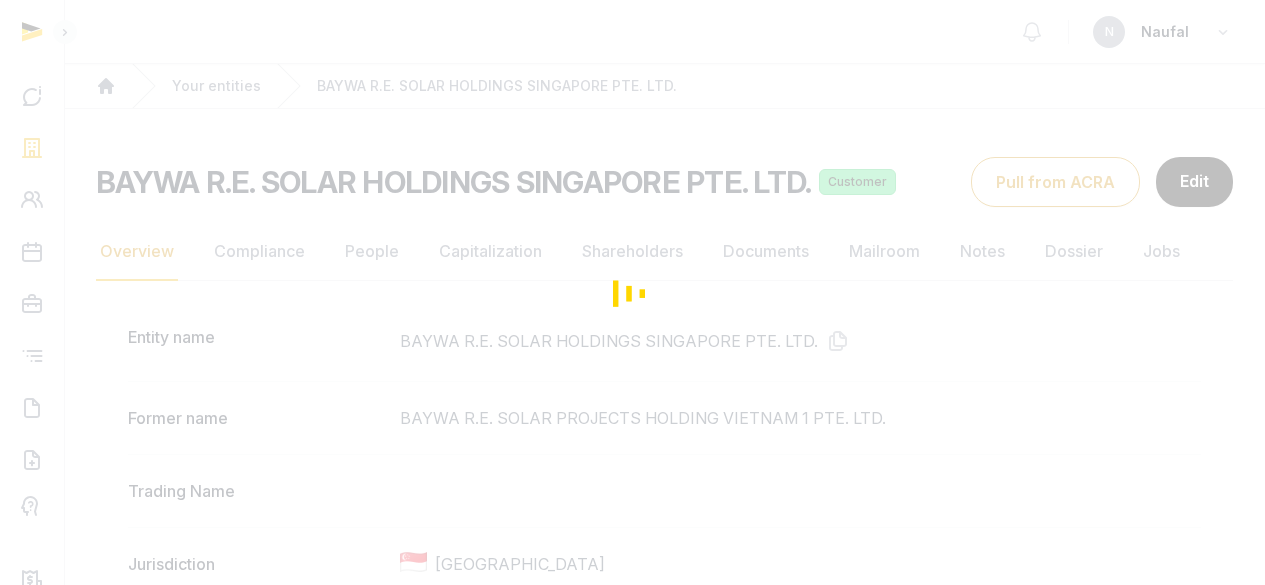 scroll, scrollTop: 0, scrollLeft: 0, axis: both 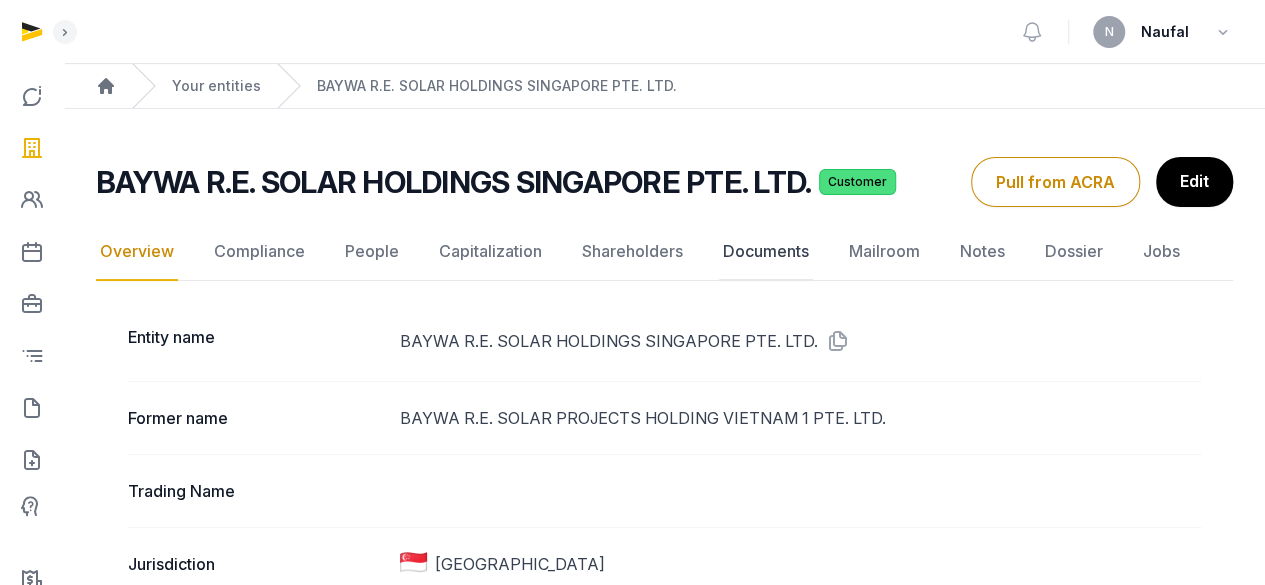 click on "Documents" 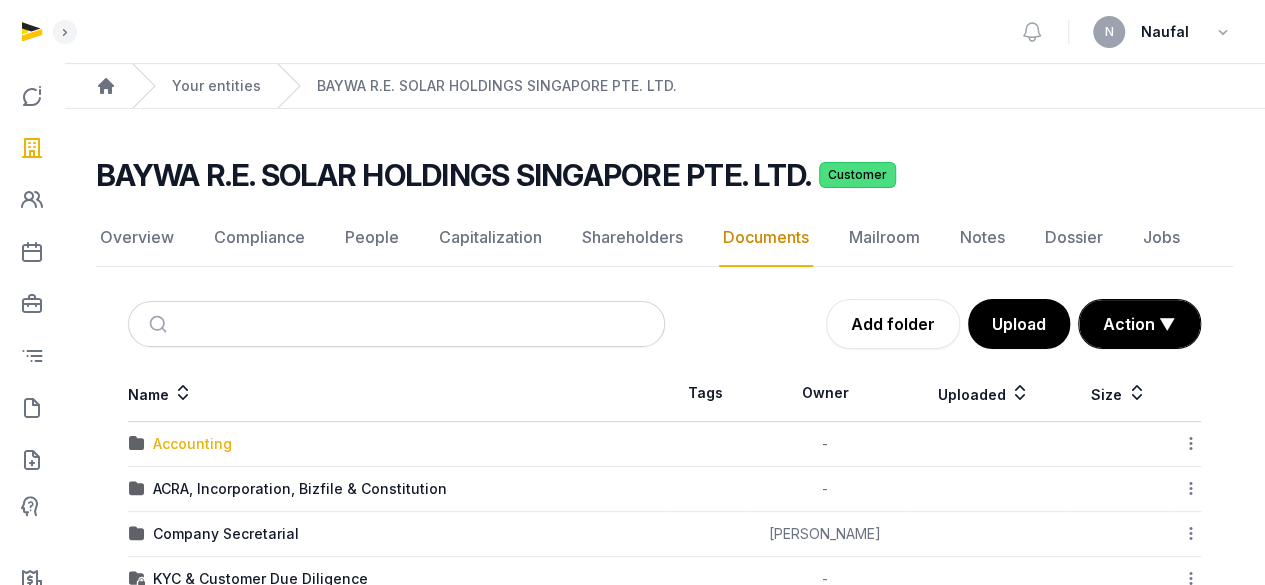 click on "Accounting" at bounding box center [192, 444] 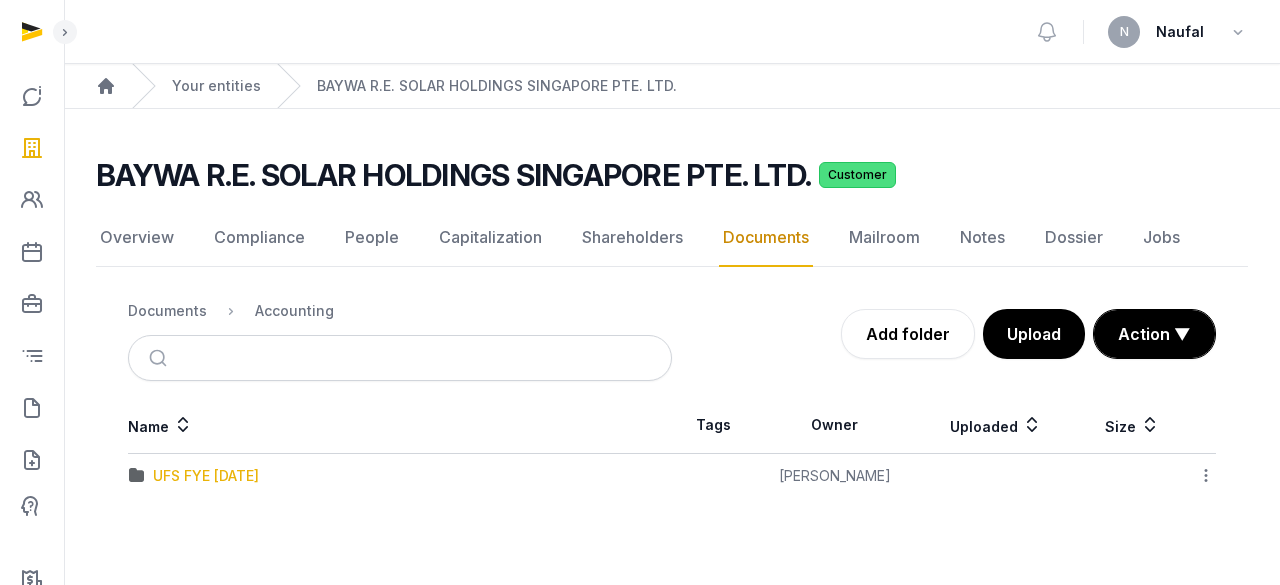 click on "UFS FYE [DATE]" at bounding box center (206, 476) 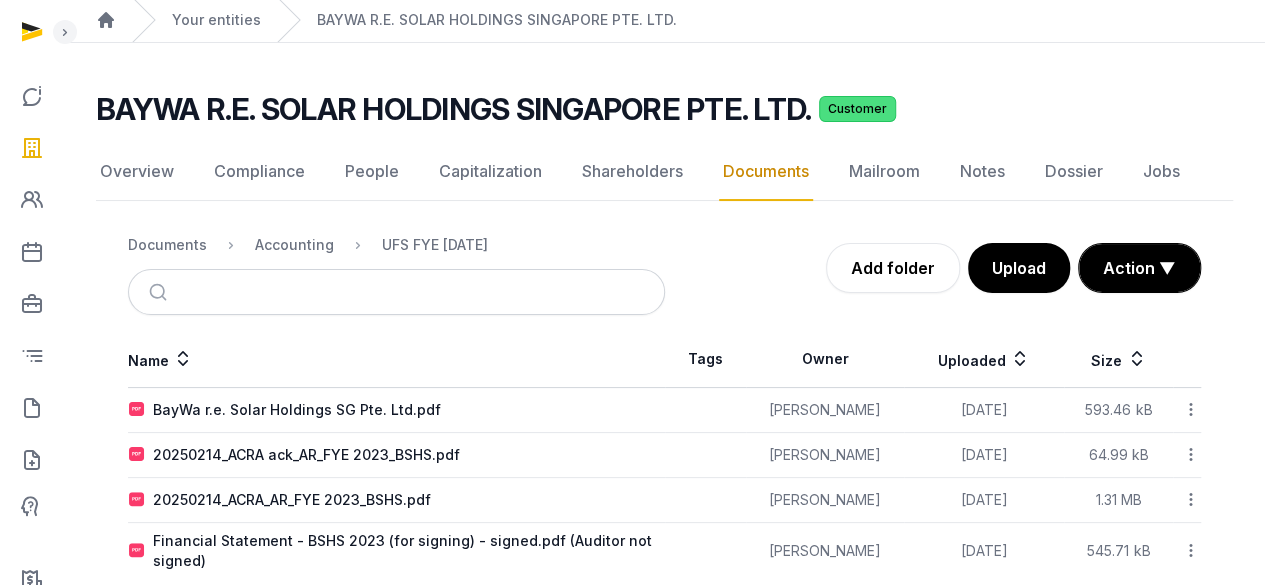 scroll, scrollTop: 97, scrollLeft: 0, axis: vertical 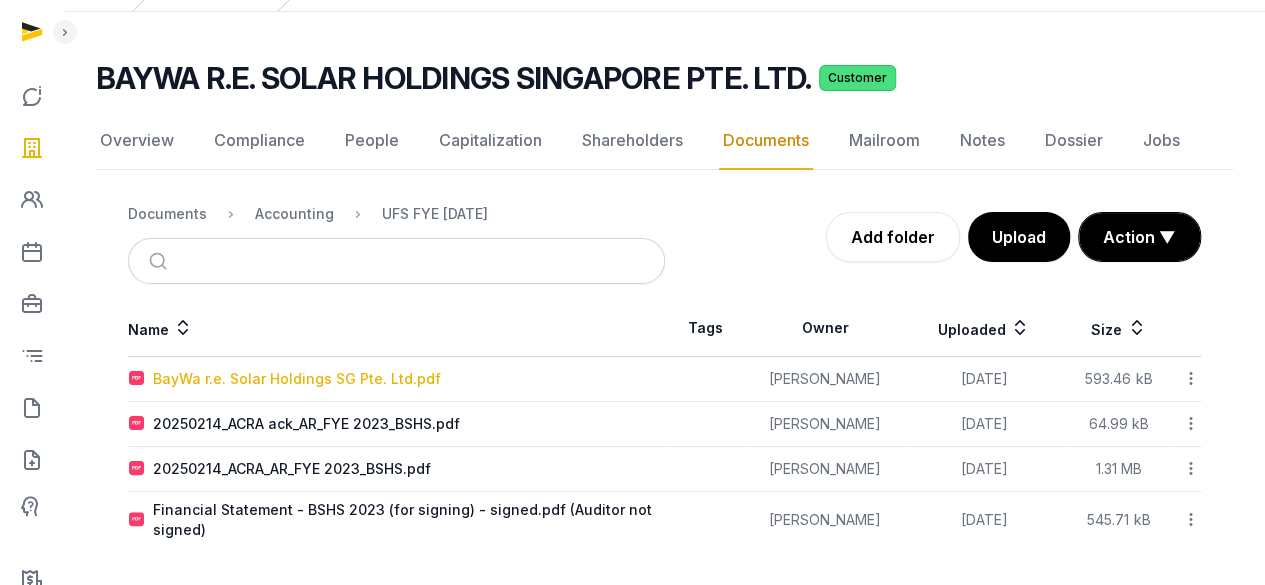 click on "BayWa r.e. Solar Holdings SG Pte. Ltd.pdf" at bounding box center (297, 379) 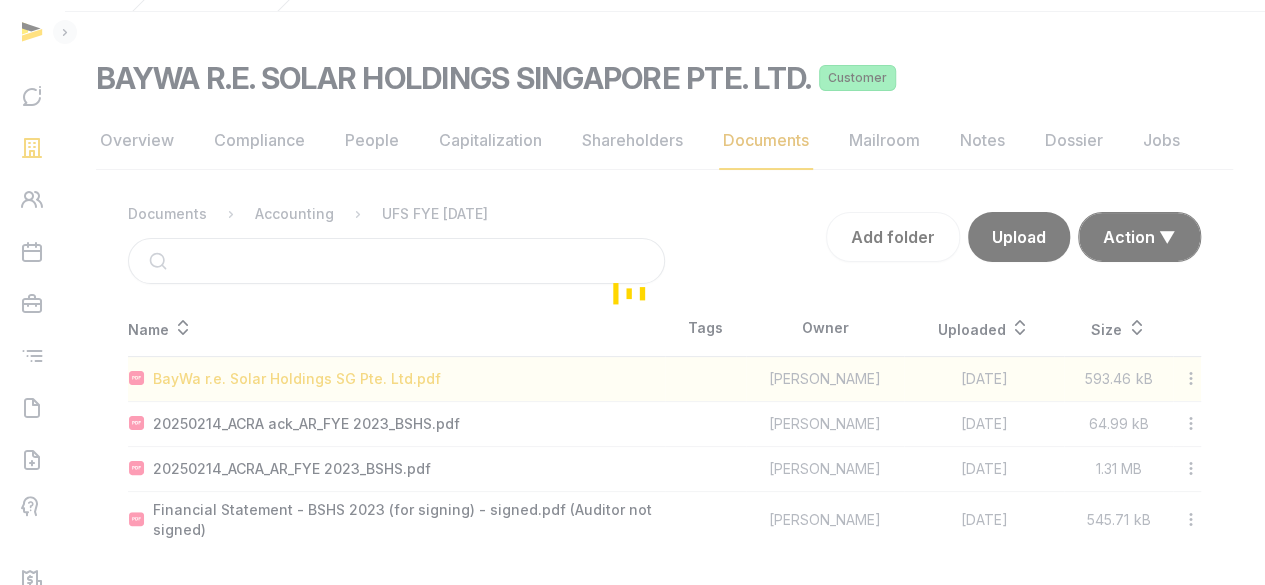 click at bounding box center [632, 292] 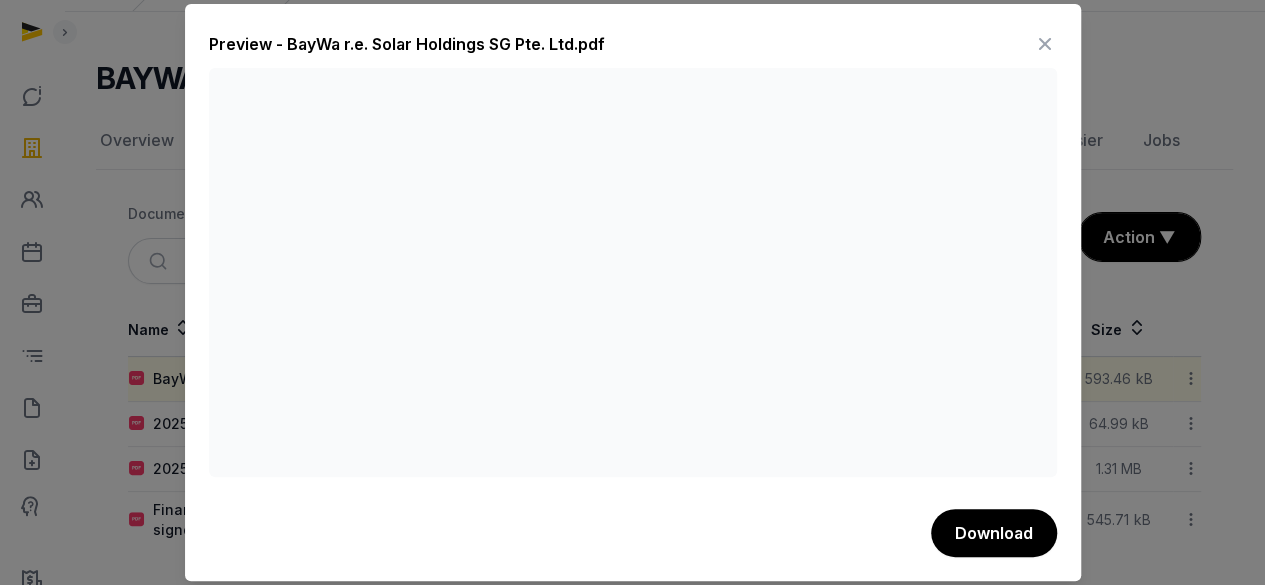 click at bounding box center (1045, 44) 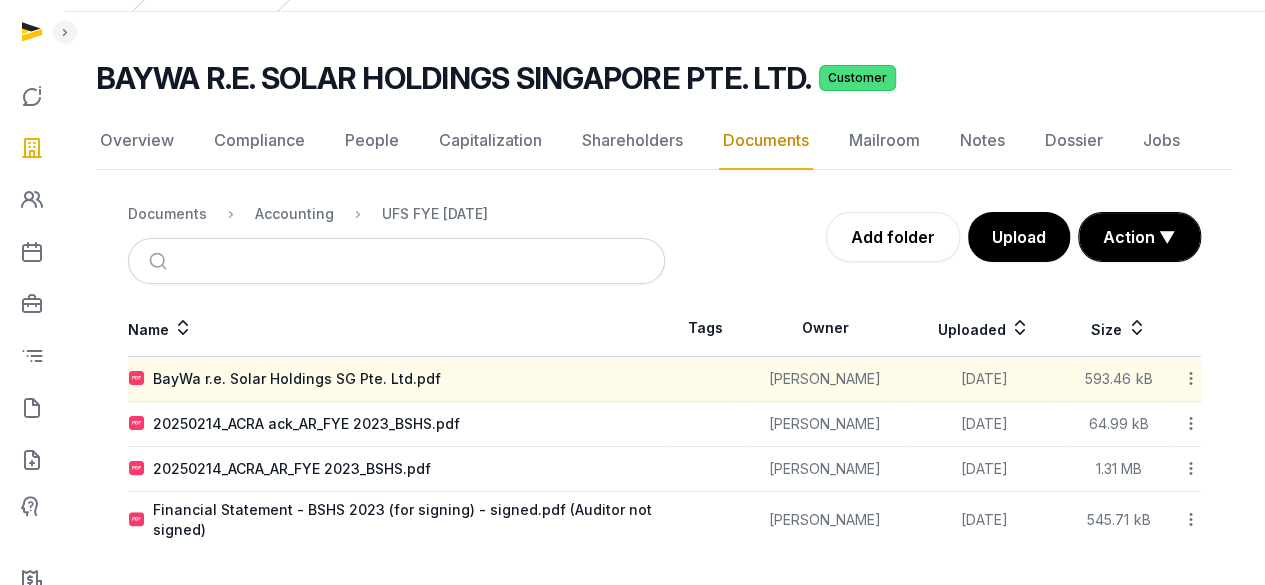 click 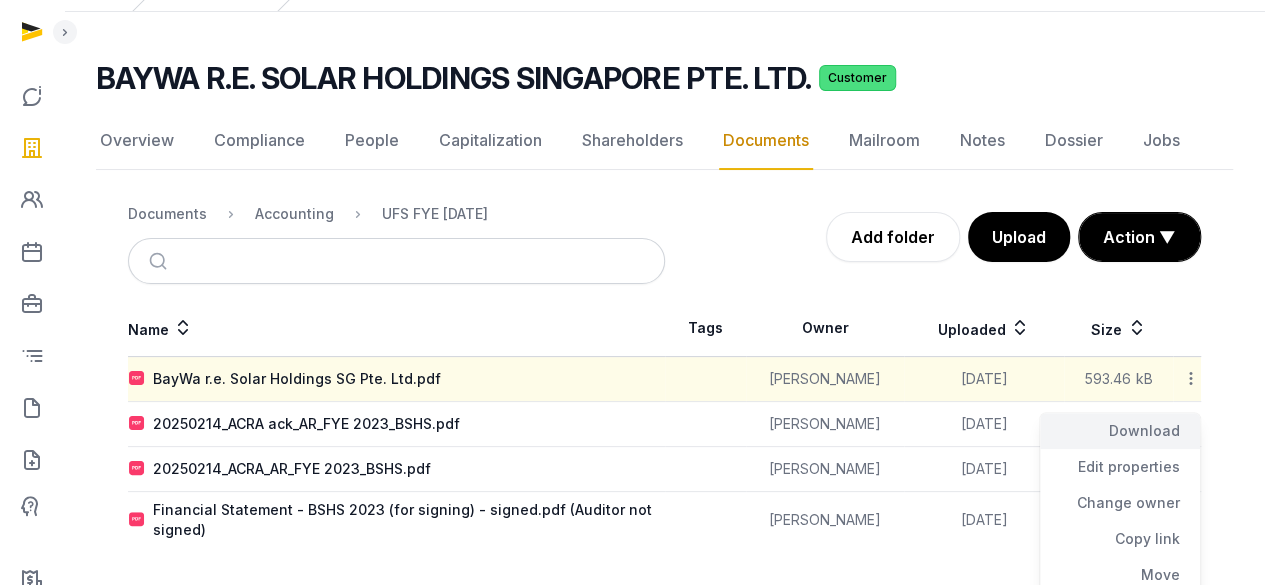 click on "Download" 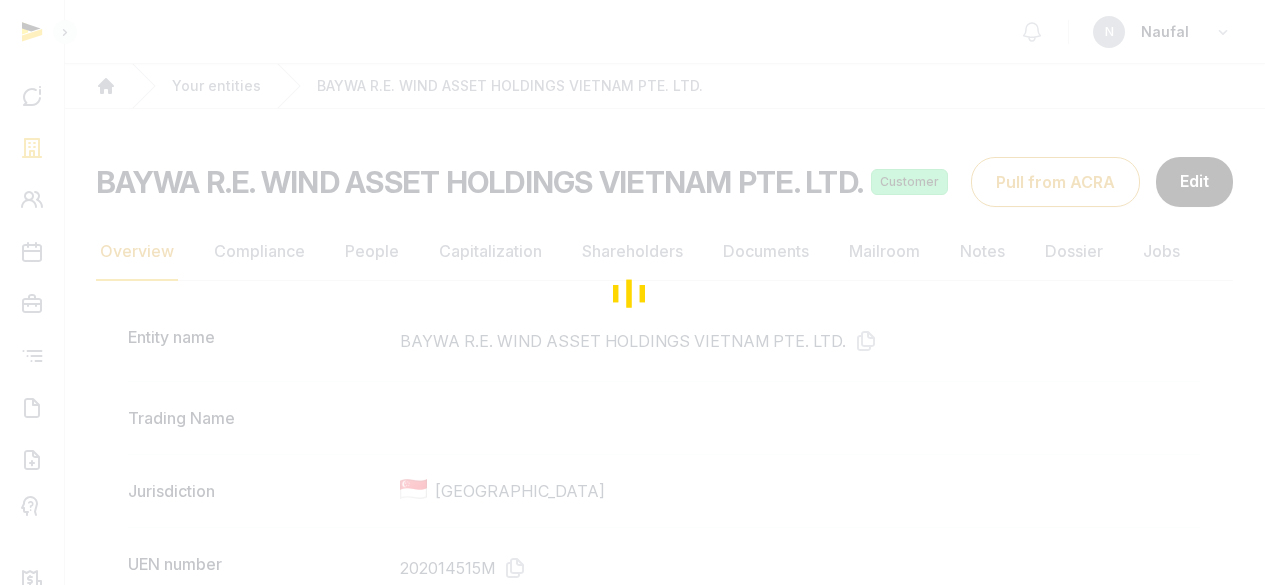 scroll, scrollTop: 0, scrollLeft: 0, axis: both 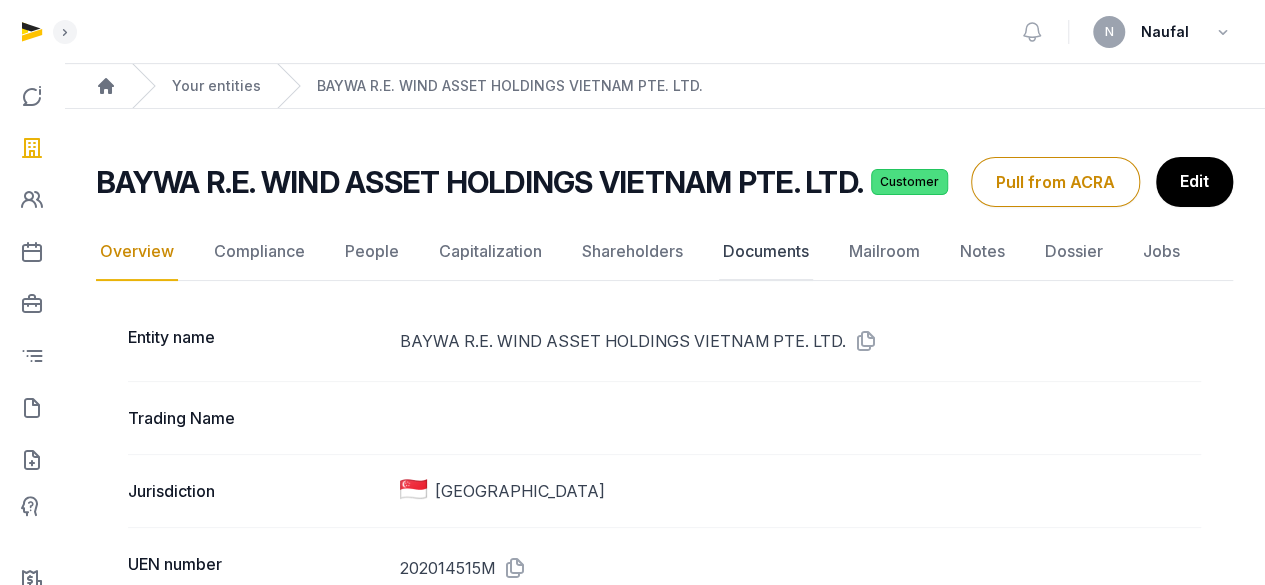 click on "Documents" 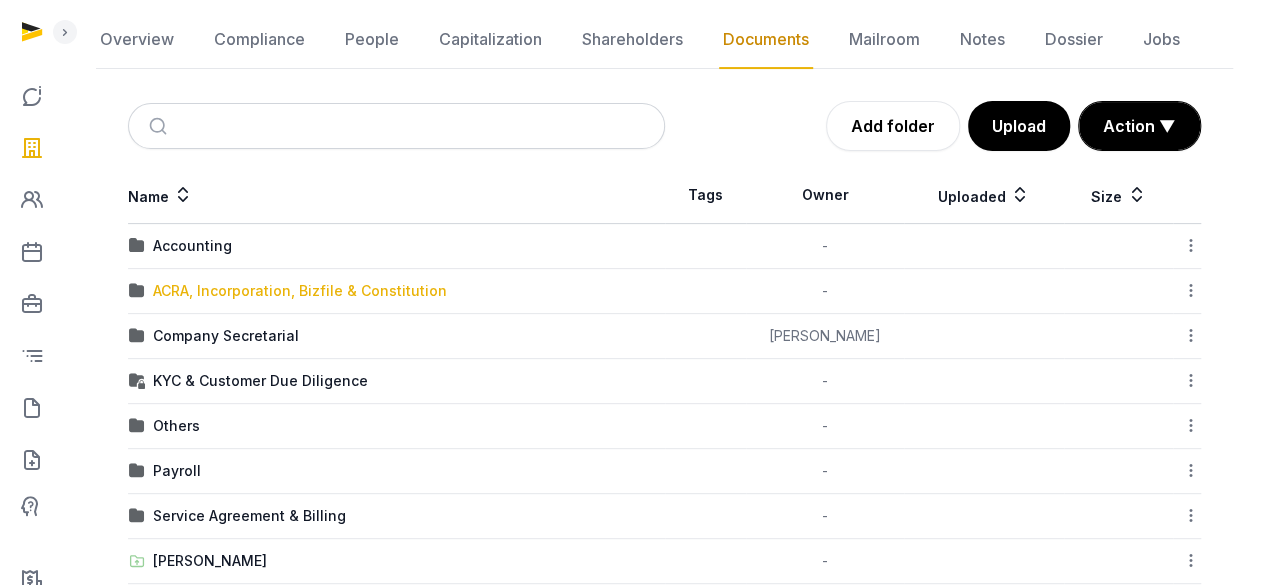 scroll, scrollTop: 200, scrollLeft: 0, axis: vertical 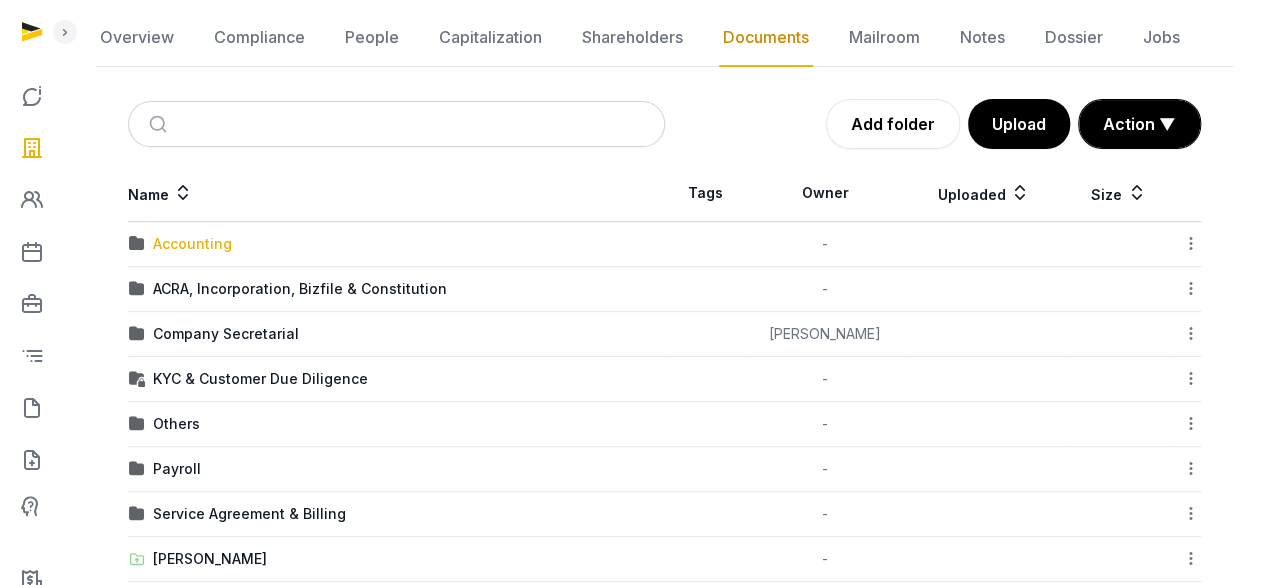 click on "Accounting" at bounding box center [192, 244] 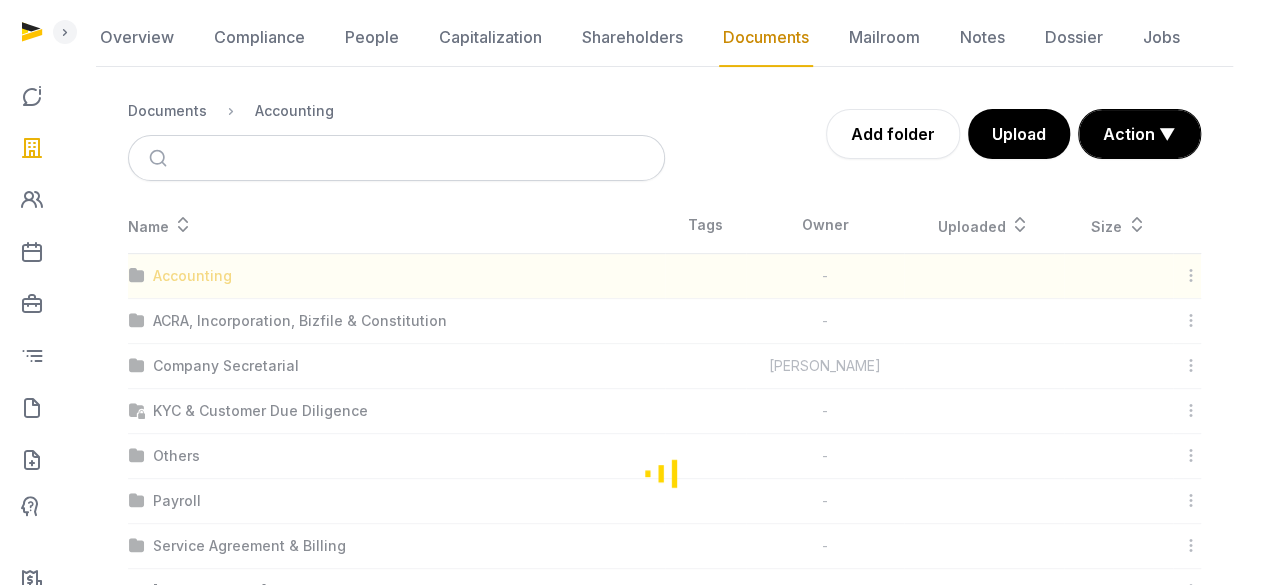 click at bounding box center [664, 472] 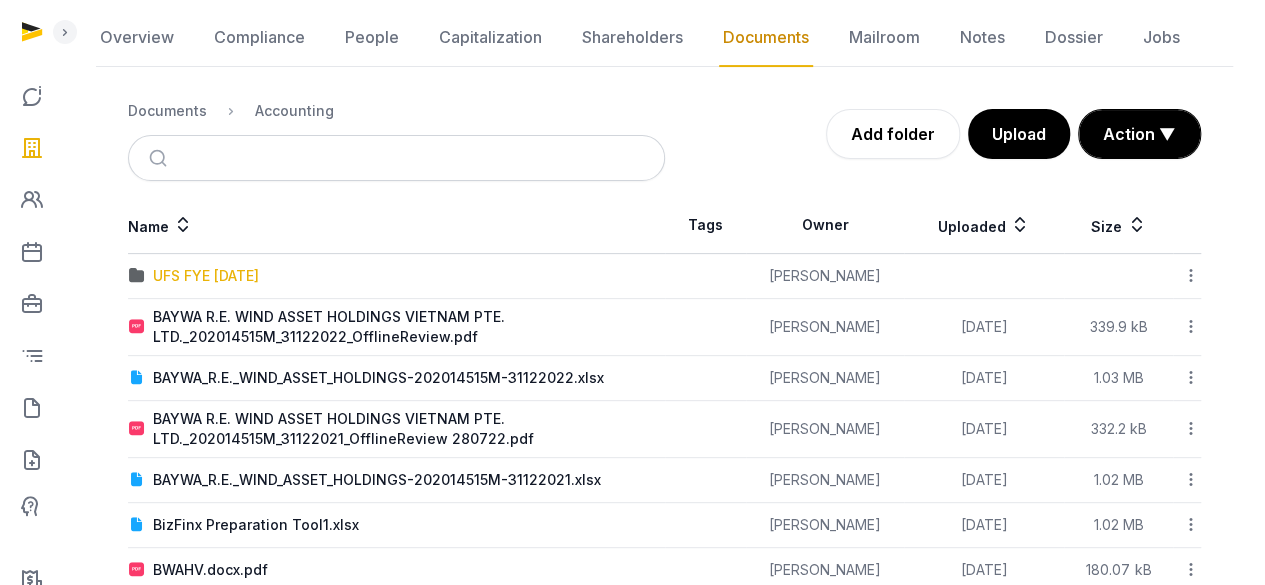 click on "UFS FYE [DATE]" at bounding box center (206, 276) 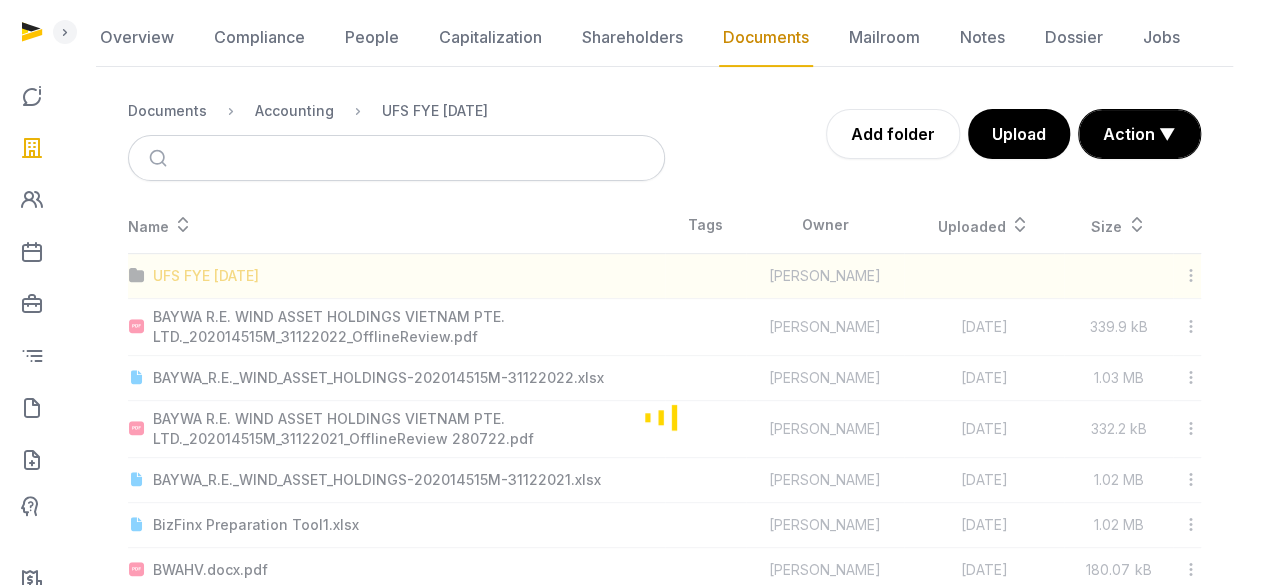 click at bounding box center [664, 417] 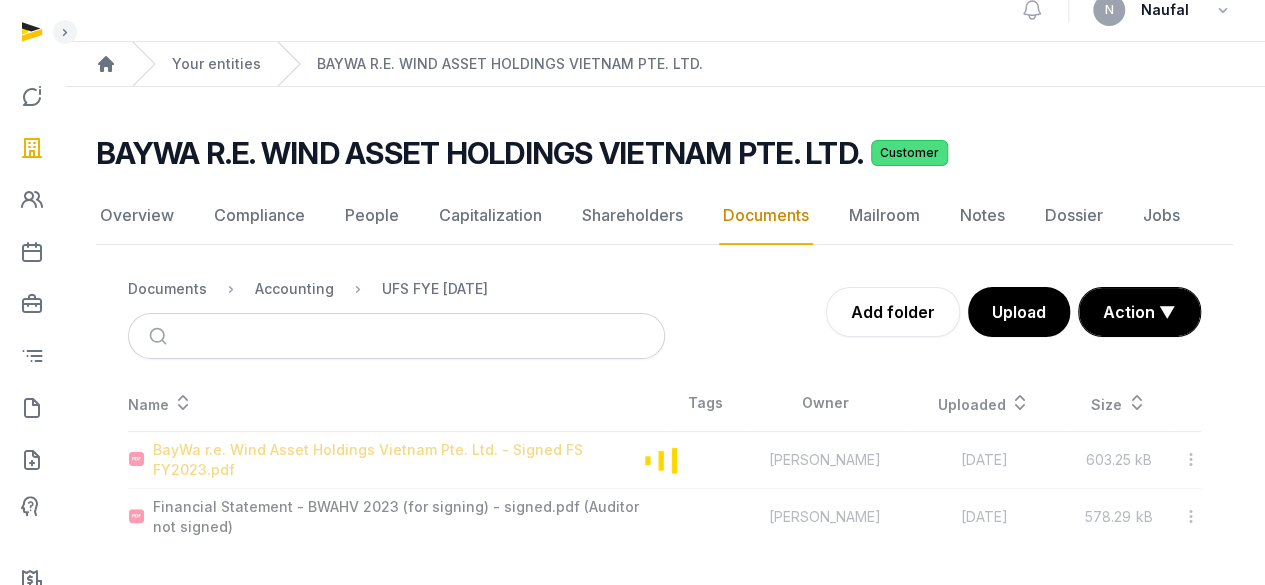 scroll, scrollTop: 8, scrollLeft: 0, axis: vertical 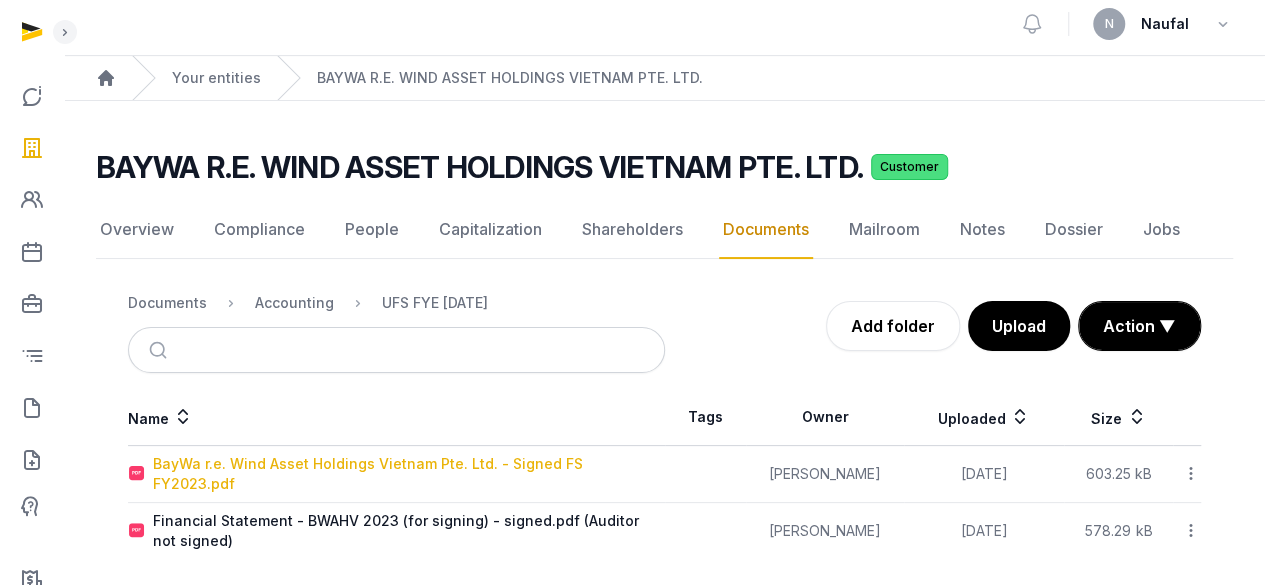 click on "BayWa r.e. Wind Asset Holdings Vietnam Pte. Ltd. - Signed FS FY2023.pdf" at bounding box center (408, 474) 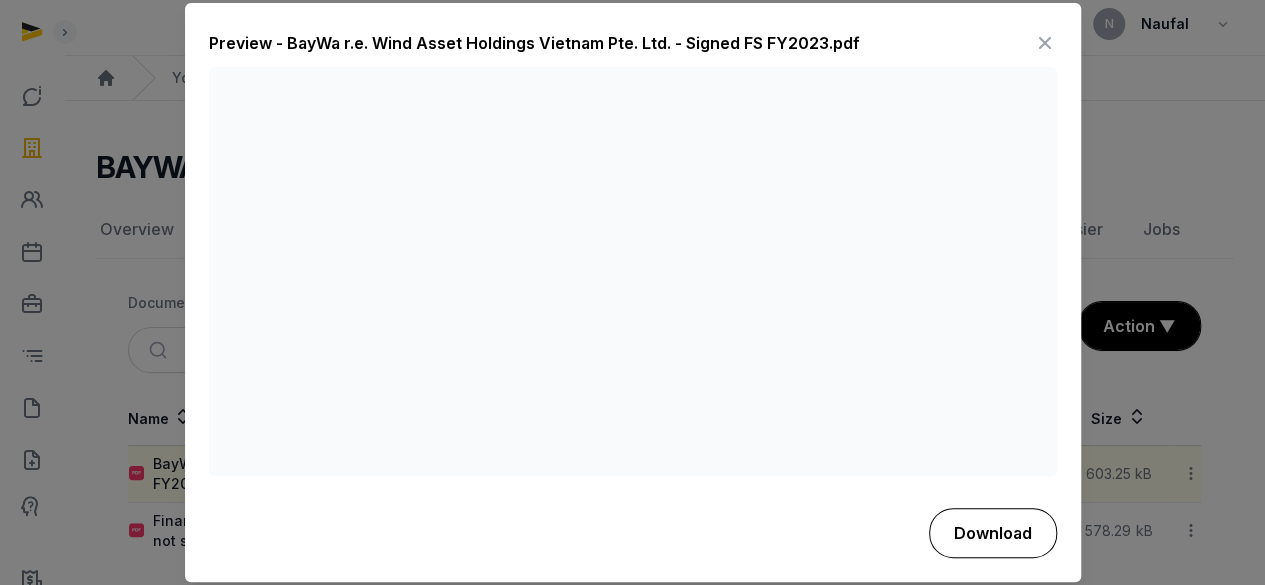 click on "Download" at bounding box center [993, 533] 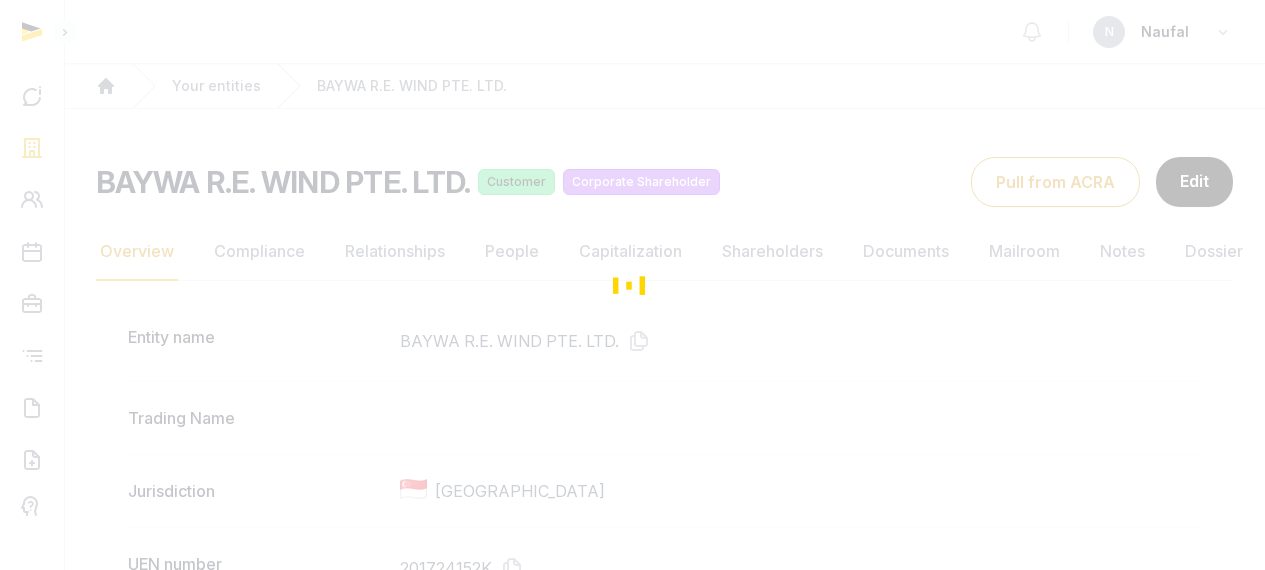 scroll, scrollTop: 0, scrollLeft: 0, axis: both 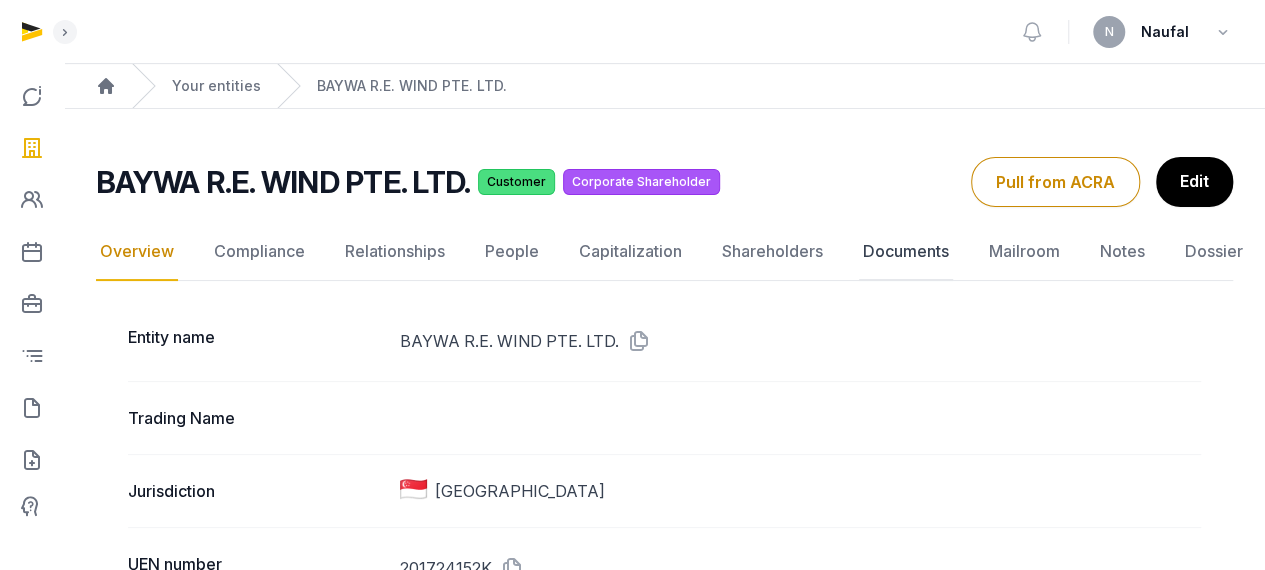 click on "Documents" 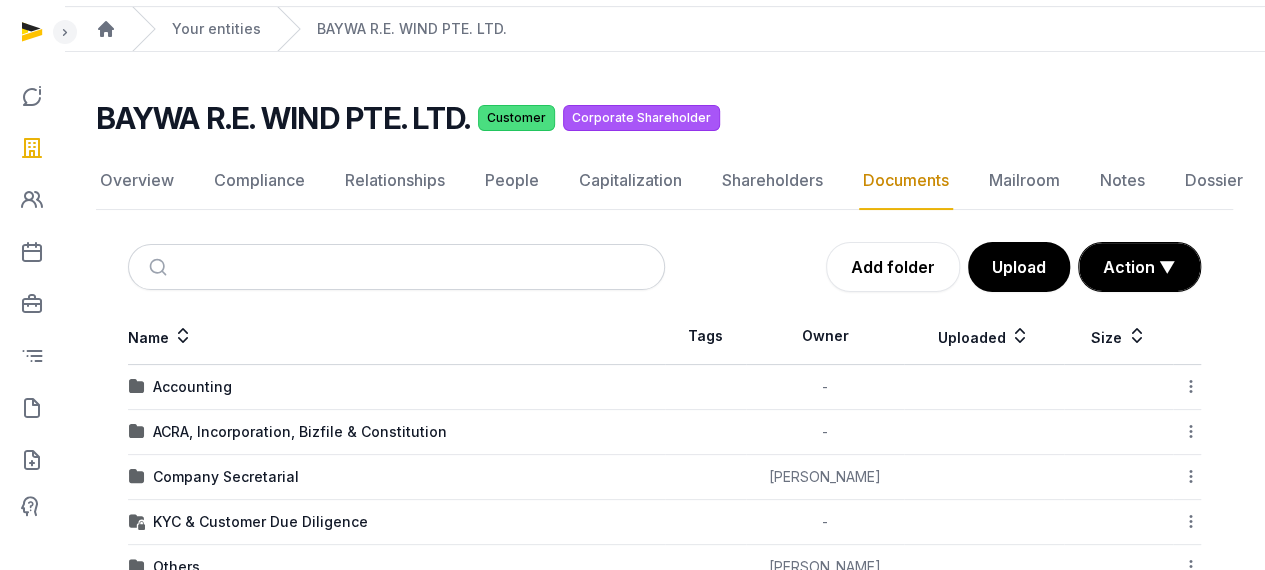 scroll, scrollTop: 100, scrollLeft: 0, axis: vertical 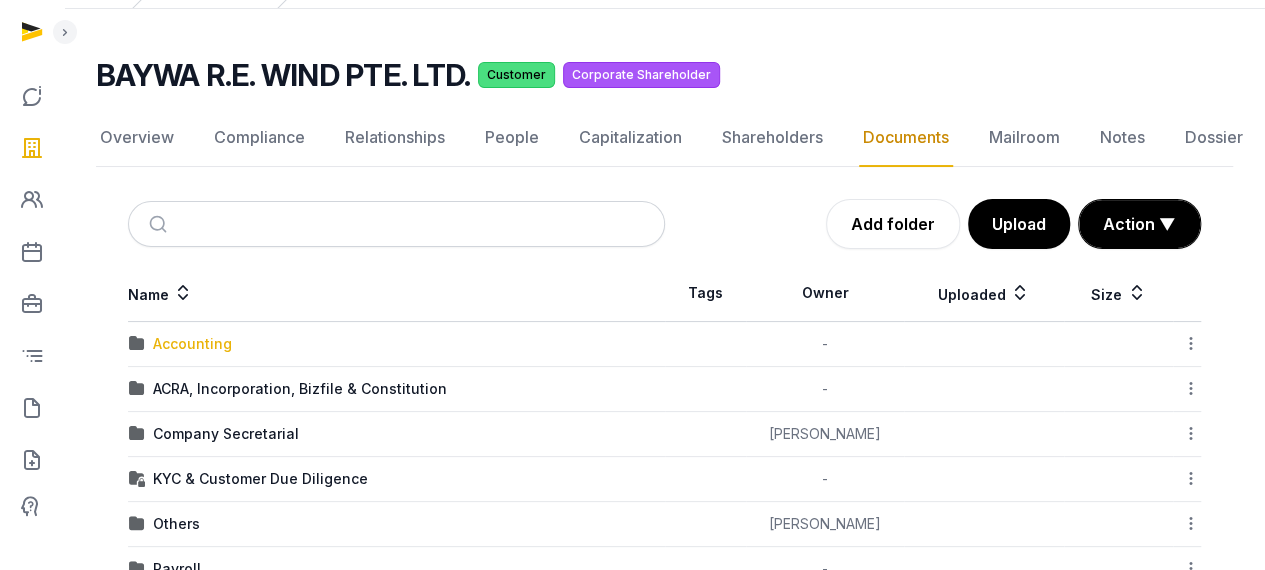 click on "Accounting" at bounding box center (192, 344) 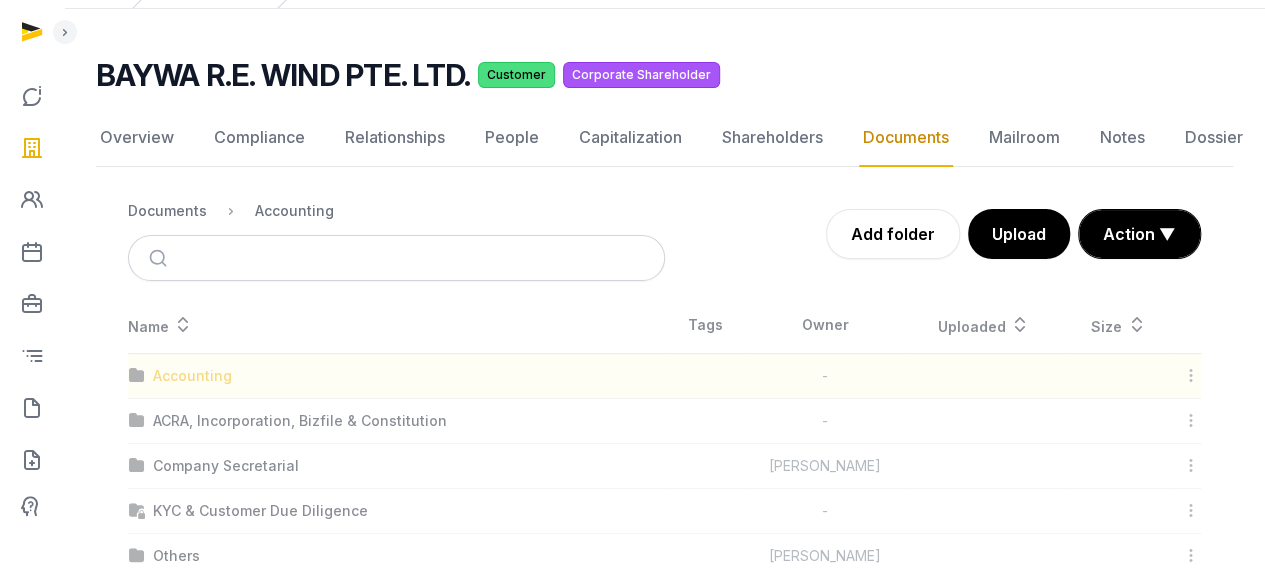 click at bounding box center [664, 629] 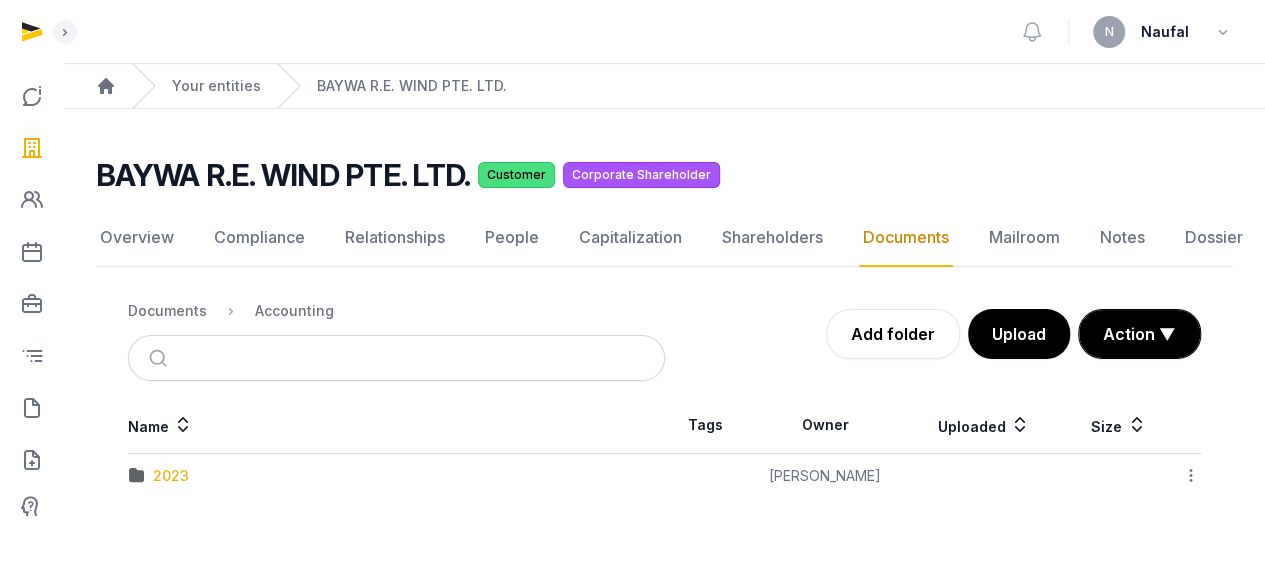 click on "2023" at bounding box center (171, 476) 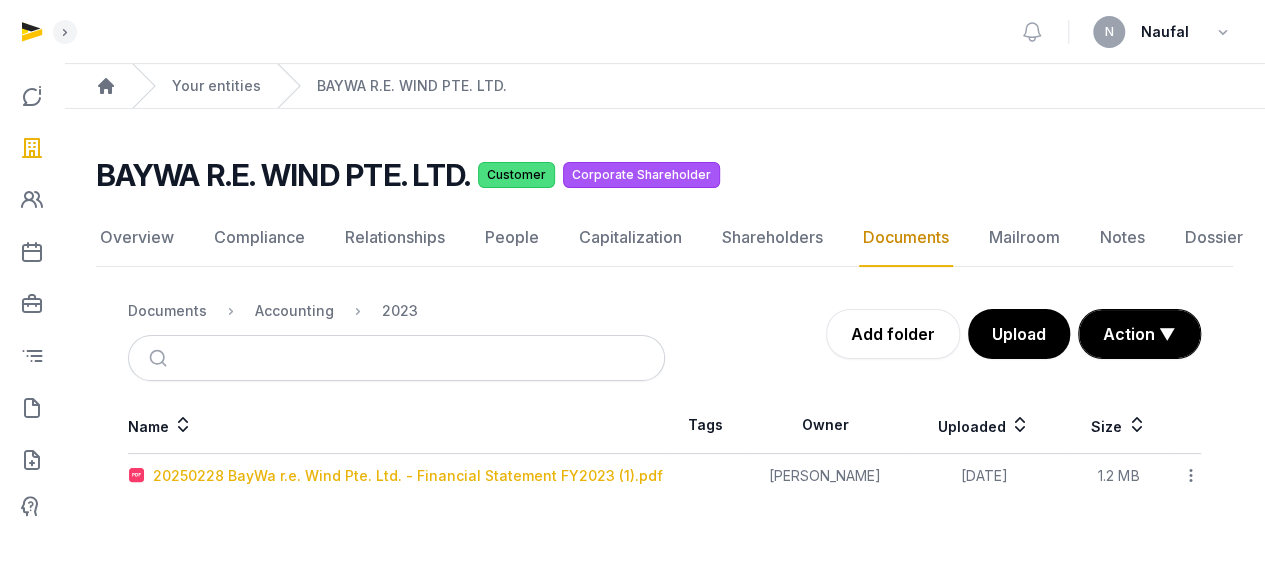 click on "20250228 BayWa r.e. Wind Pte. Ltd. - Financial Statement FY2023 (1).pdf" at bounding box center [408, 476] 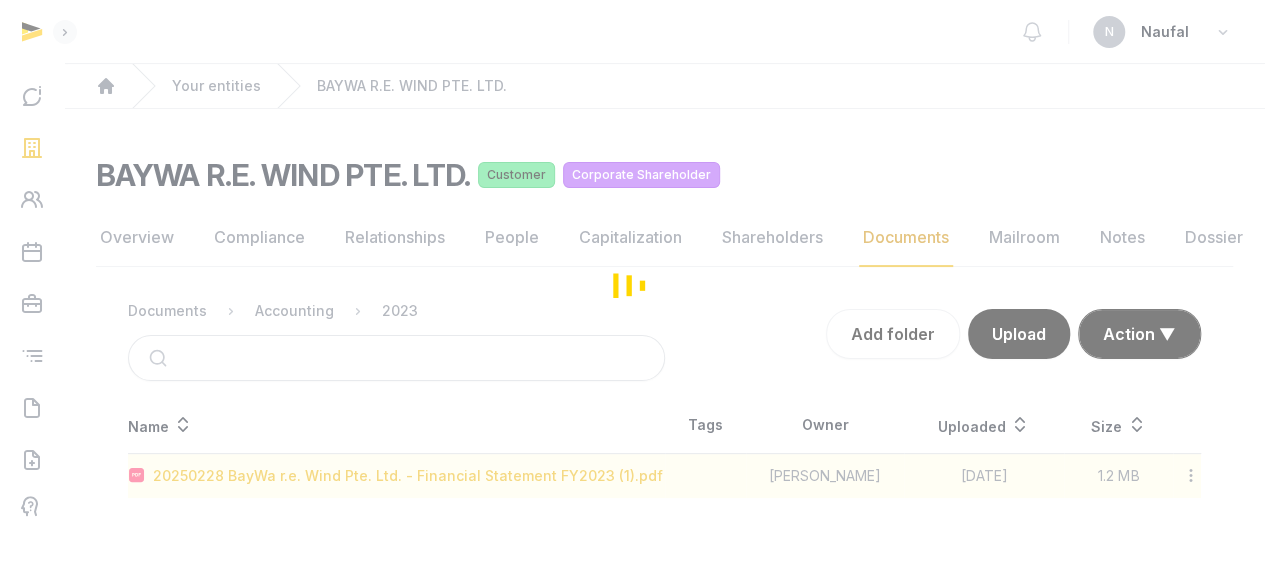 click at bounding box center [632, 285] 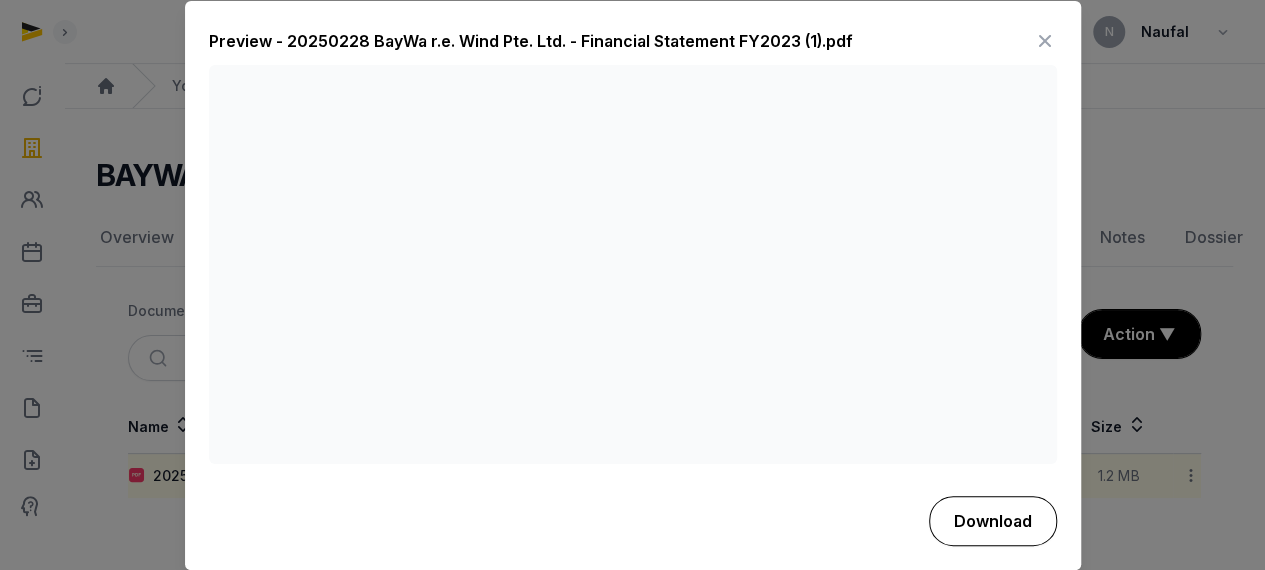 click on "Download" at bounding box center [993, 521] 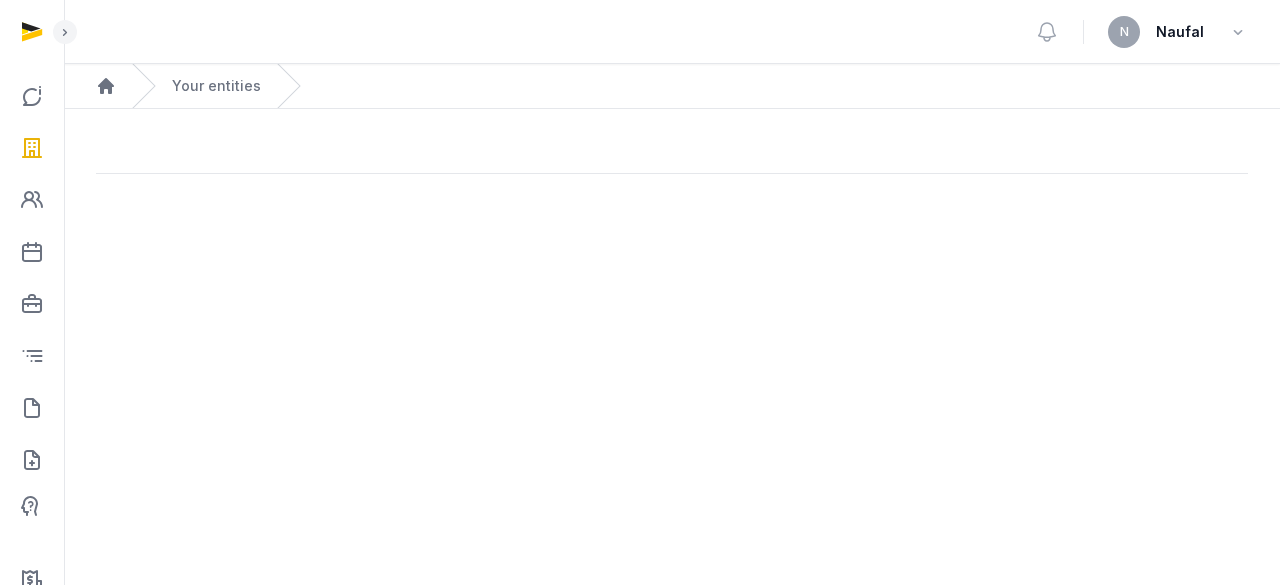 scroll, scrollTop: 0, scrollLeft: 0, axis: both 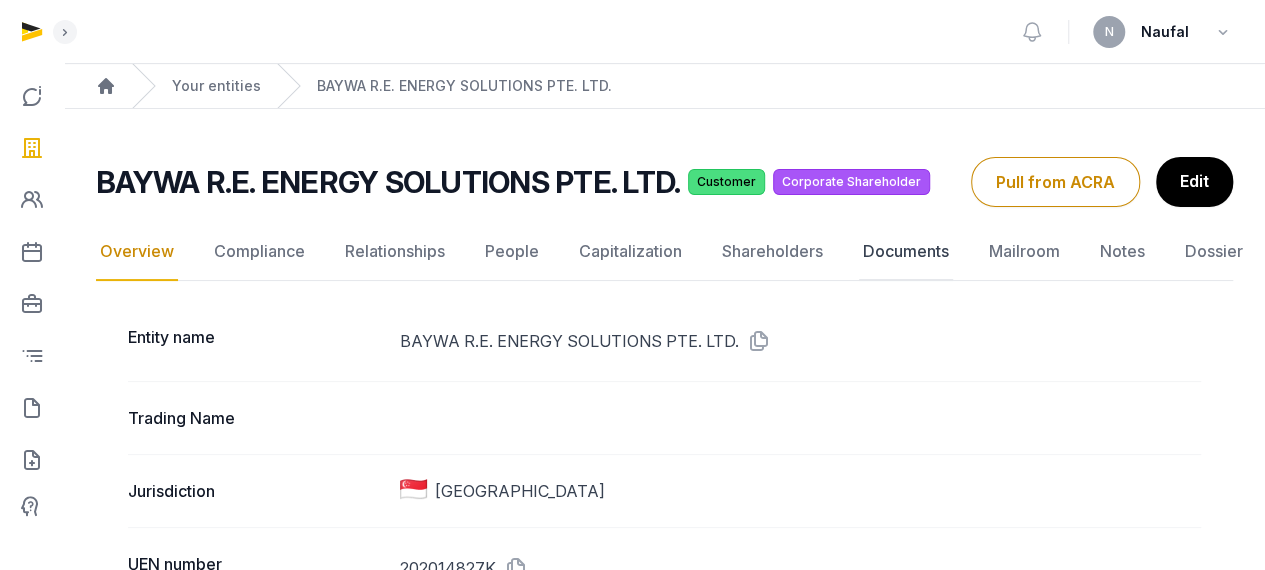 click on "Documents" 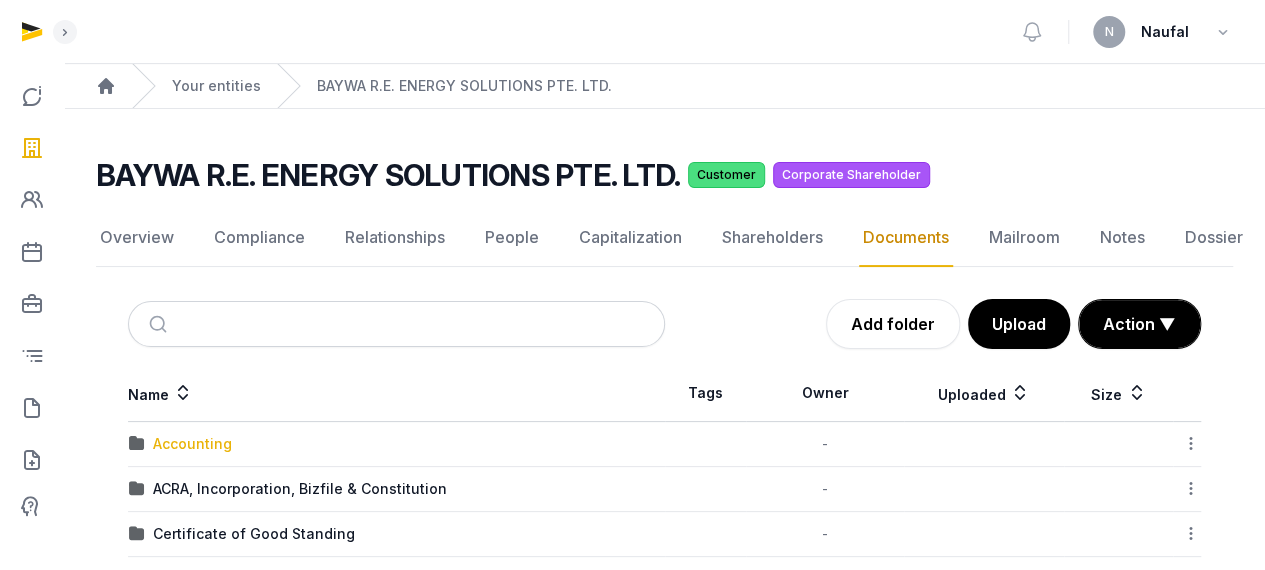 click on "Accounting" at bounding box center (192, 444) 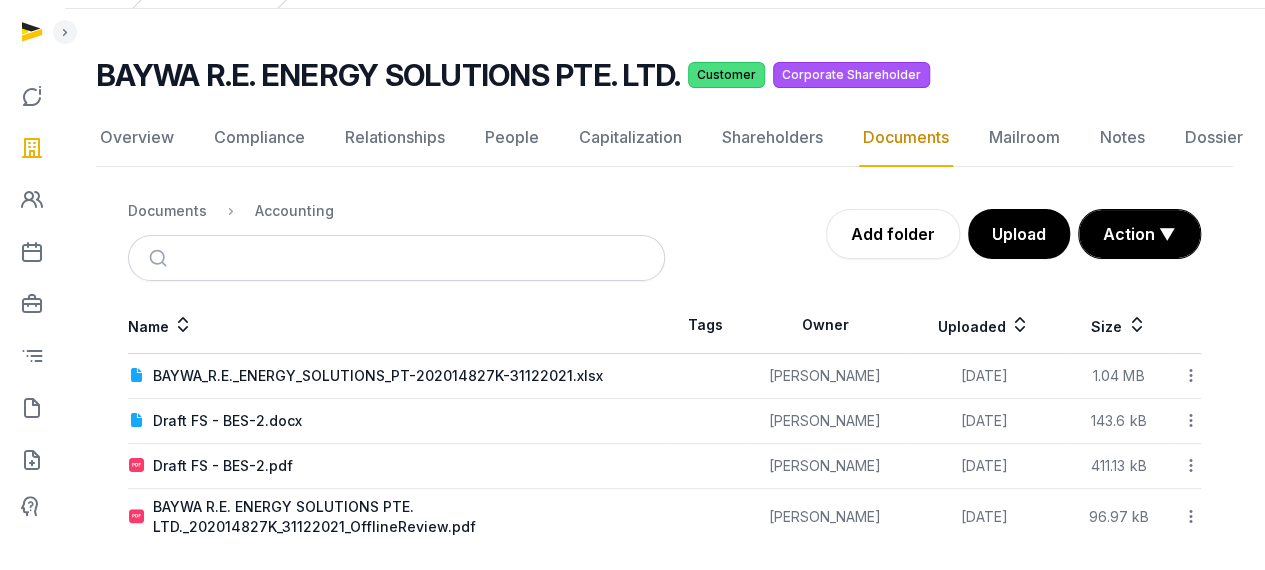 scroll, scrollTop: 112, scrollLeft: 0, axis: vertical 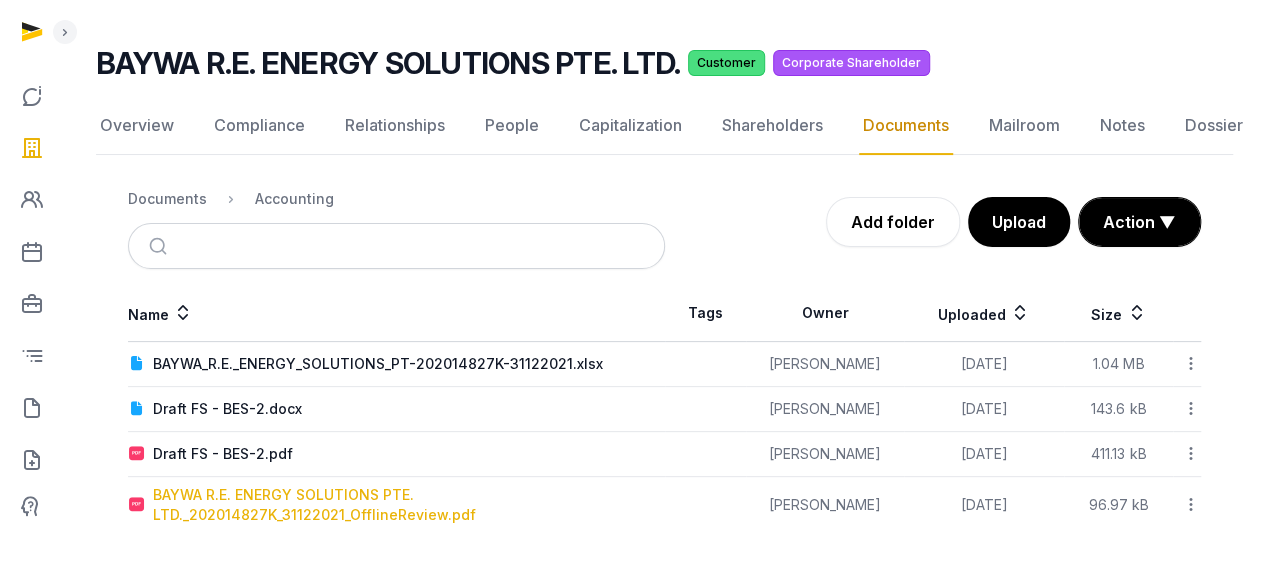 click on "BAYWA R.E. ENERGY SOLUTIONS PTE. LTD._202014827K_31122021_OfflineReview.pdf" at bounding box center (408, 505) 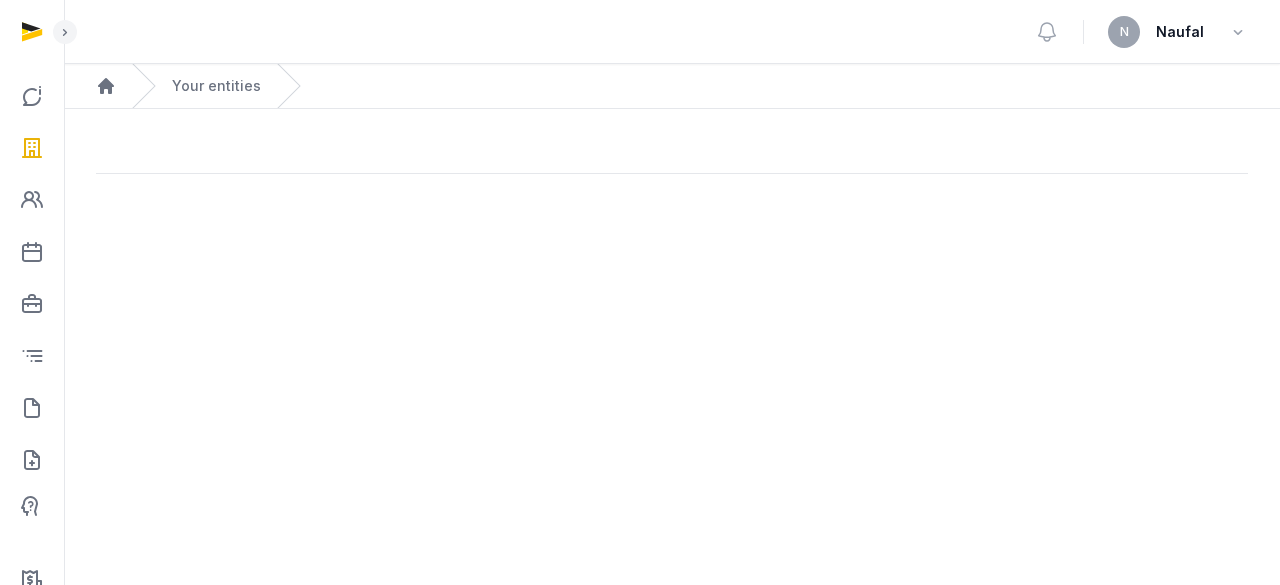 scroll, scrollTop: 0, scrollLeft: 0, axis: both 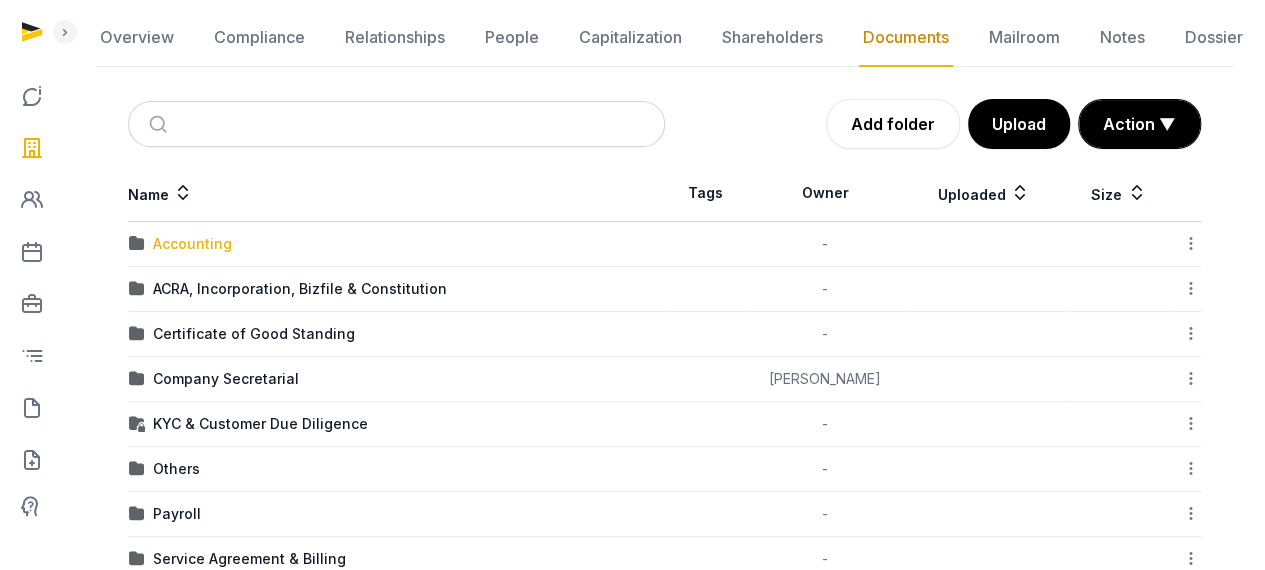 click on "Accounting" at bounding box center (192, 244) 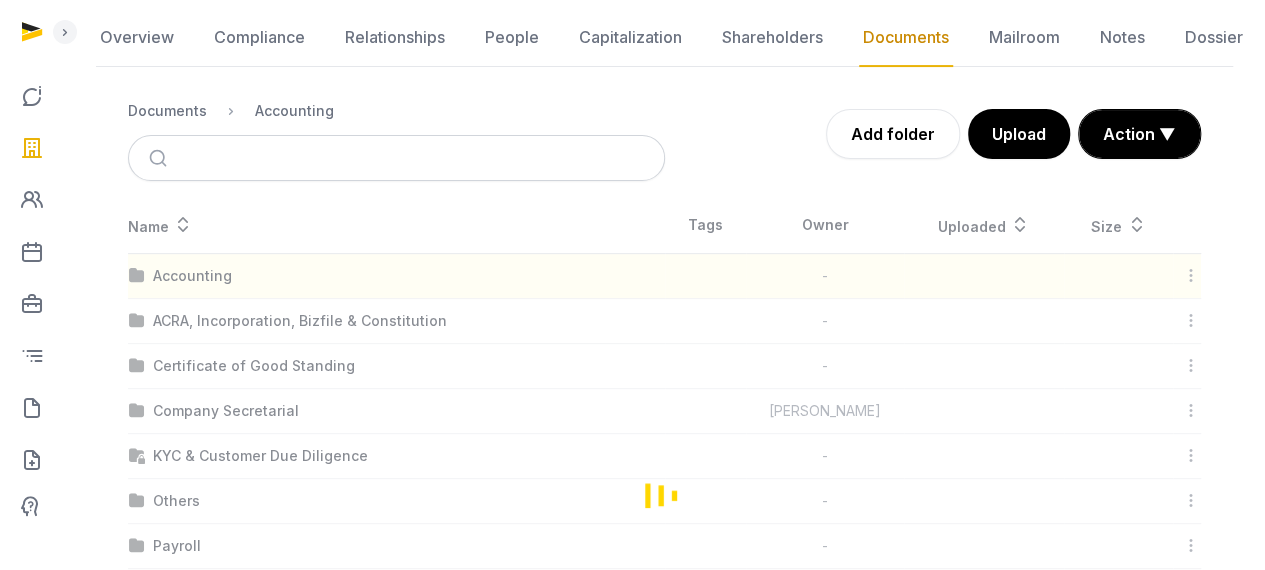 scroll, scrollTop: 112, scrollLeft: 0, axis: vertical 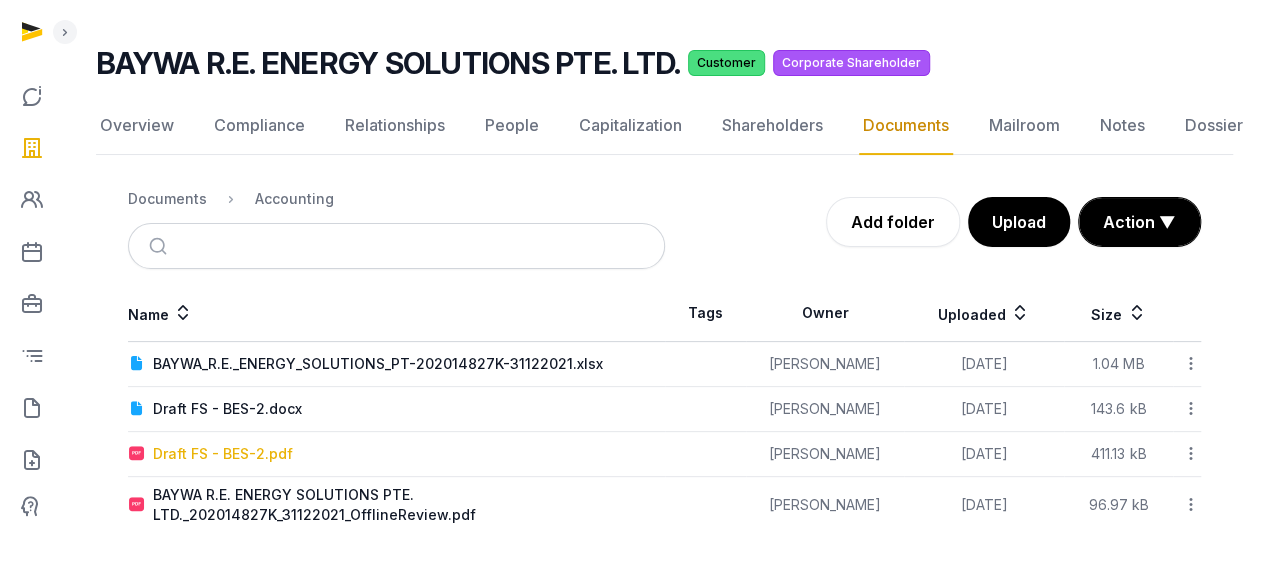 click on "Draft FS - BES-2.pdf" at bounding box center (223, 454) 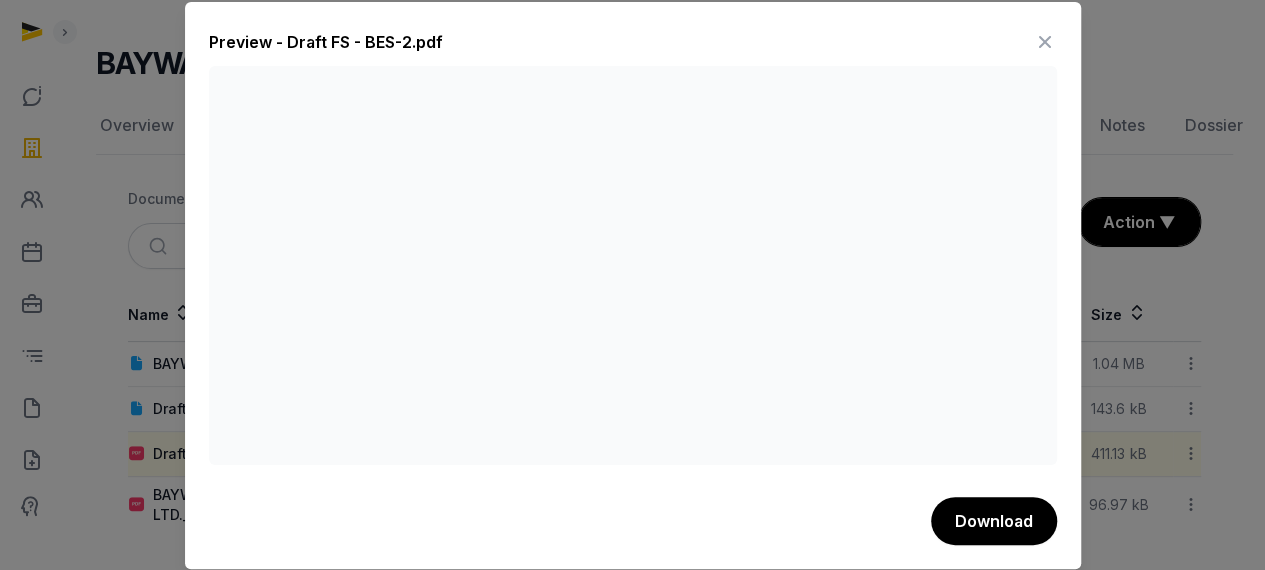 click at bounding box center (1045, 42) 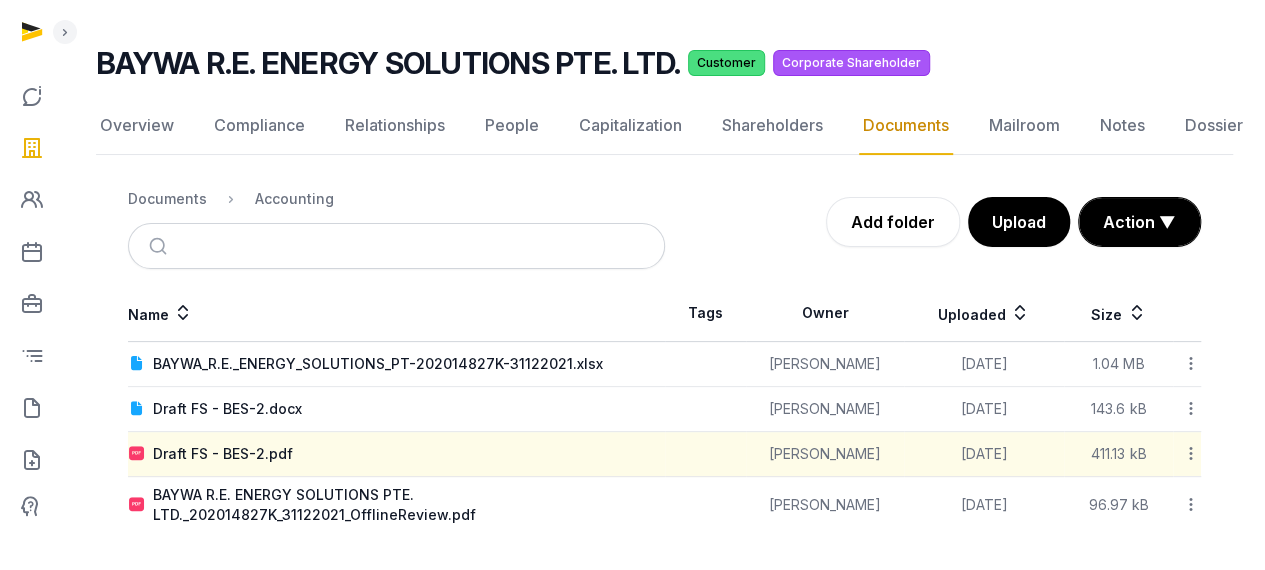 click 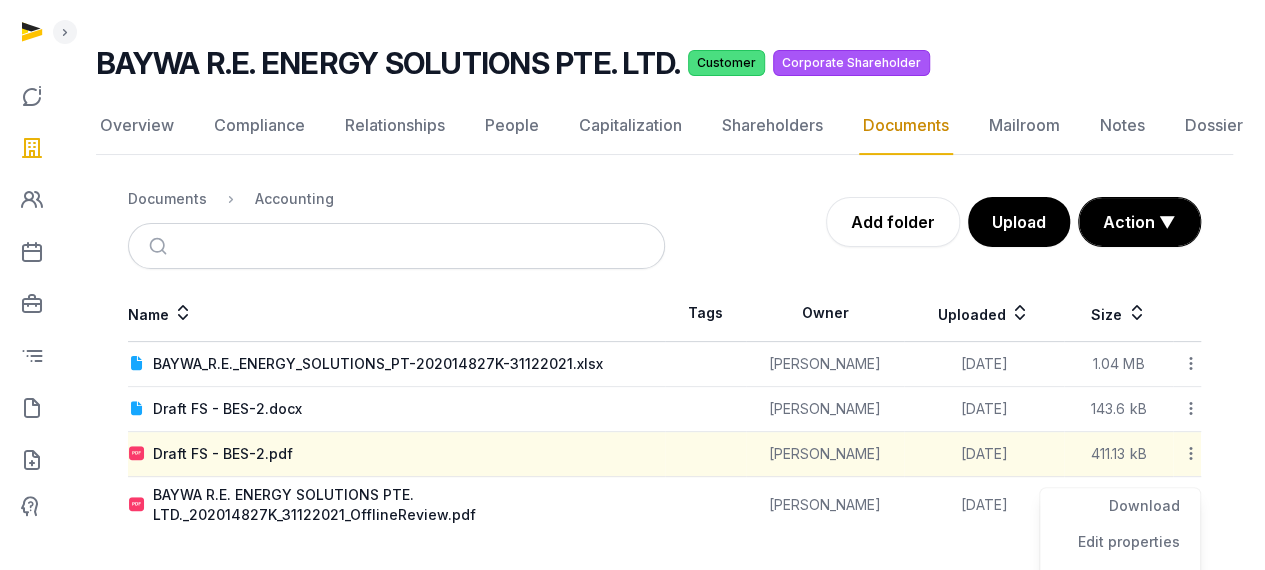 scroll, scrollTop: 200, scrollLeft: 0, axis: vertical 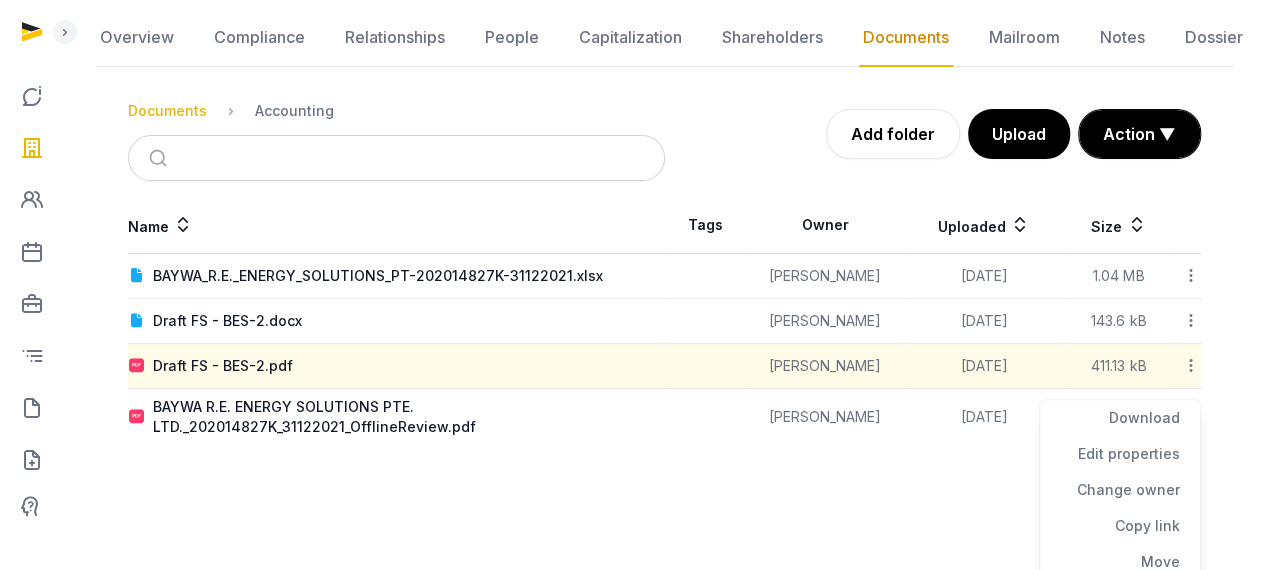 click on "Documents" at bounding box center (167, 111) 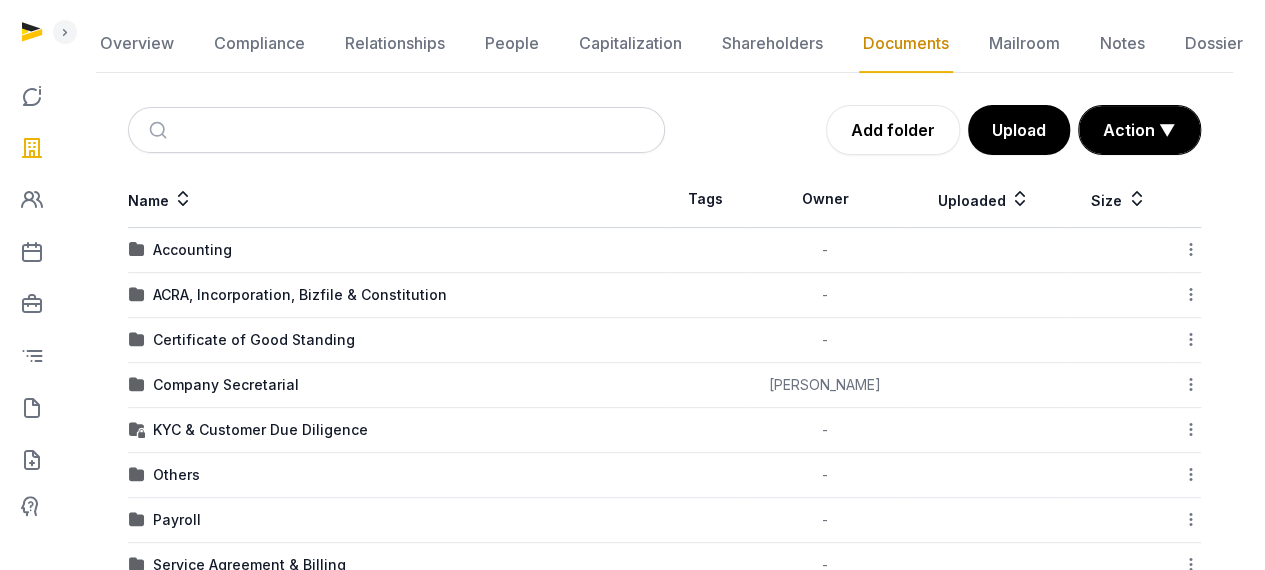 scroll, scrollTop: 226, scrollLeft: 0, axis: vertical 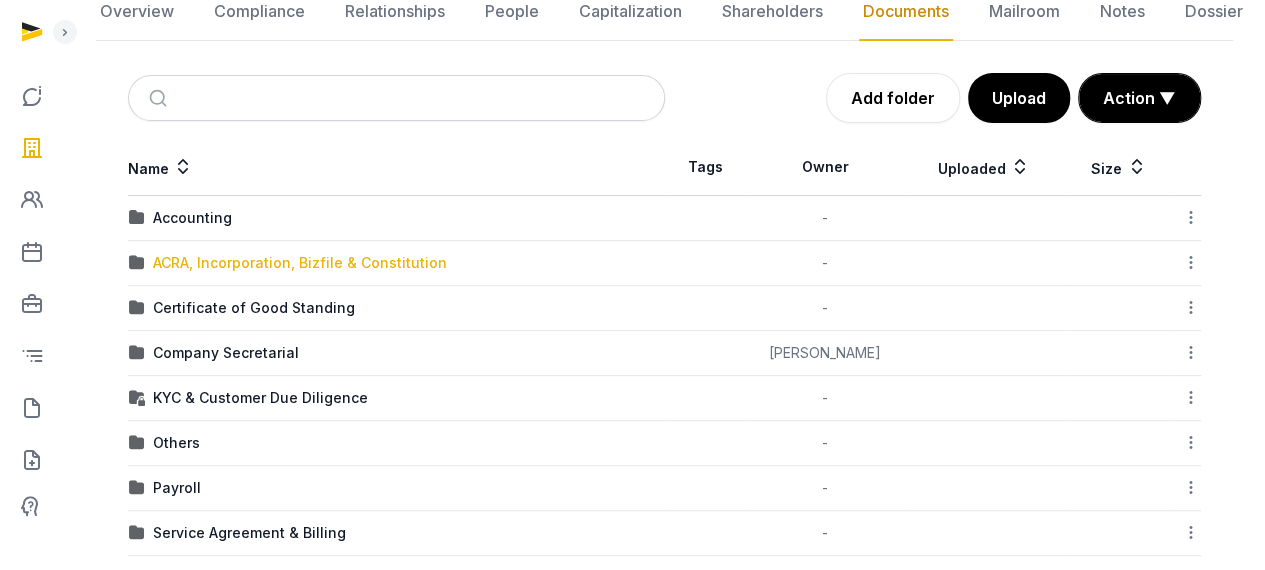 click on "ACRA, Incorporation, Bizfile & Constitution" at bounding box center [300, 263] 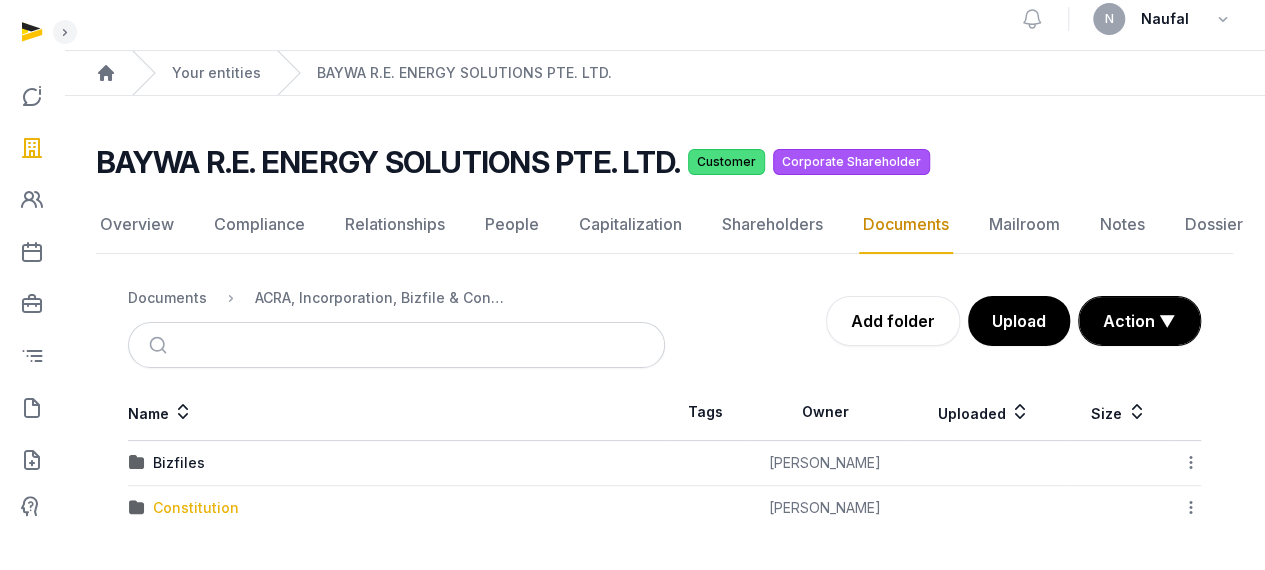 scroll, scrollTop: 15, scrollLeft: 0, axis: vertical 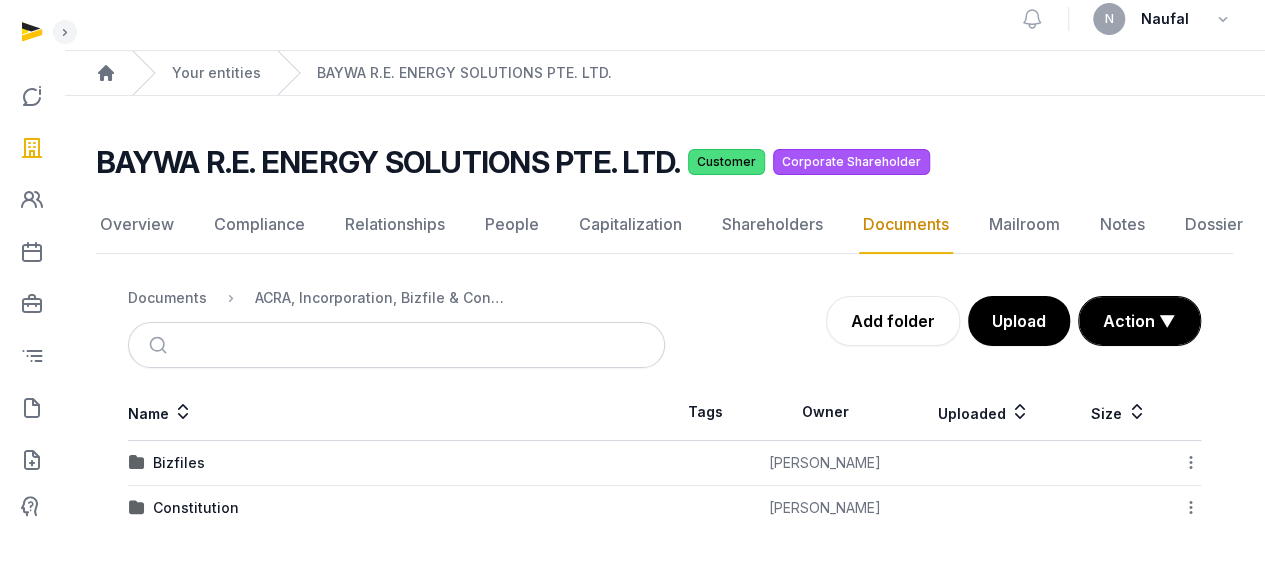 click on "Documents" 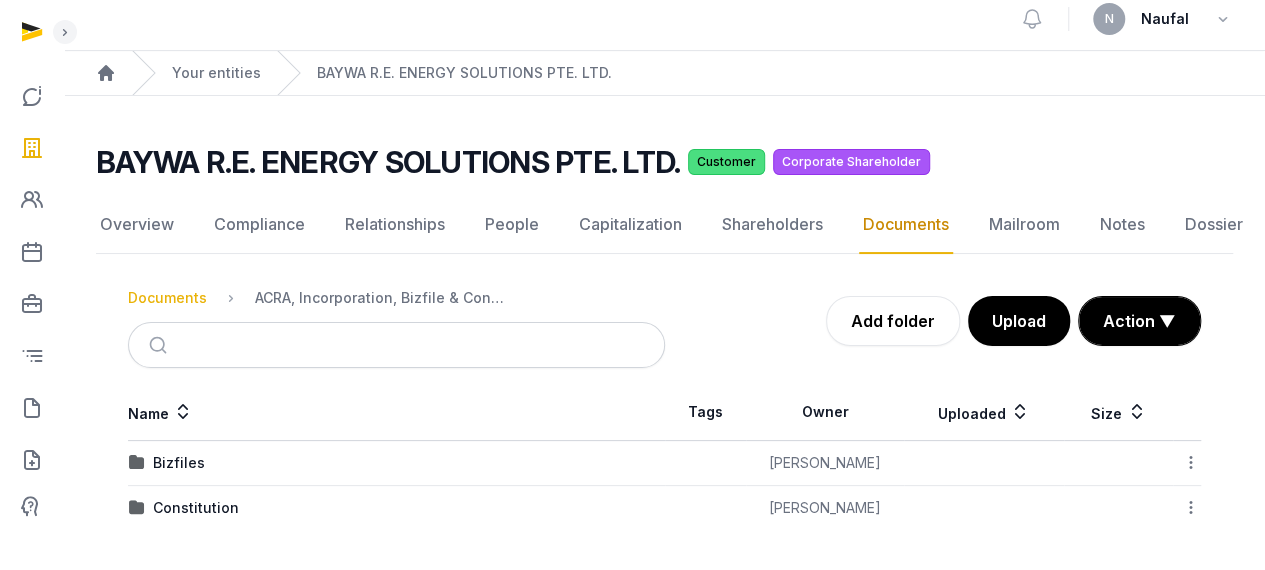 click on "Documents" at bounding box center [167, 298] 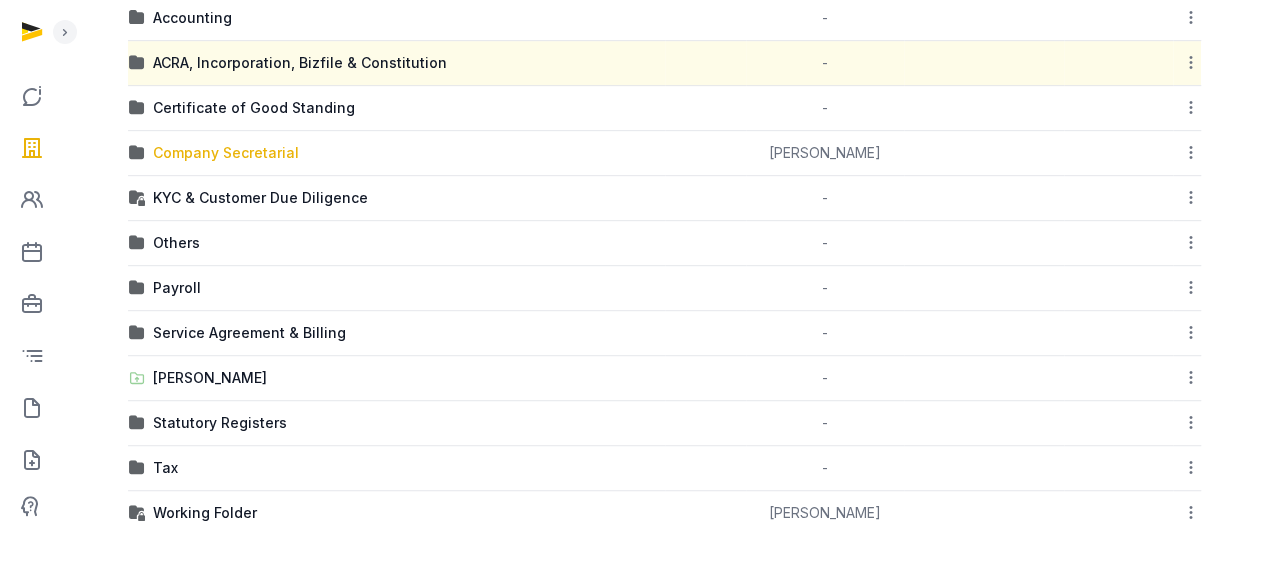 scroll, scrollTop: 126, scrollLeft: 0, axis: vertical 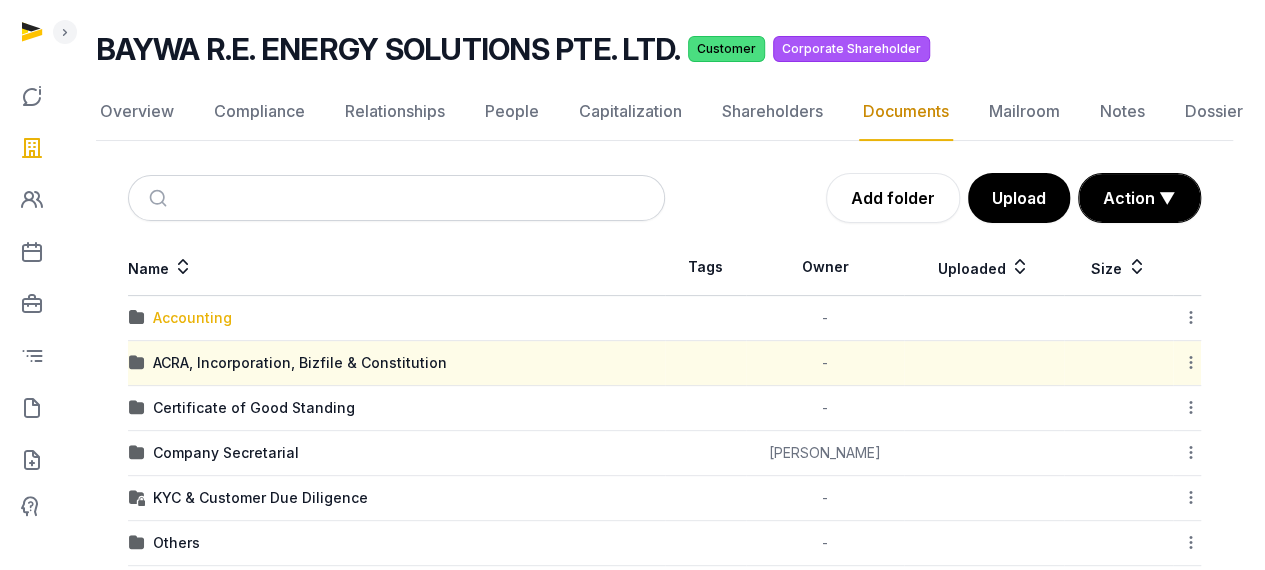 click on "Accounting" at bounding box center [192, 318] 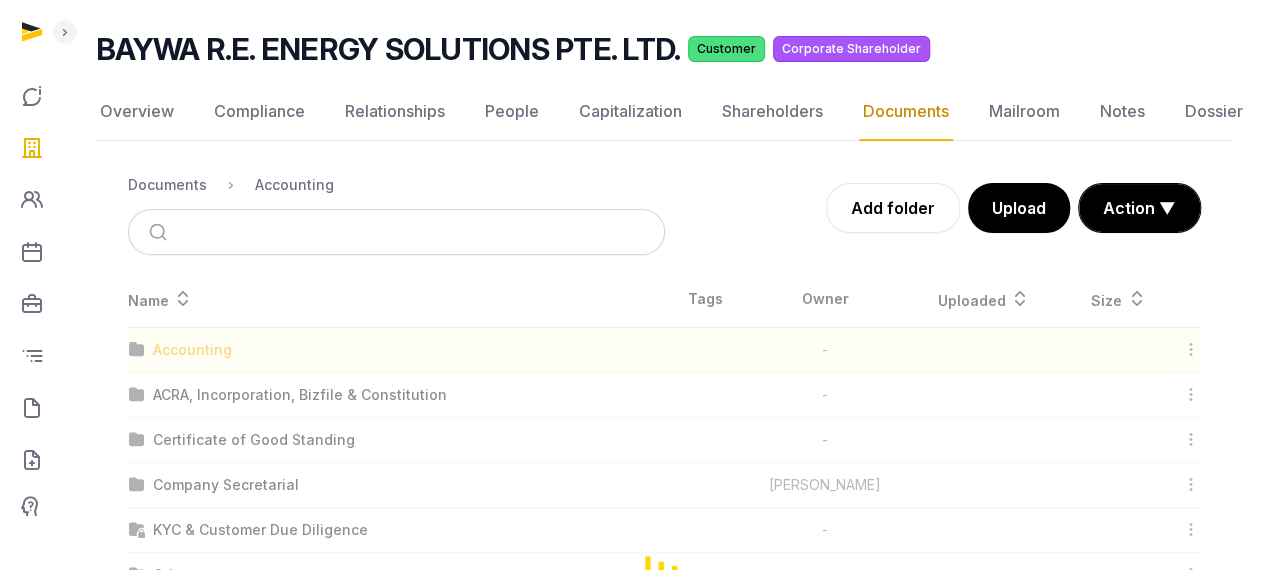 scroll, scrollTop: 112, scrollLeft: 0, axis: vertical 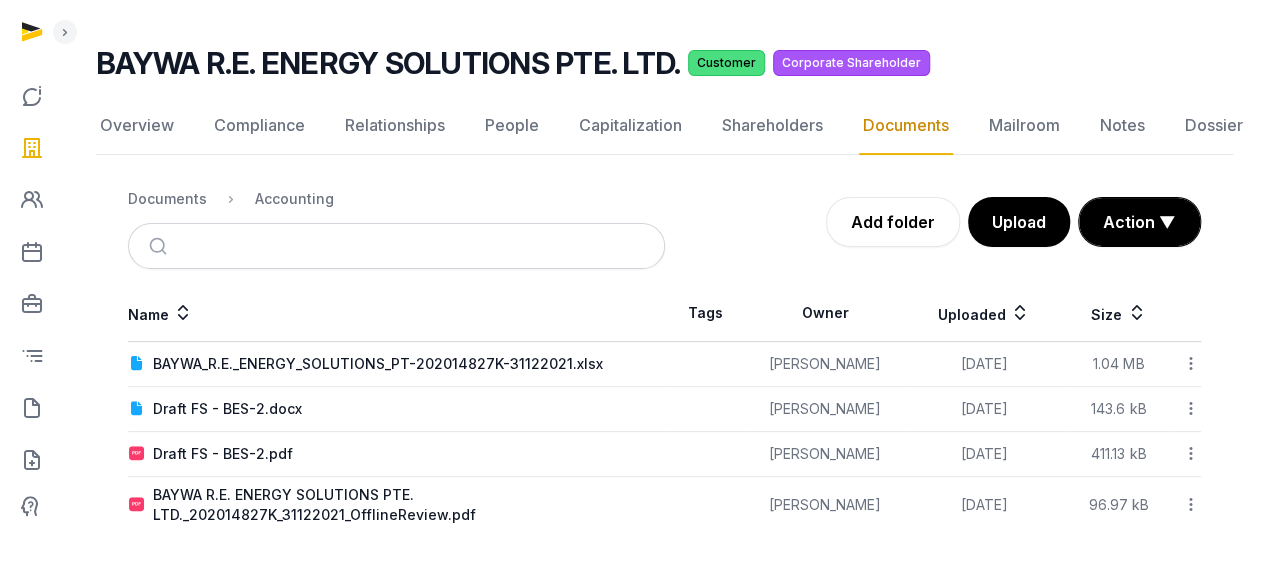 click 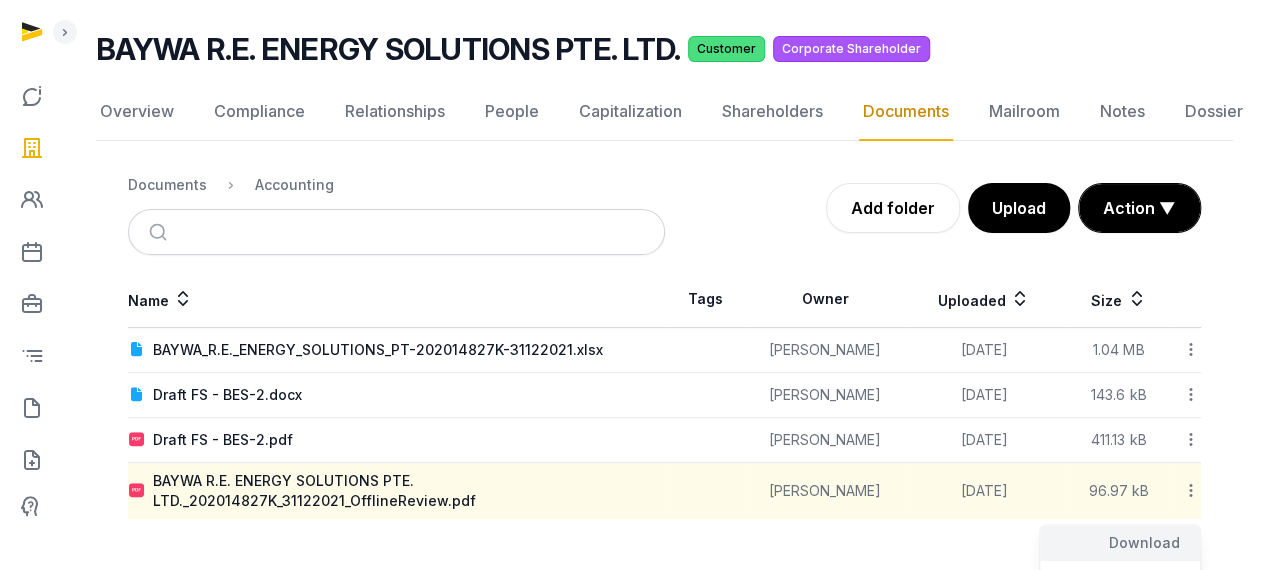 click on "Download" 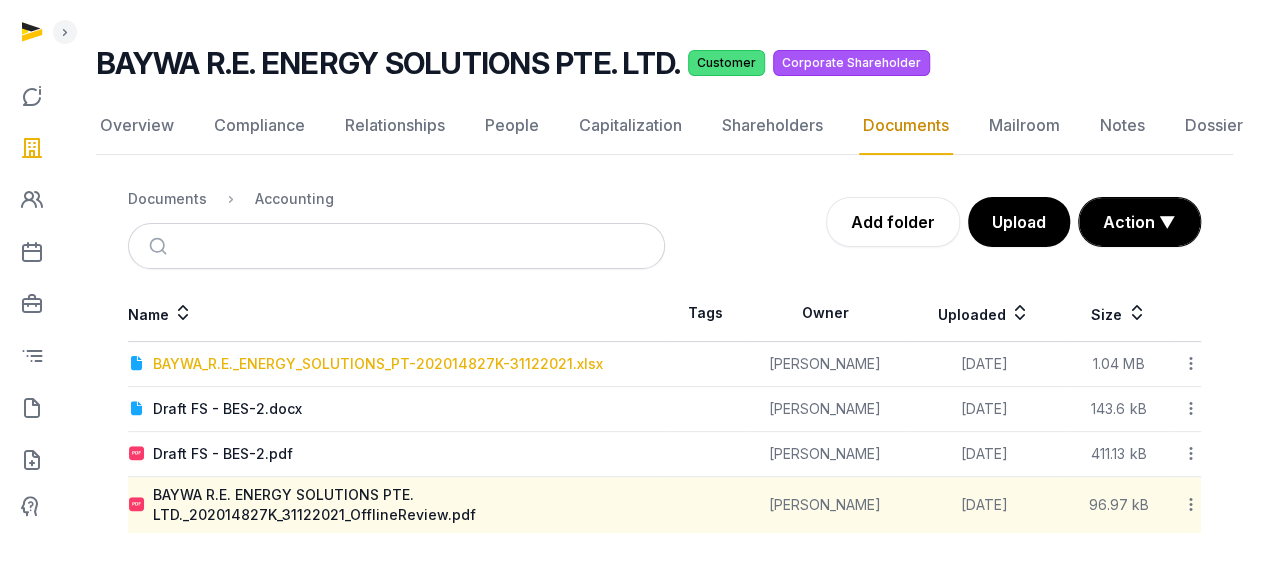 click on "BAYWA_R.E._ENERGY_SOLUTIONS_PT-202014827K-31122021.xlsx" at bounding box center (378, 364) 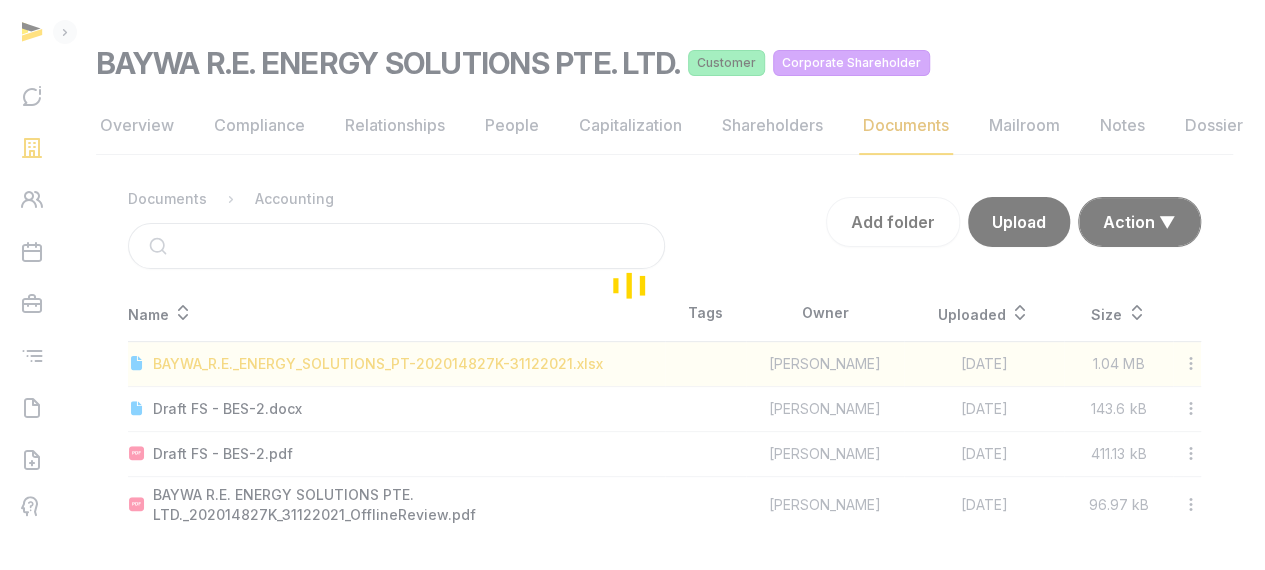 click at bounding box center [632, 285] 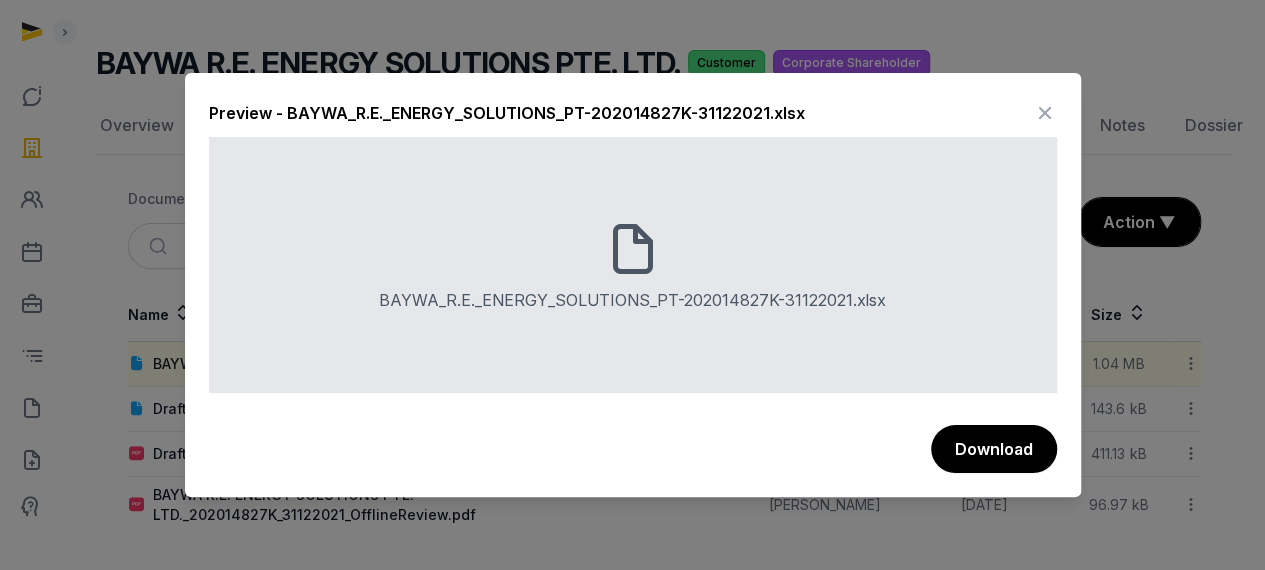 click at bounding box center [1045, 113] 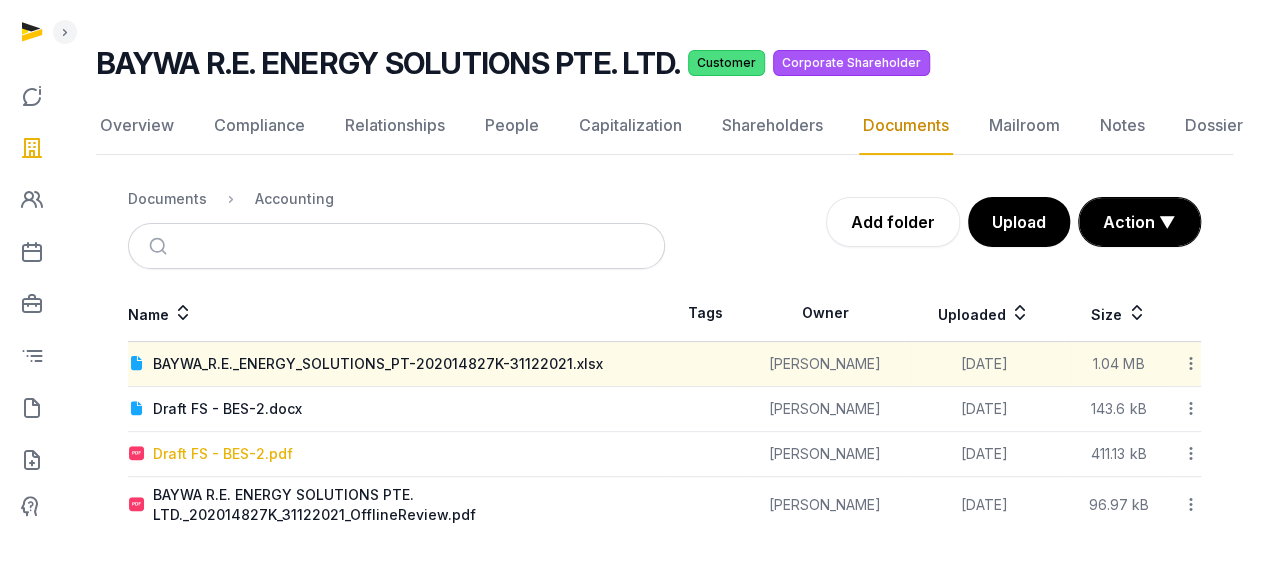 click on "Draft FS - BES-2.pdf" at bounding box center [223, 454] 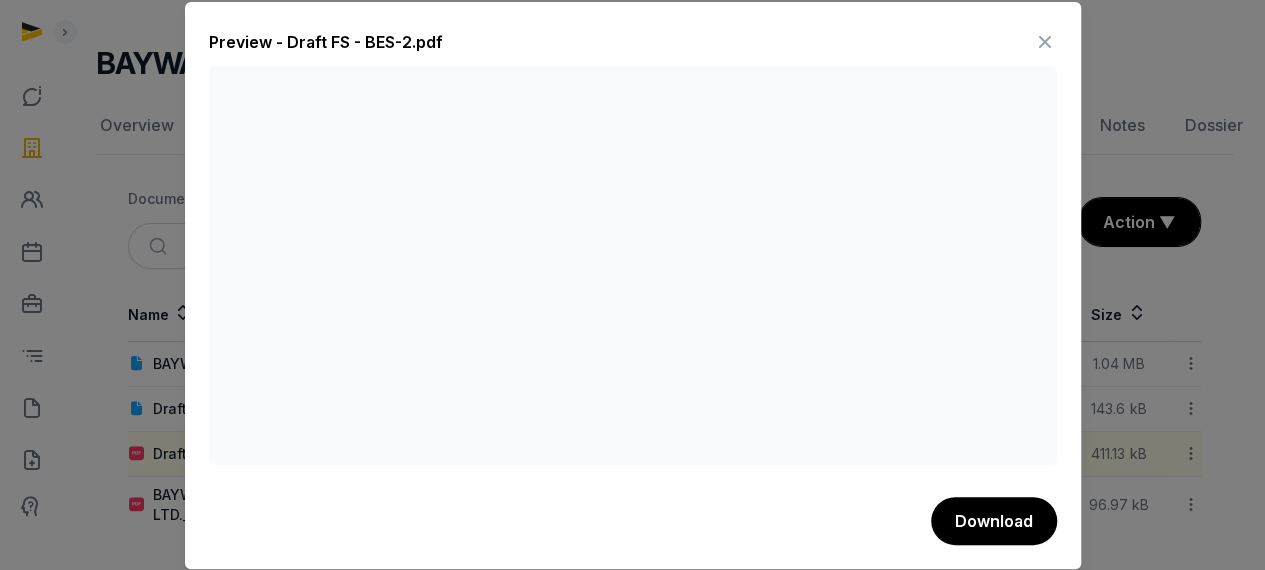 click at bounding box center [1045, 42] 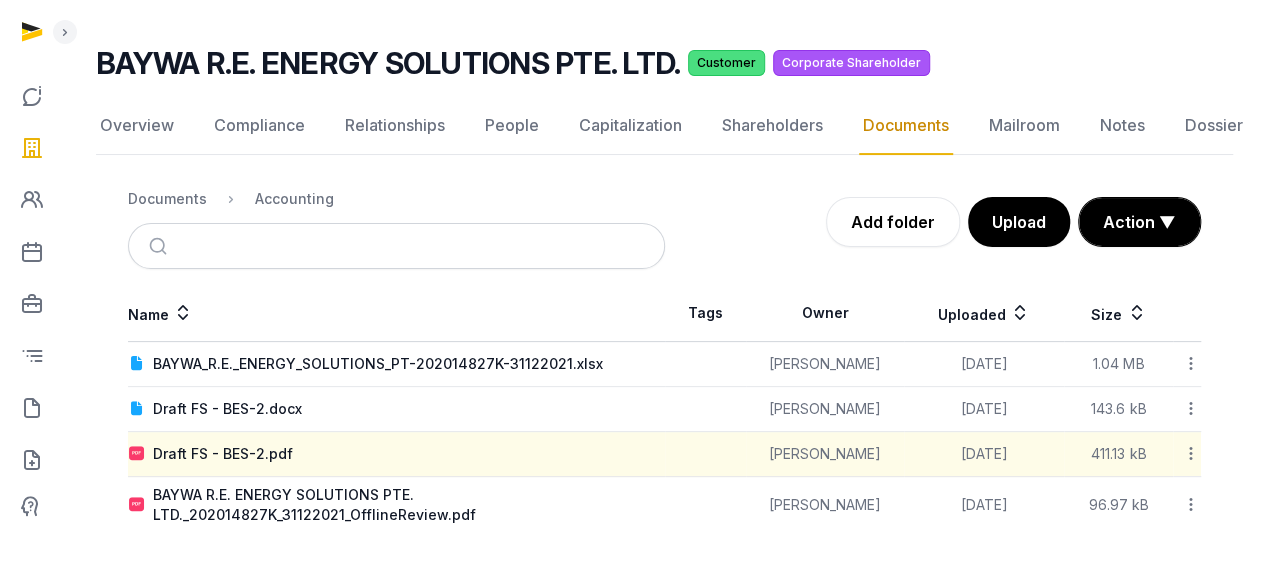 click 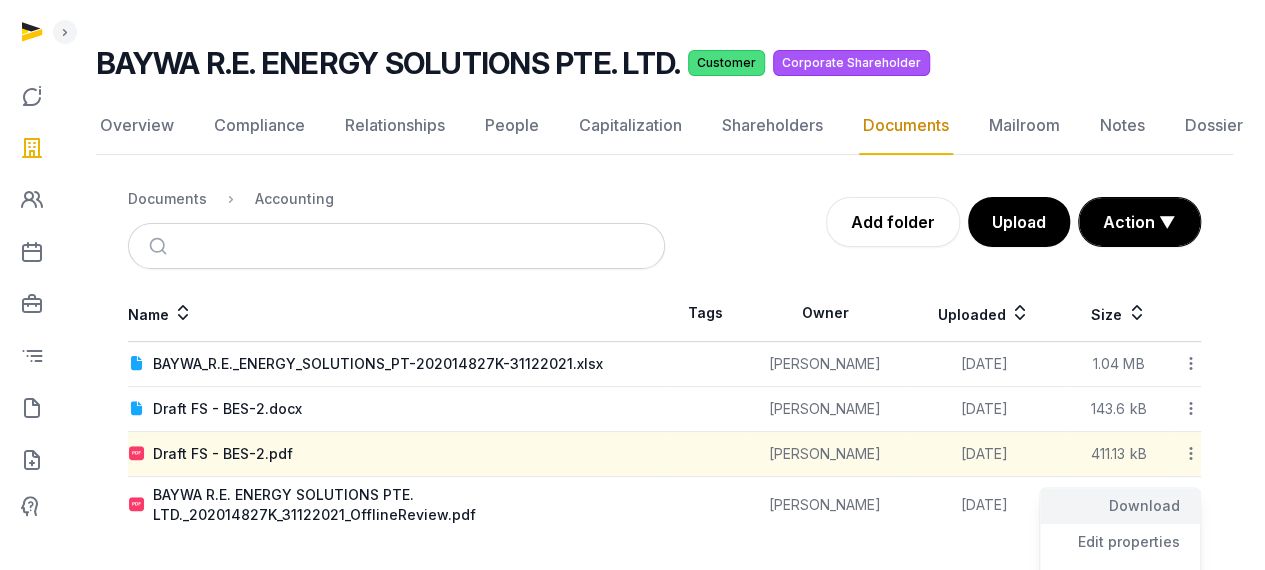 click on "Download" 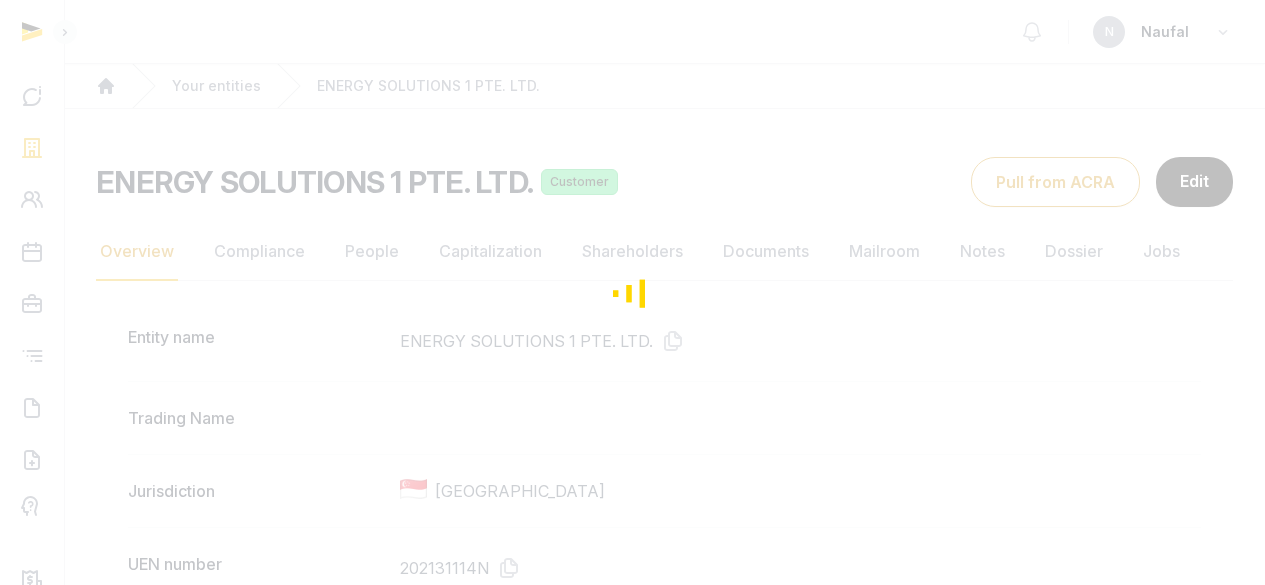 scroll, scrollTop: 0, scrollLeft: 0, axis: both 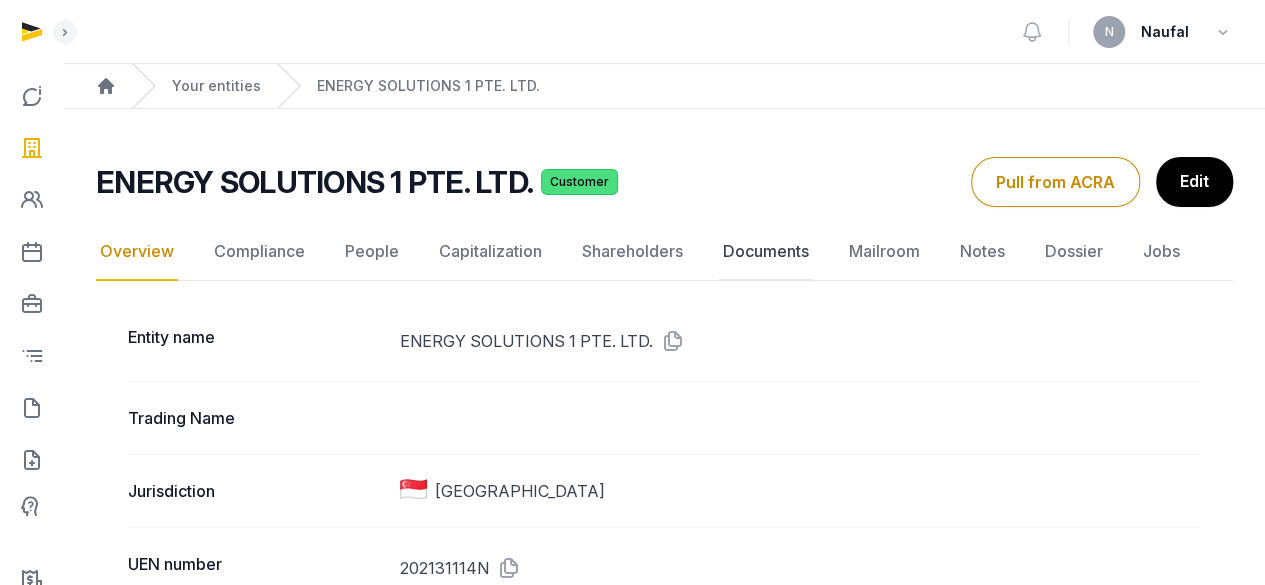 click on "Documents" 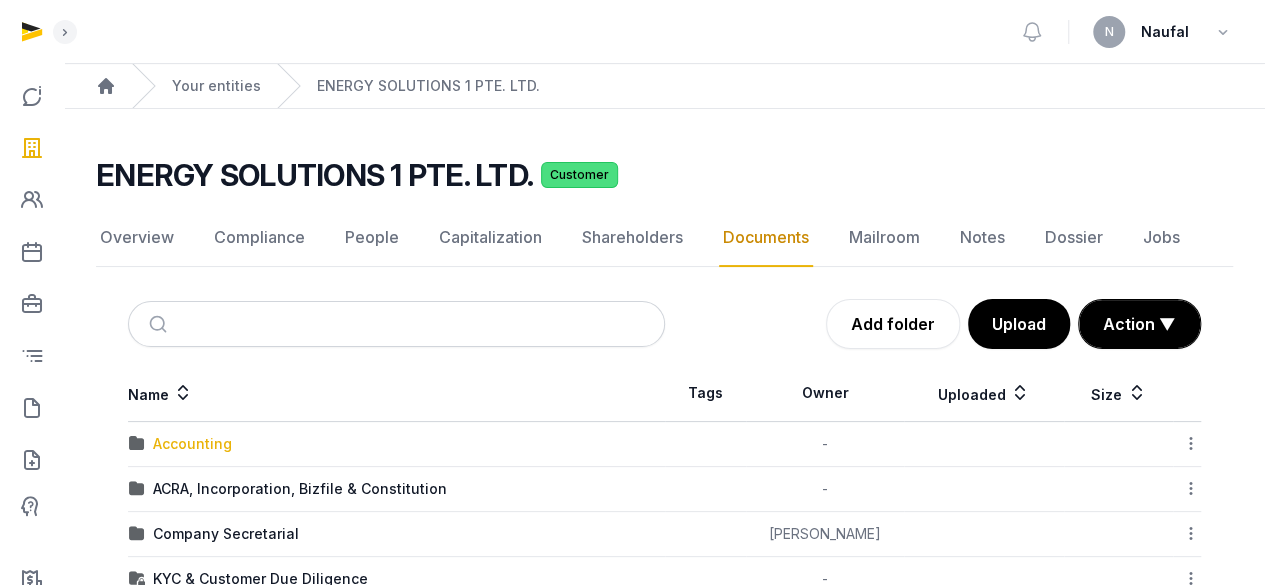 click on "Accounting" at bounding box center [192, 444] 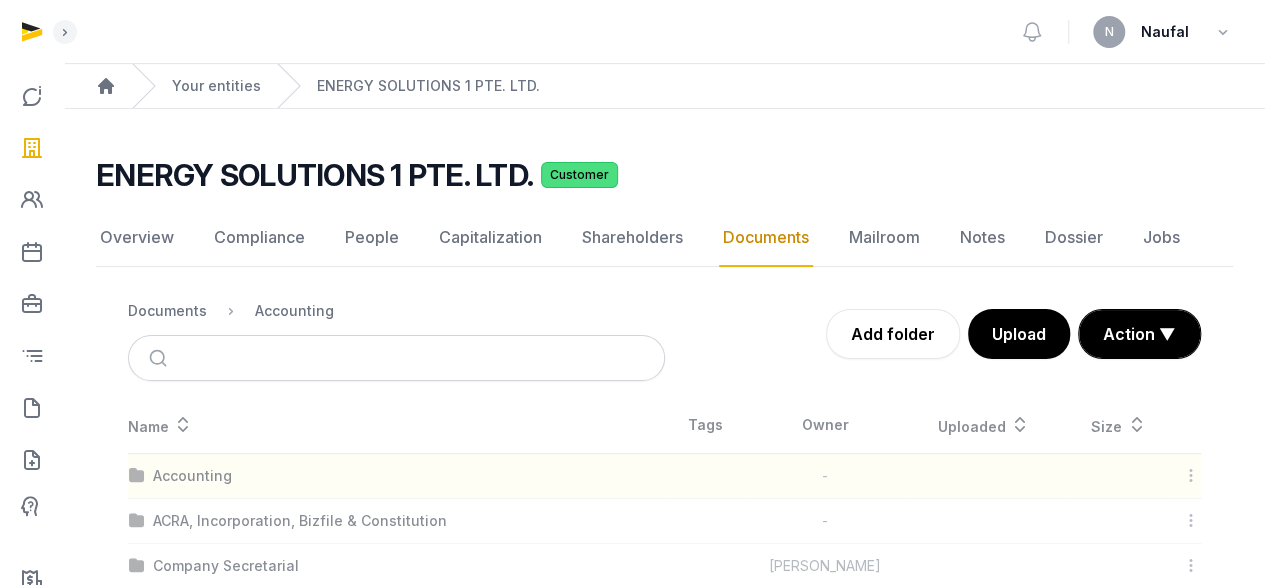 click at bounding box center (664, 672) 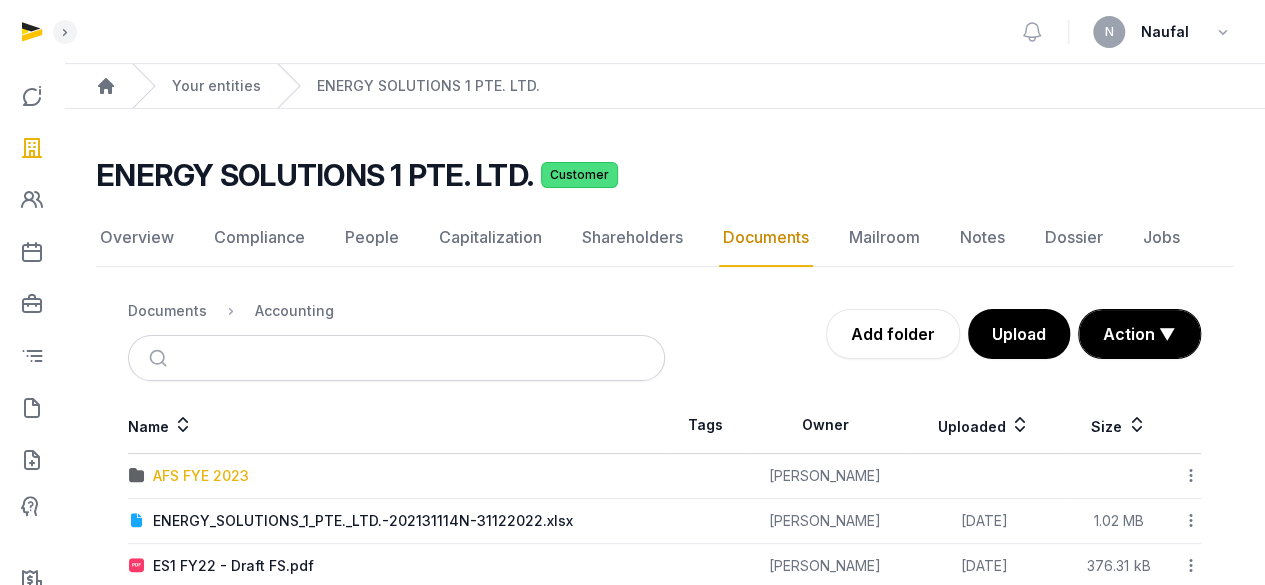 click on "AFS FYE 2023" at bounding box center (201, 476) 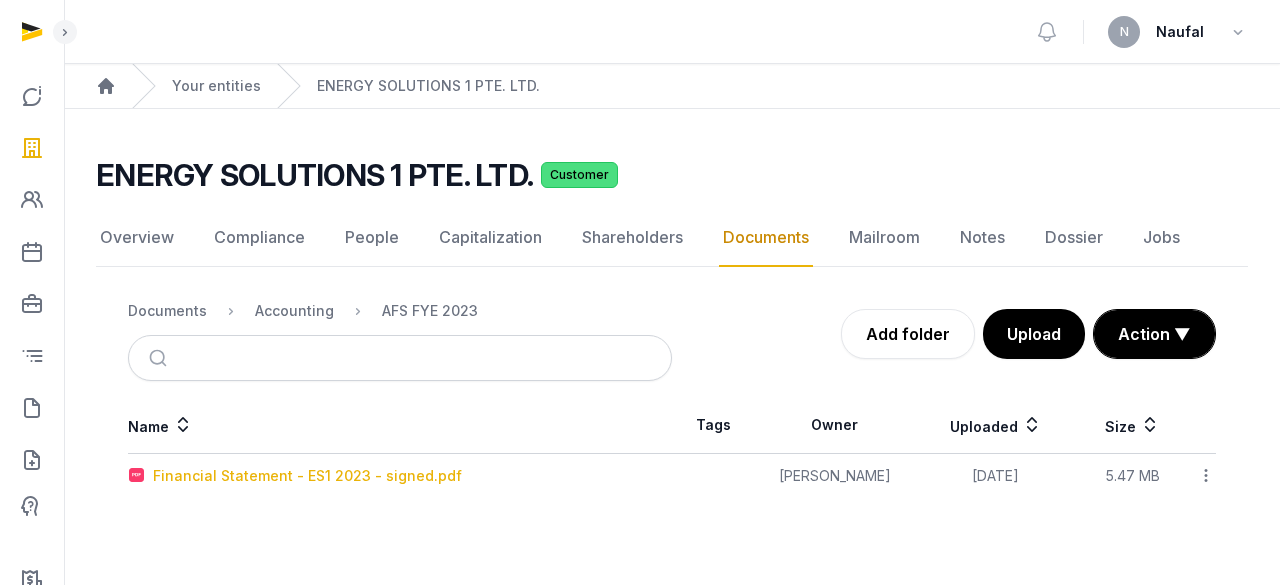 click on "Financial Statement - ES1 2023 - signed.pdf" at bounding box center [307, 476] 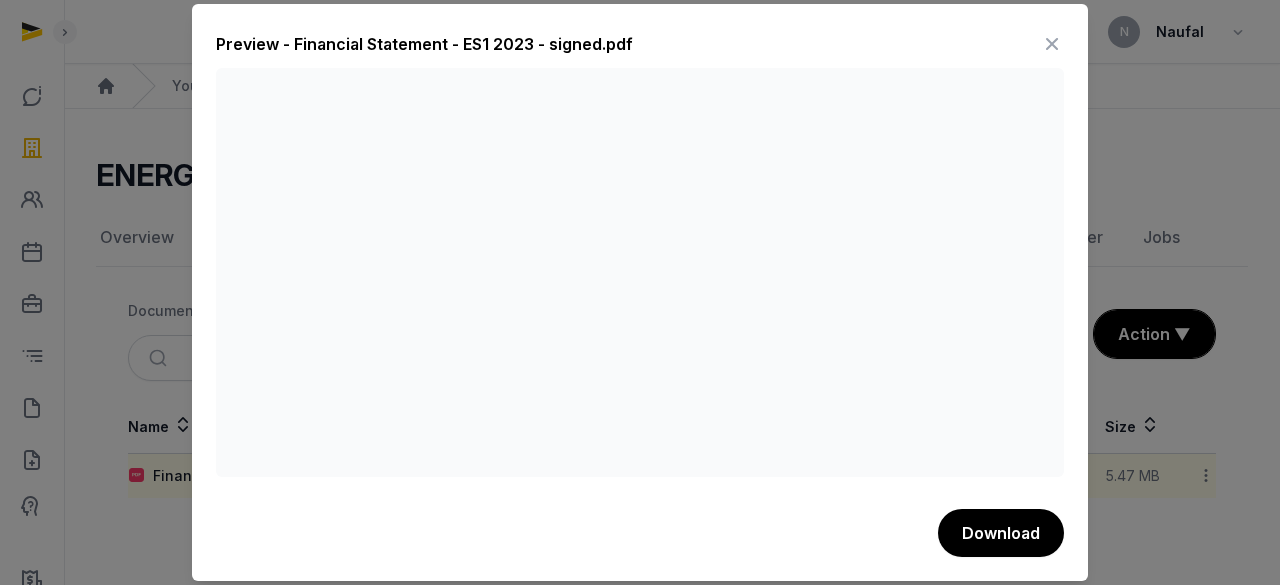 click on "Download" at bounding box center (1001, 533) 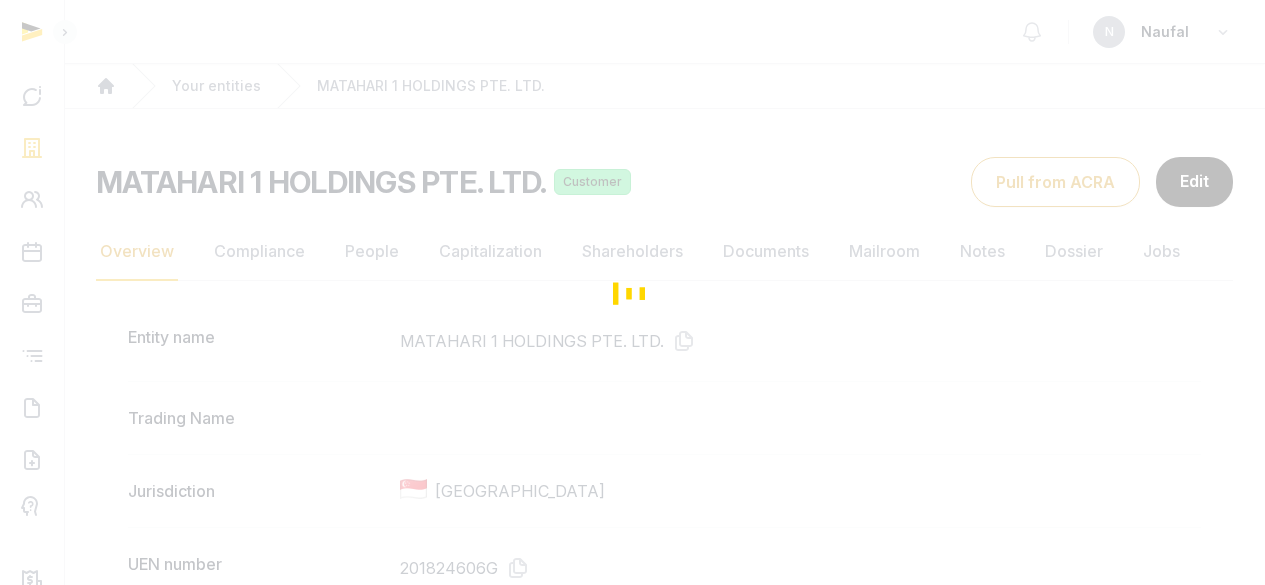 scroll, scrollTop: 0, scrollLeft: 0, axis: both 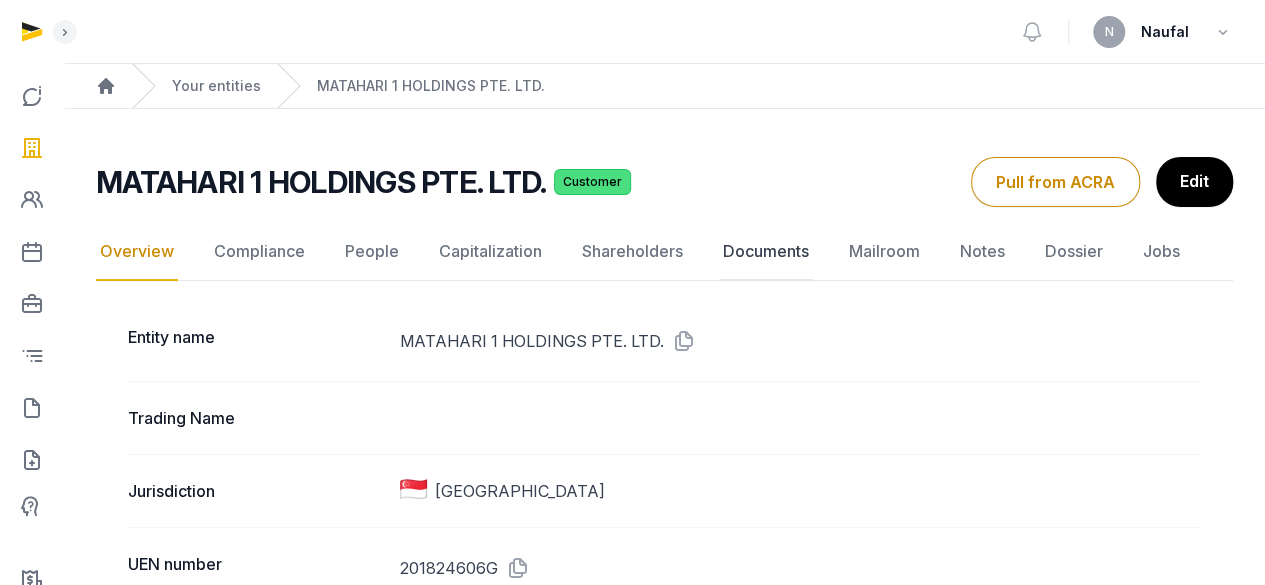 click on "Documents" 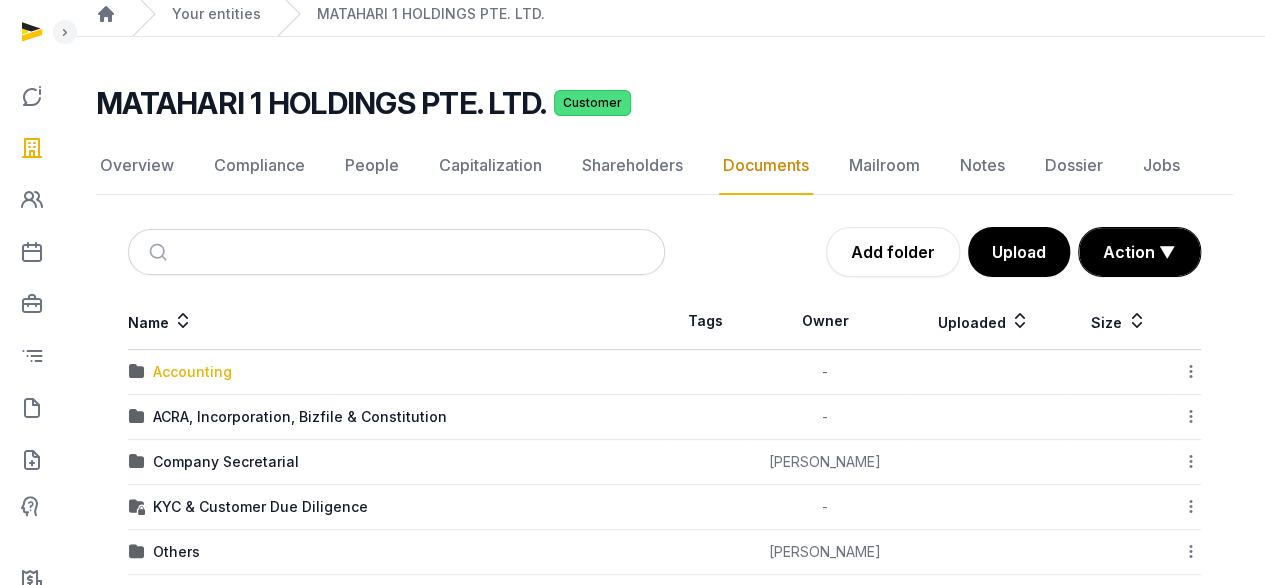 scroll, scrollTop: 100, scrollLeft: 0, axis: vertical 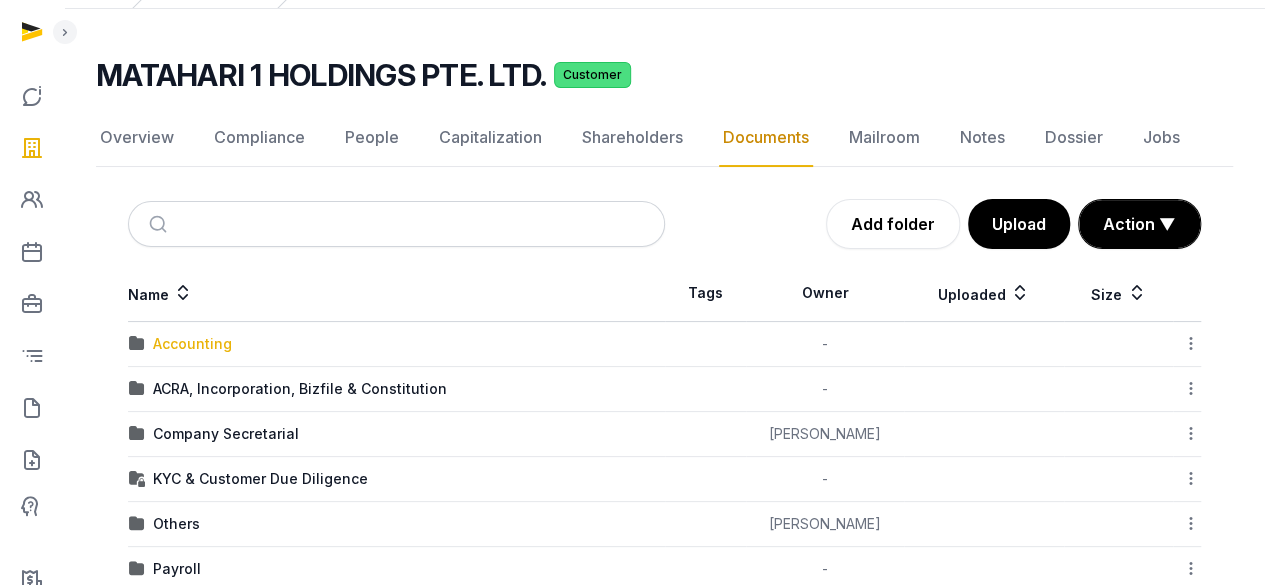 click on "Accounting" at bounding box center [192, 344] 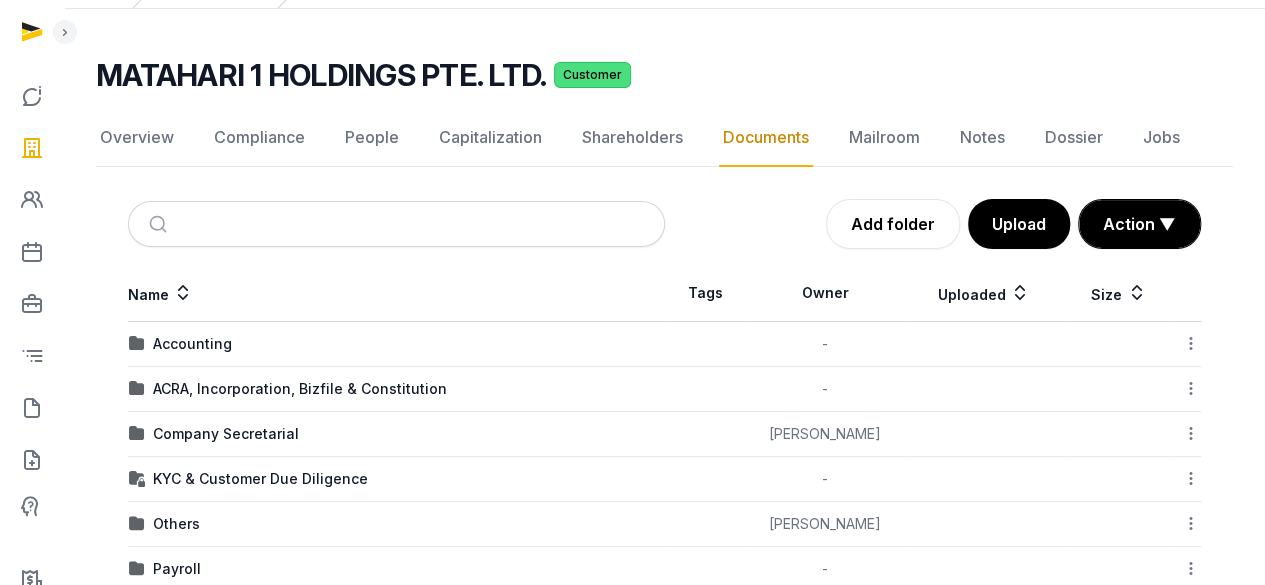 click at bounding box center (0, 0) 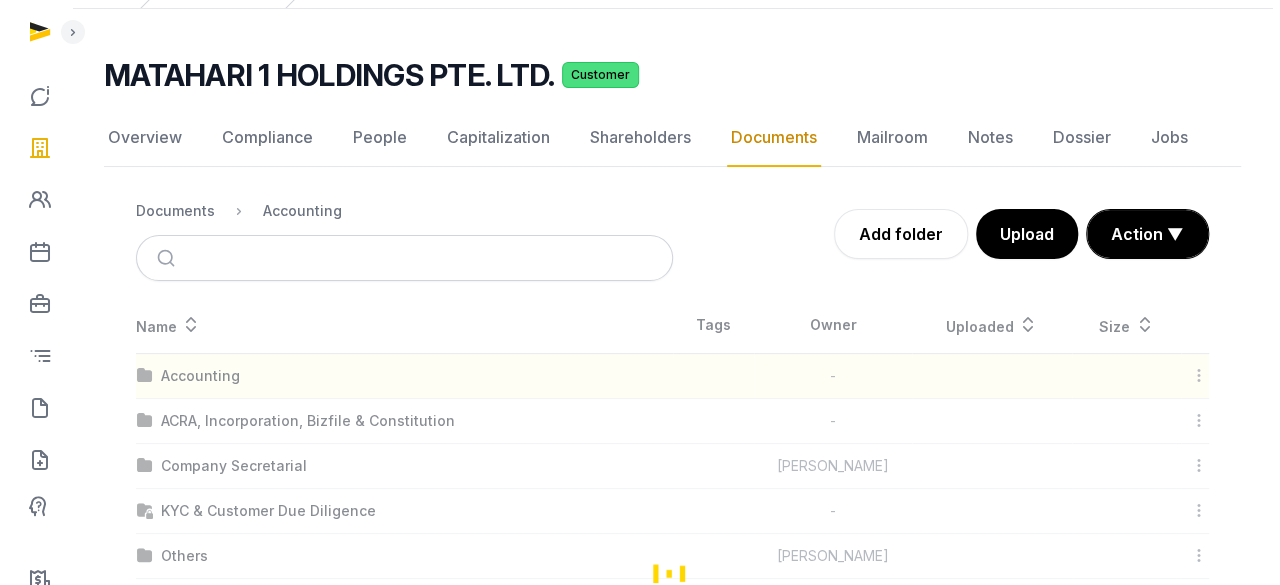 scroll, scrollTop: 0, scrollLeft: 0, axis: both 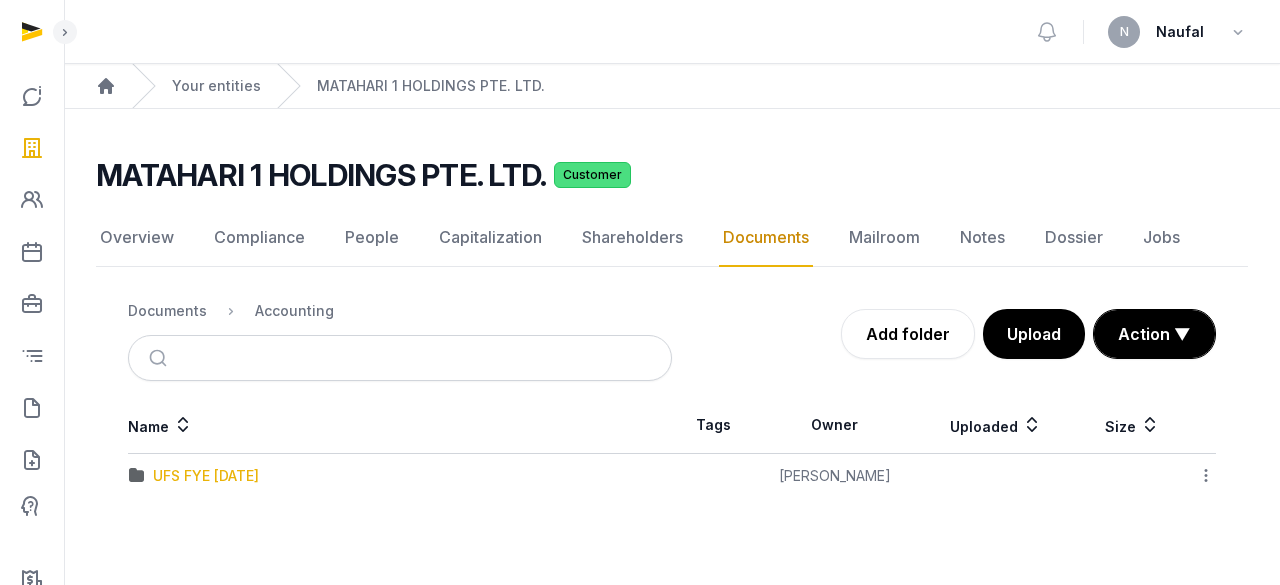 click on "UFS FYE [DATE]" at bounding box center (206, 476) 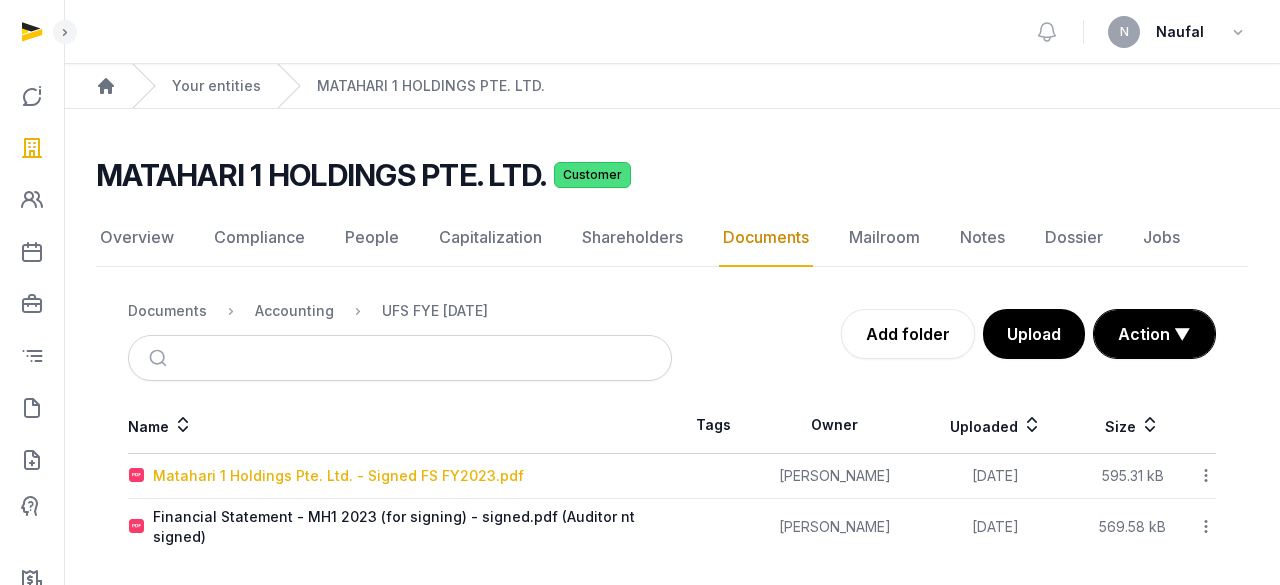 click on "Matahari 1 Holdings Pte. Ltd. - Signed FS FY2023.pdf" at bounding box center (338, 476) 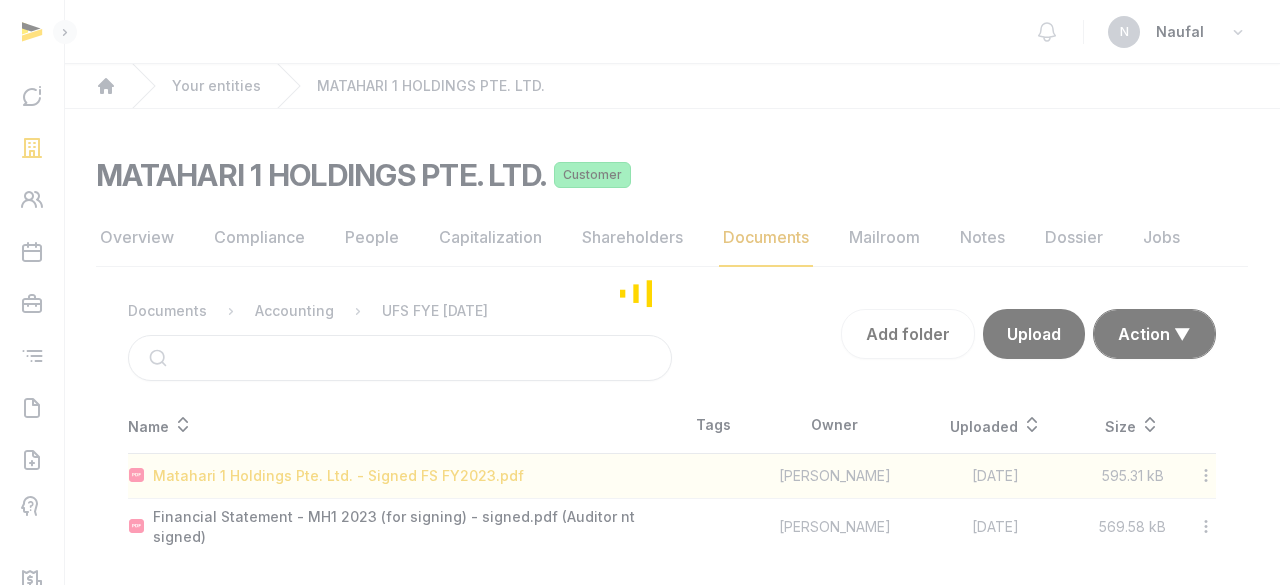 click at bounding box center (640, 292) 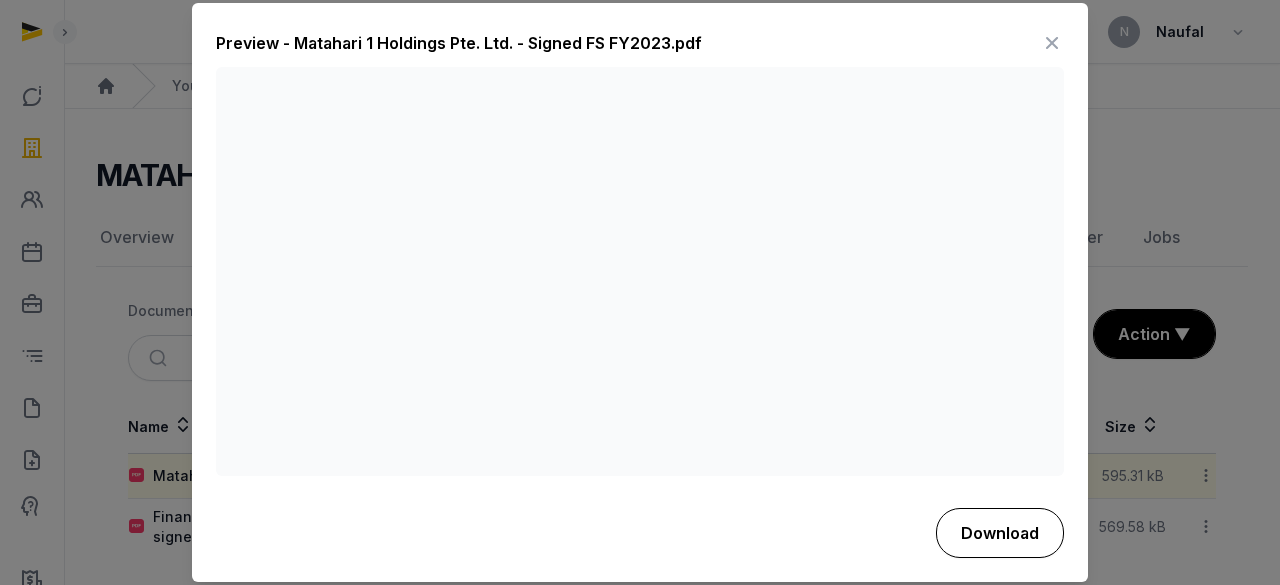 click on "Download" at bounding box center [1000, 533] 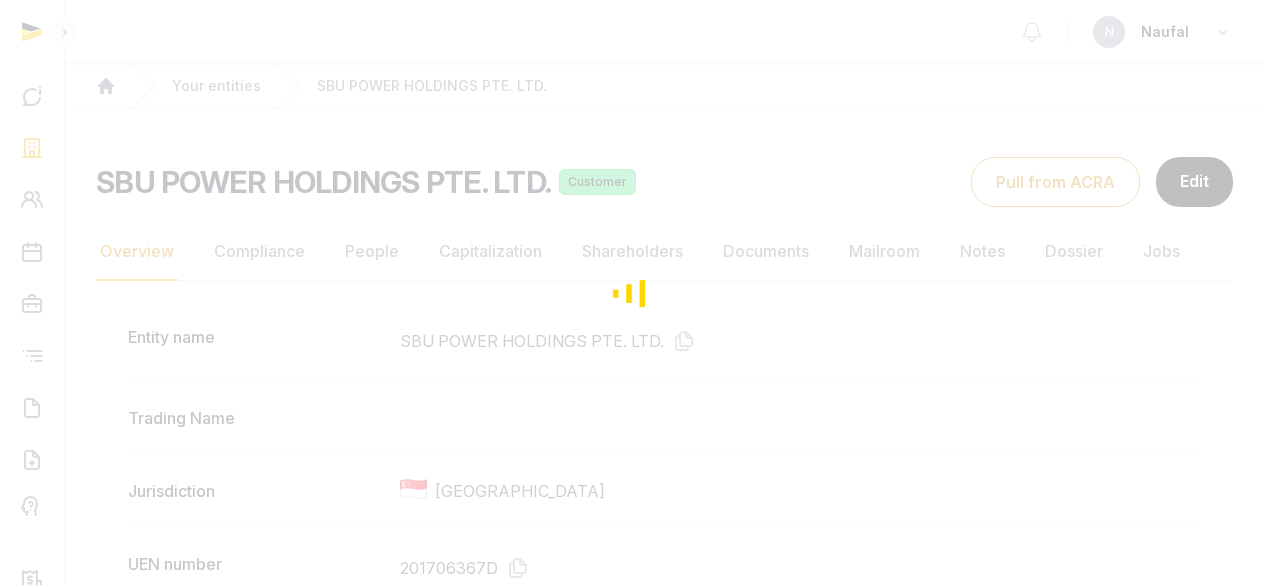 scroll, scrollTop: 0, scrollLeft: 0, axis: both 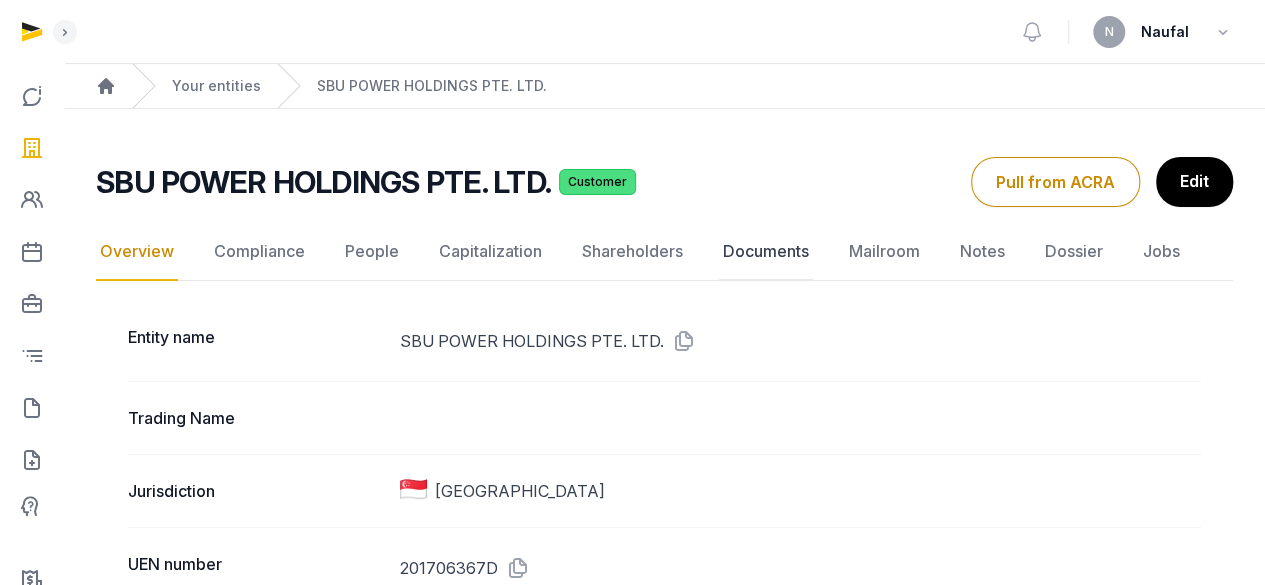 click on "Documents" 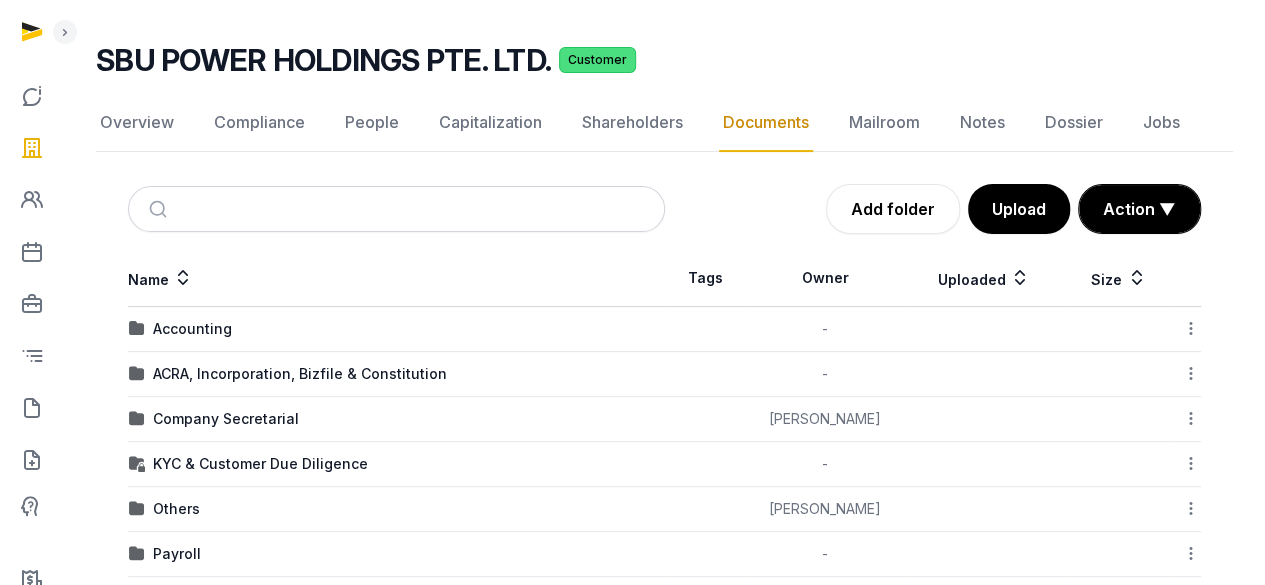 scroll, scrollTop: 200, scrollLeft: 0, axis: vertical 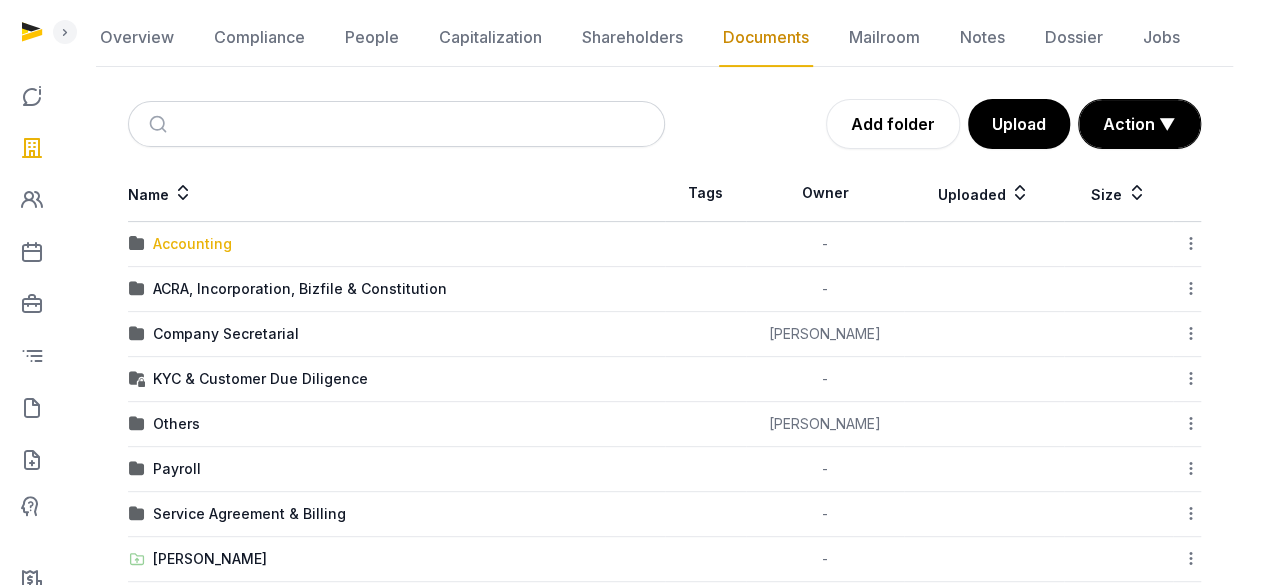 click on "Accounting" at bounding box center [192, 244] 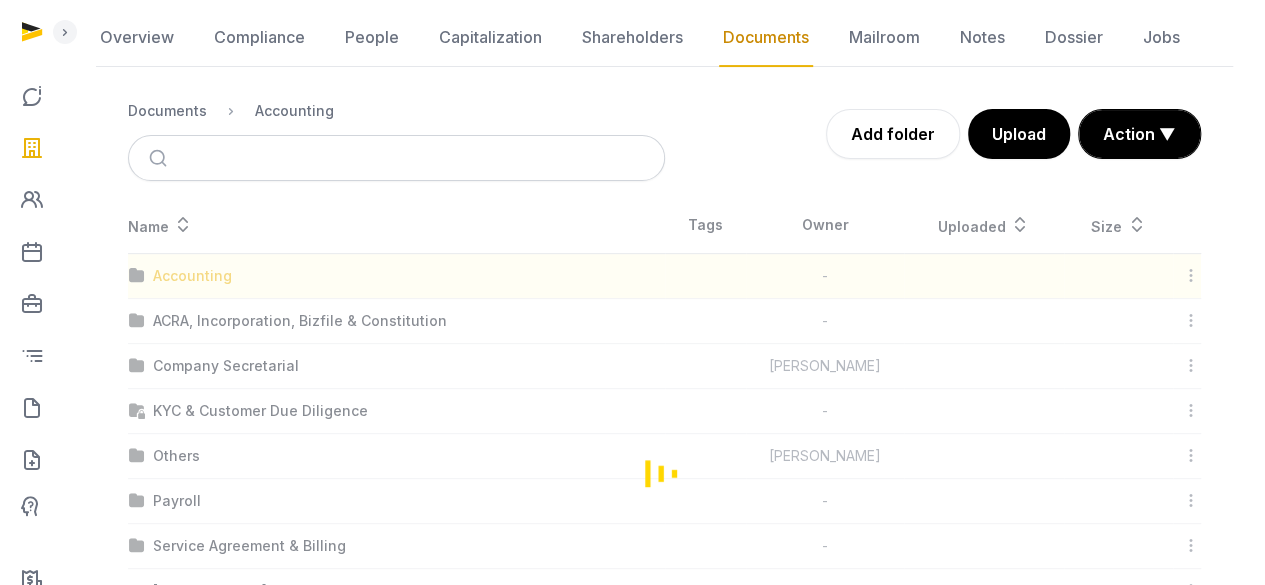 click at bounding box center (664, 472) 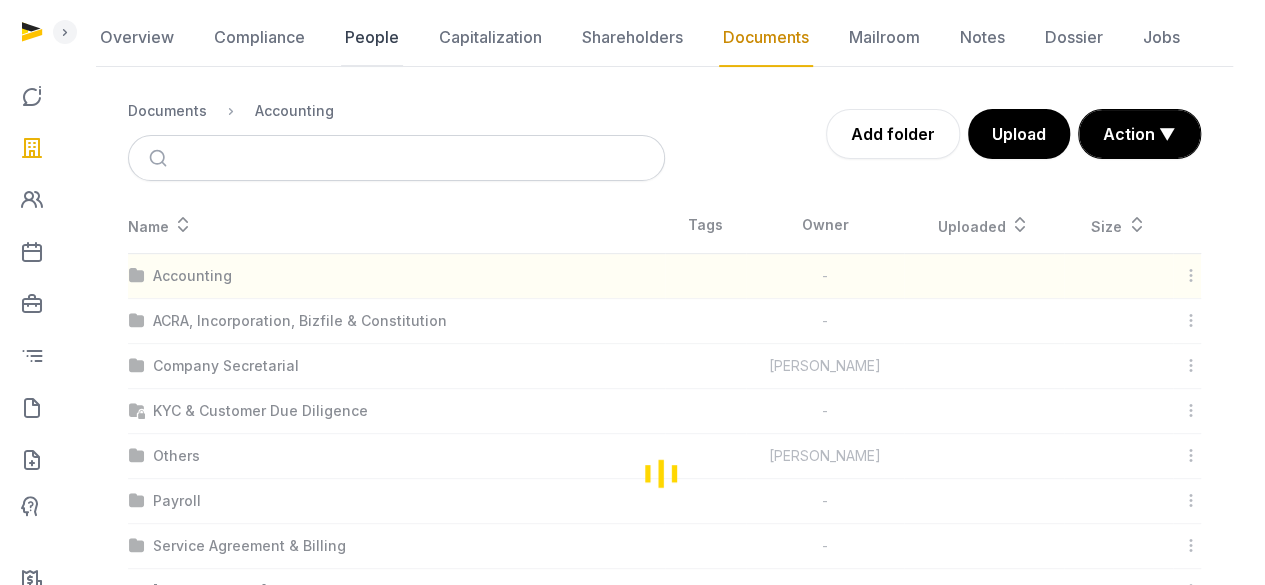 scroll, scrollTop: 0, scrollLeft: 0, axis: both 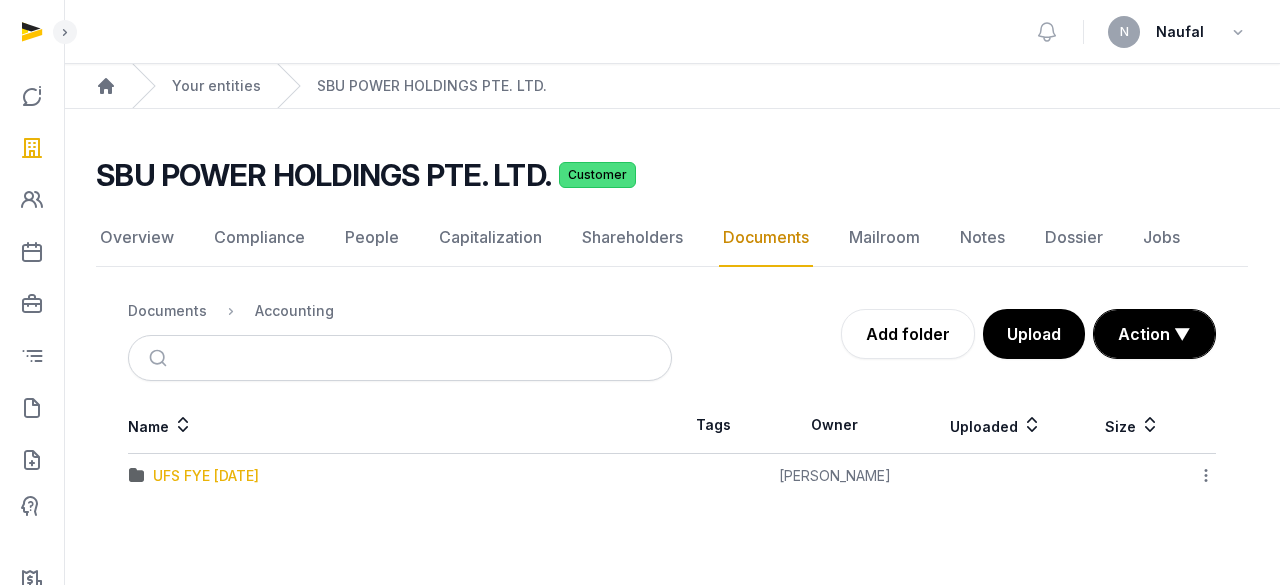 click on "UFS FYE [DATE]" at bounding box center [206, 476] 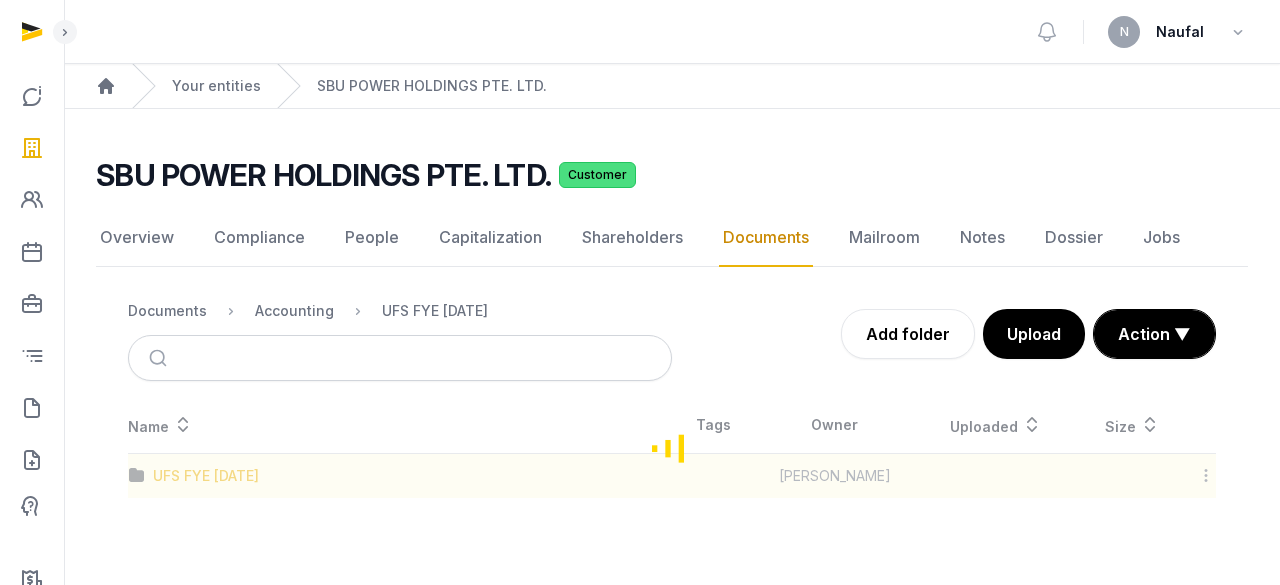 click at bounding box center [672, 447] 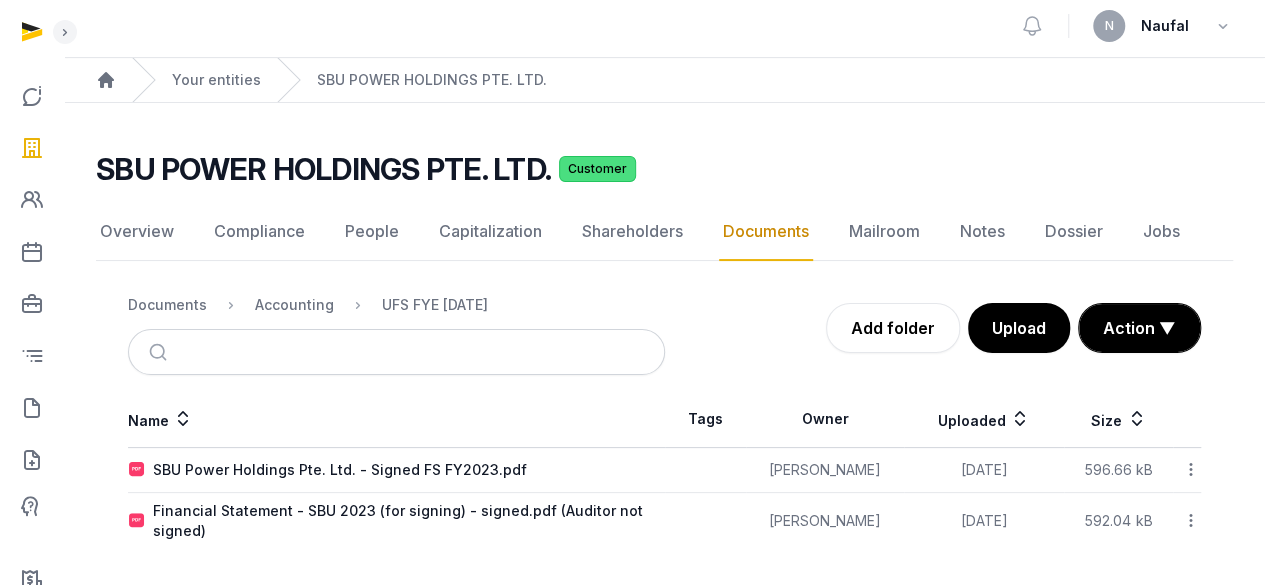 scroll, scrollTop: 8, scrollLeft: 0, axis: vertical 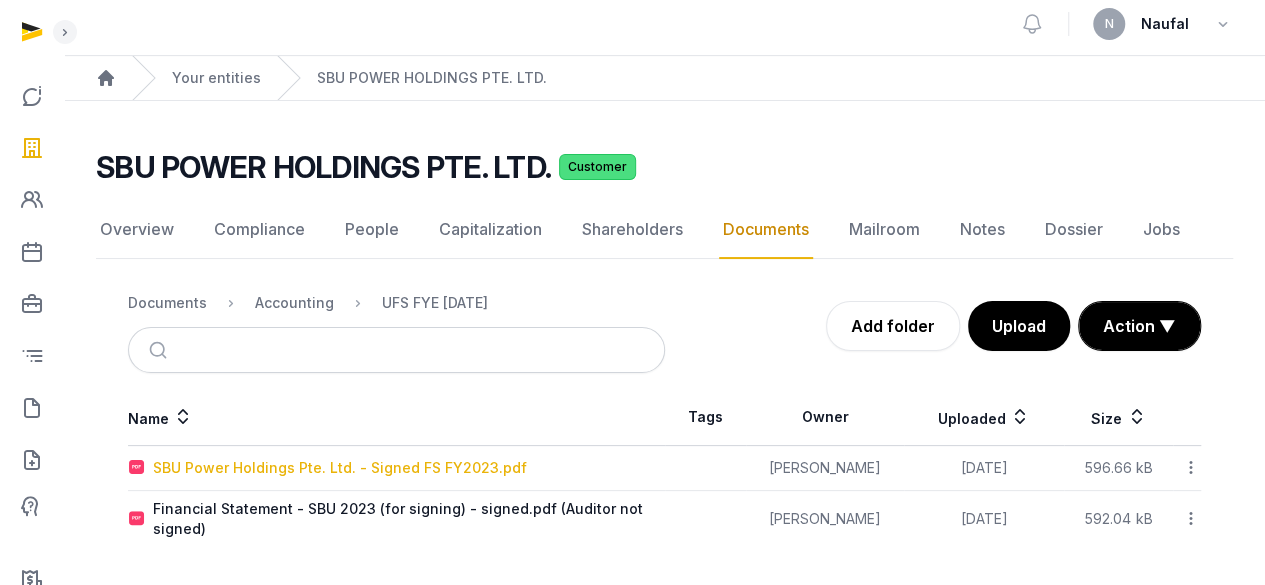 click on "SBU Power Holdings Pte. Ltd. - Signed FS FY2023.pdf" at bounding box center (340, 468) 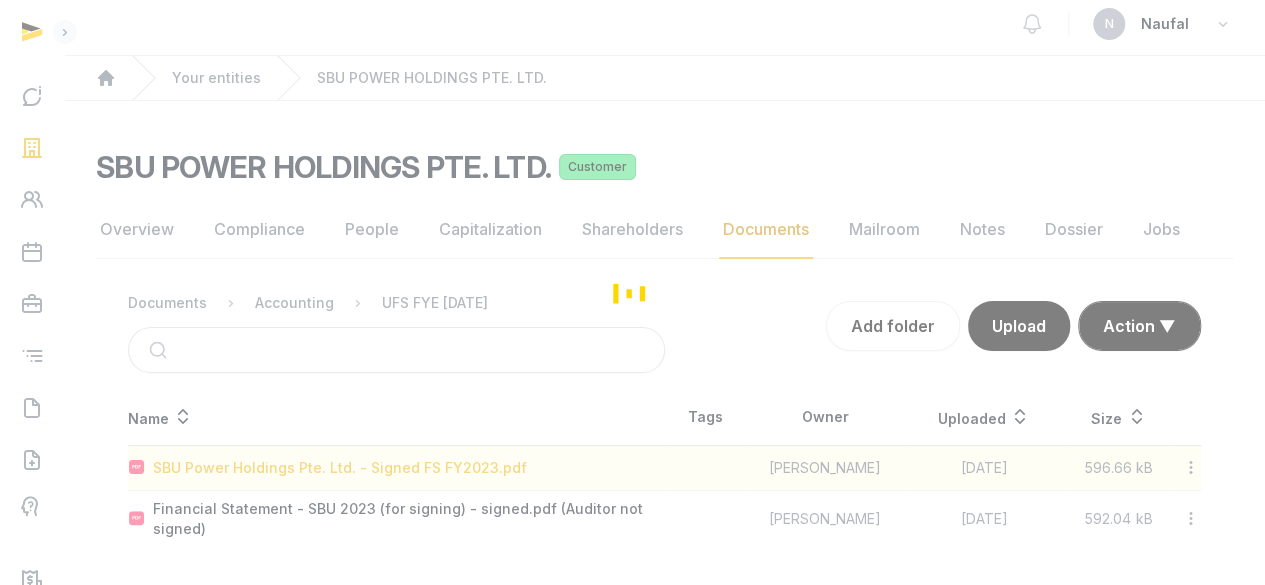 click at bounding box center (632, 292) 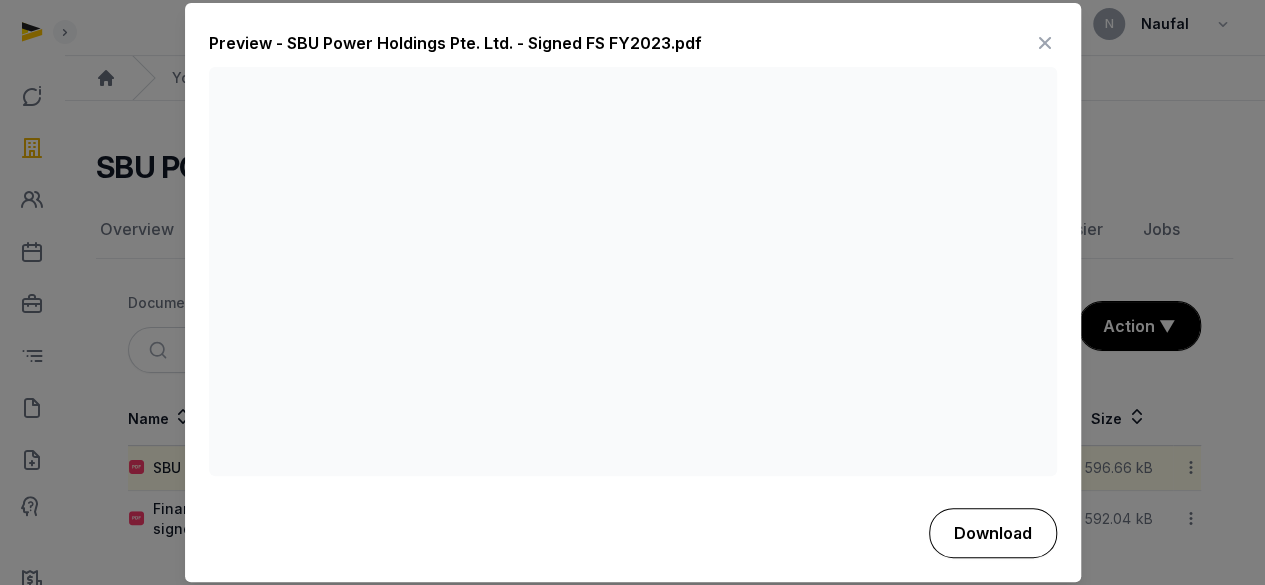 click on "Download" at bounding box center (993, 533) 